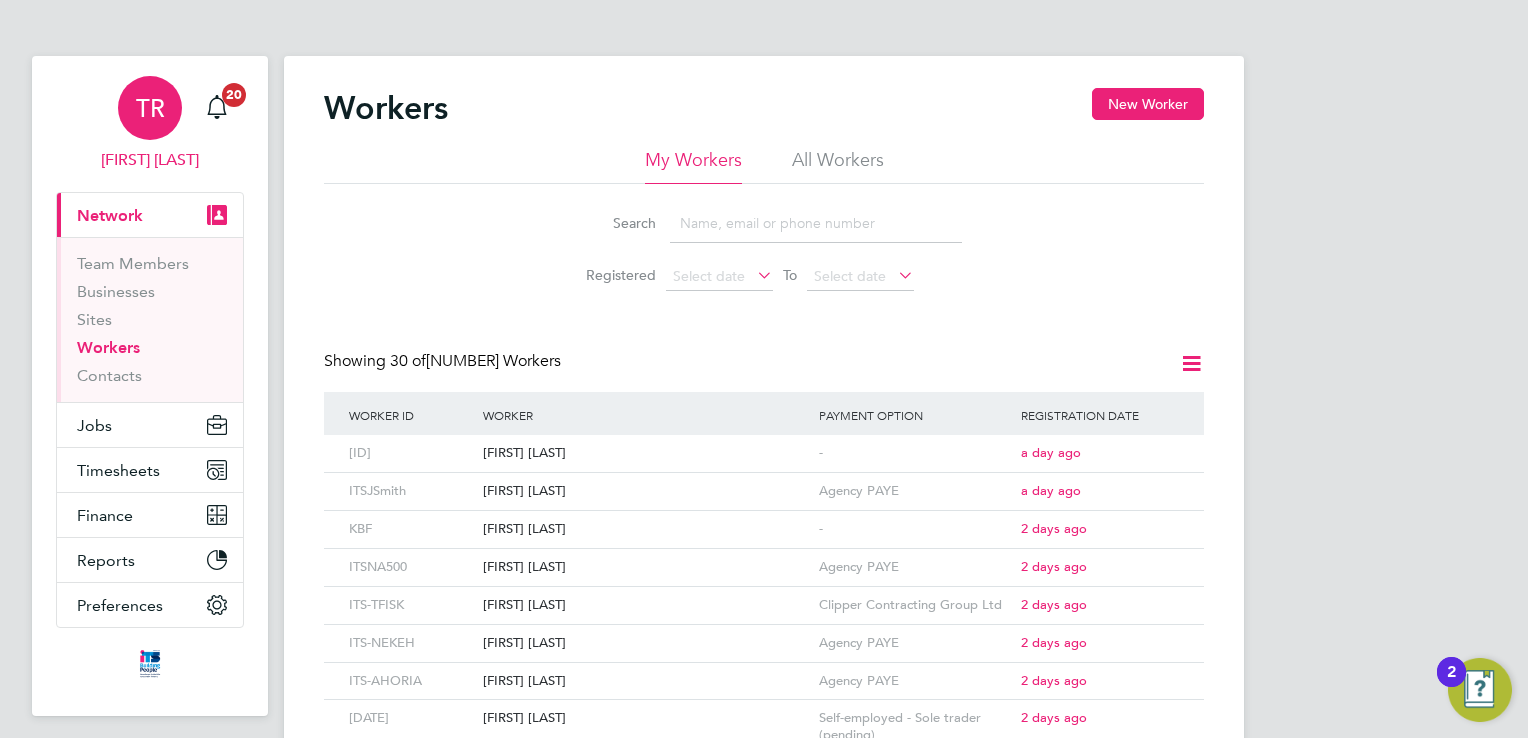 scroll, scrollTop: 0, scrollLeft: 0, axis: both 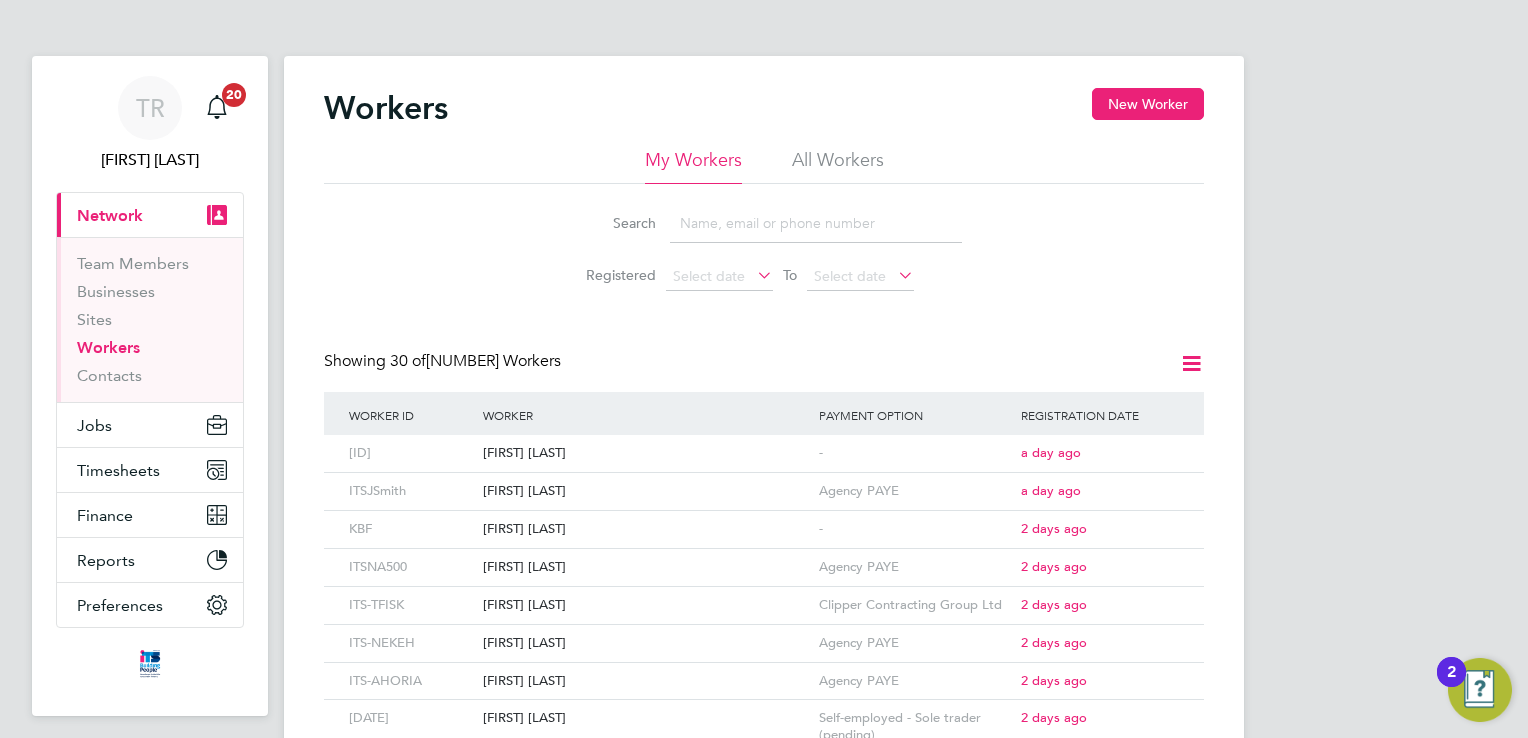 drag, startPoint x: 1133, startPoint y: 95, endPoint x: 1032, endPoint y: 268, distance: 200.32474 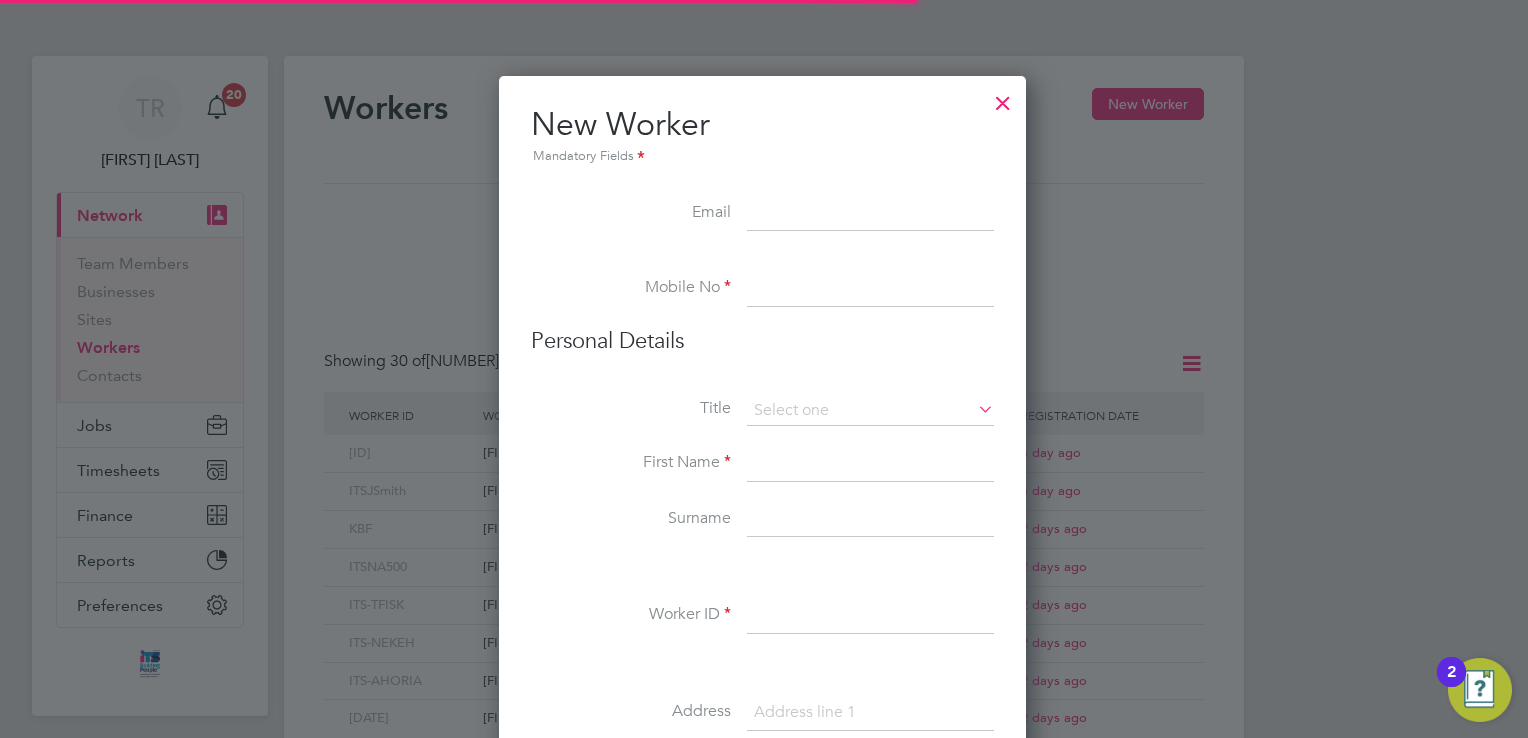 scroll, scrollTop: 10, scrollLeft: 10, axis: both 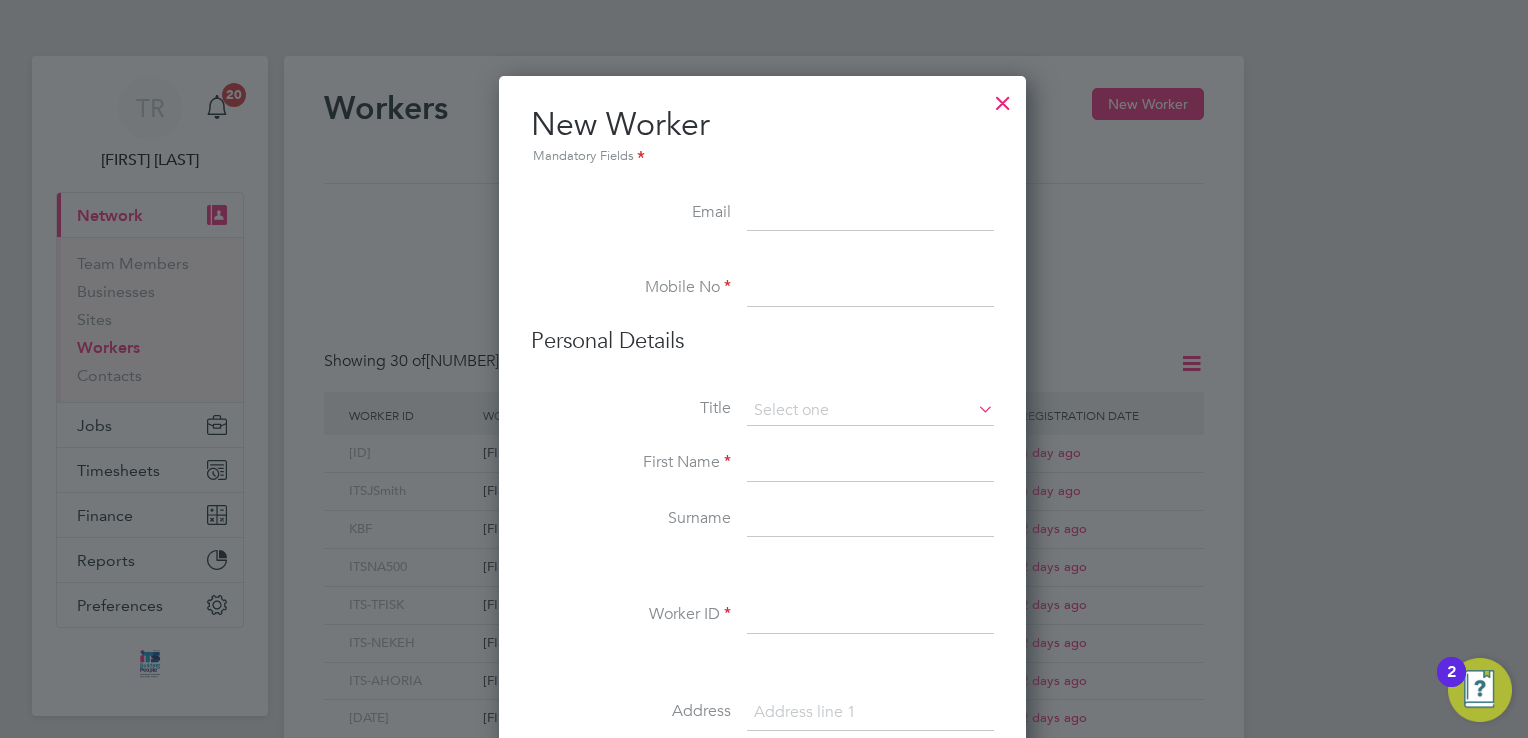 paste on "dadthesuperman@gmail.com" 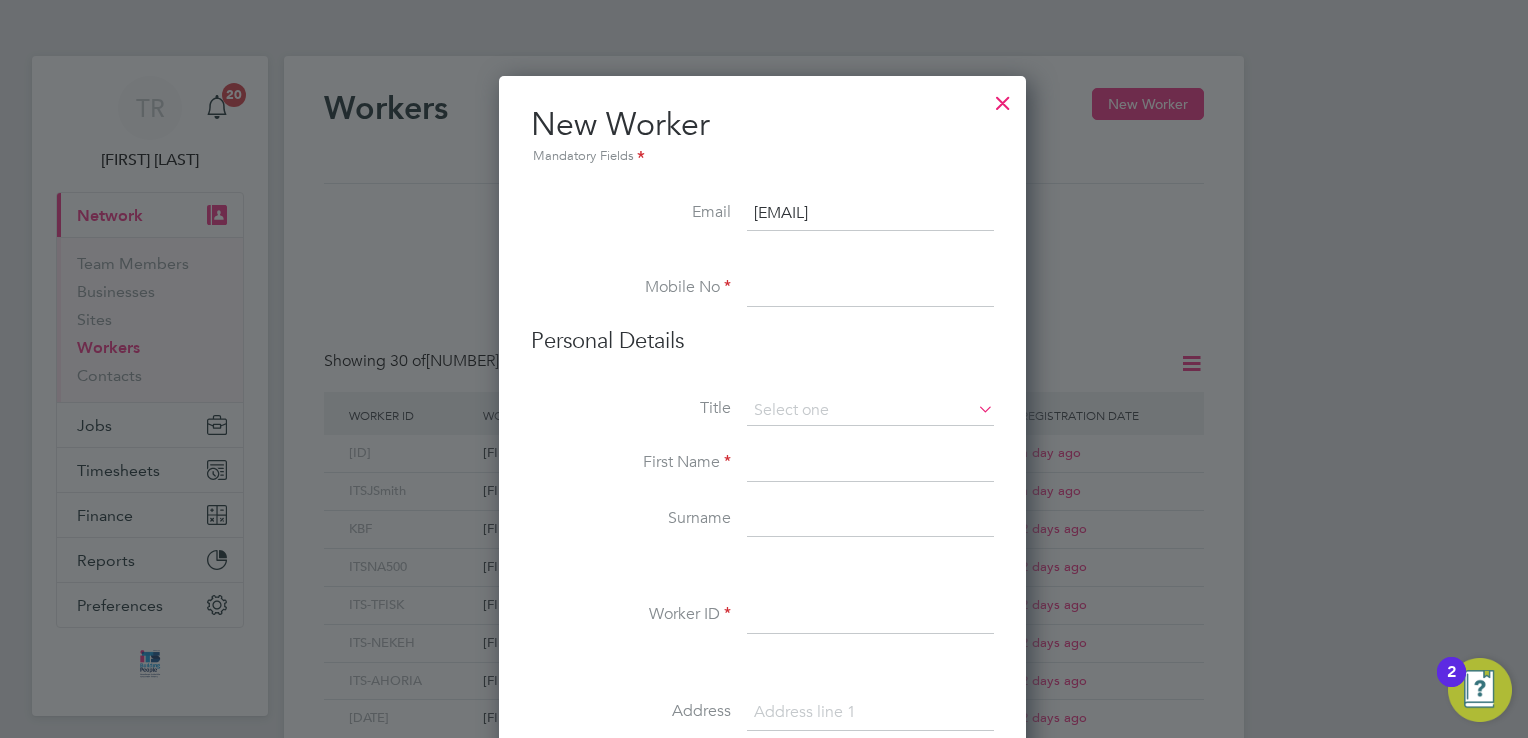 type on "dadthesuperman@gmail.com" 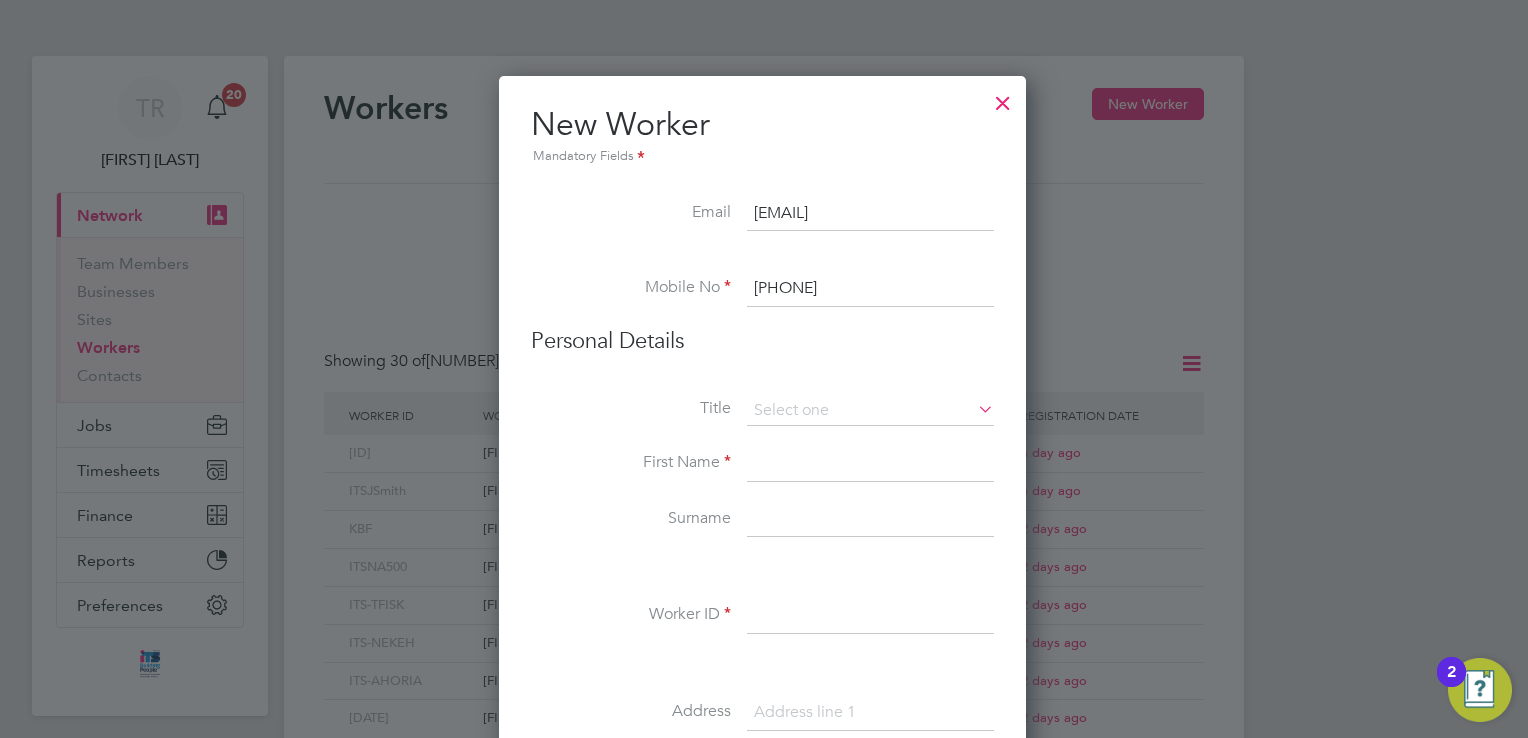type on "07952 082 091" 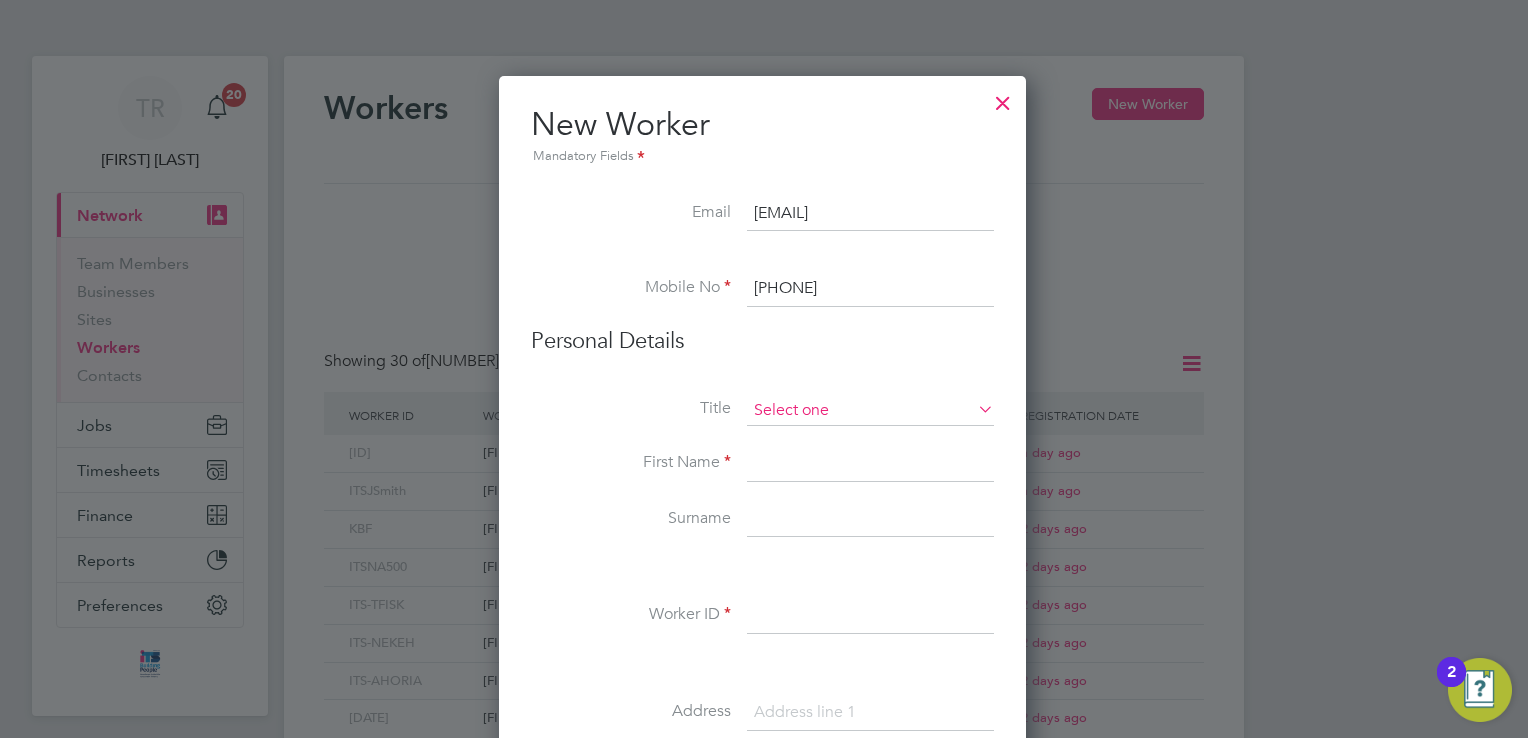 click at bounding box center [870, 411] 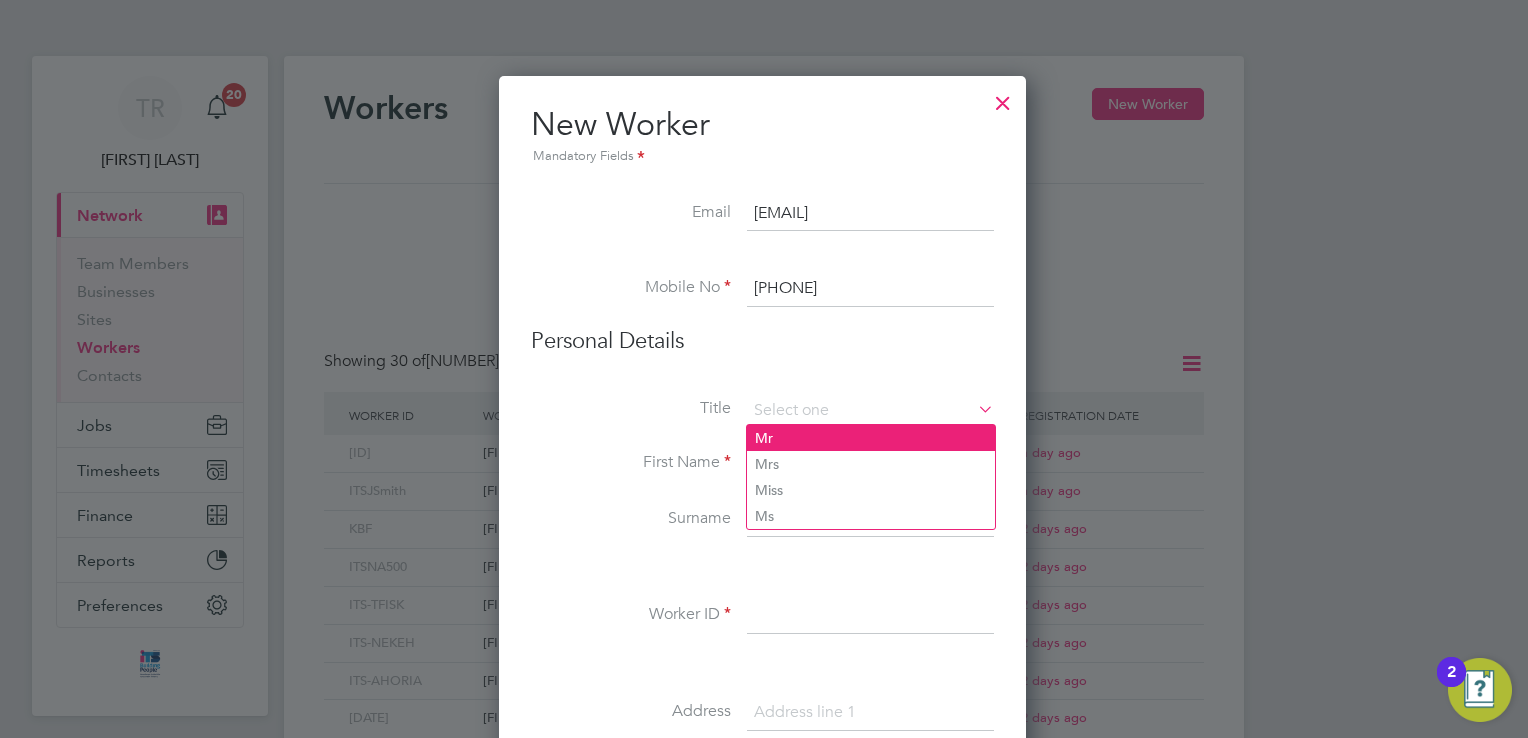 click on "Mr" 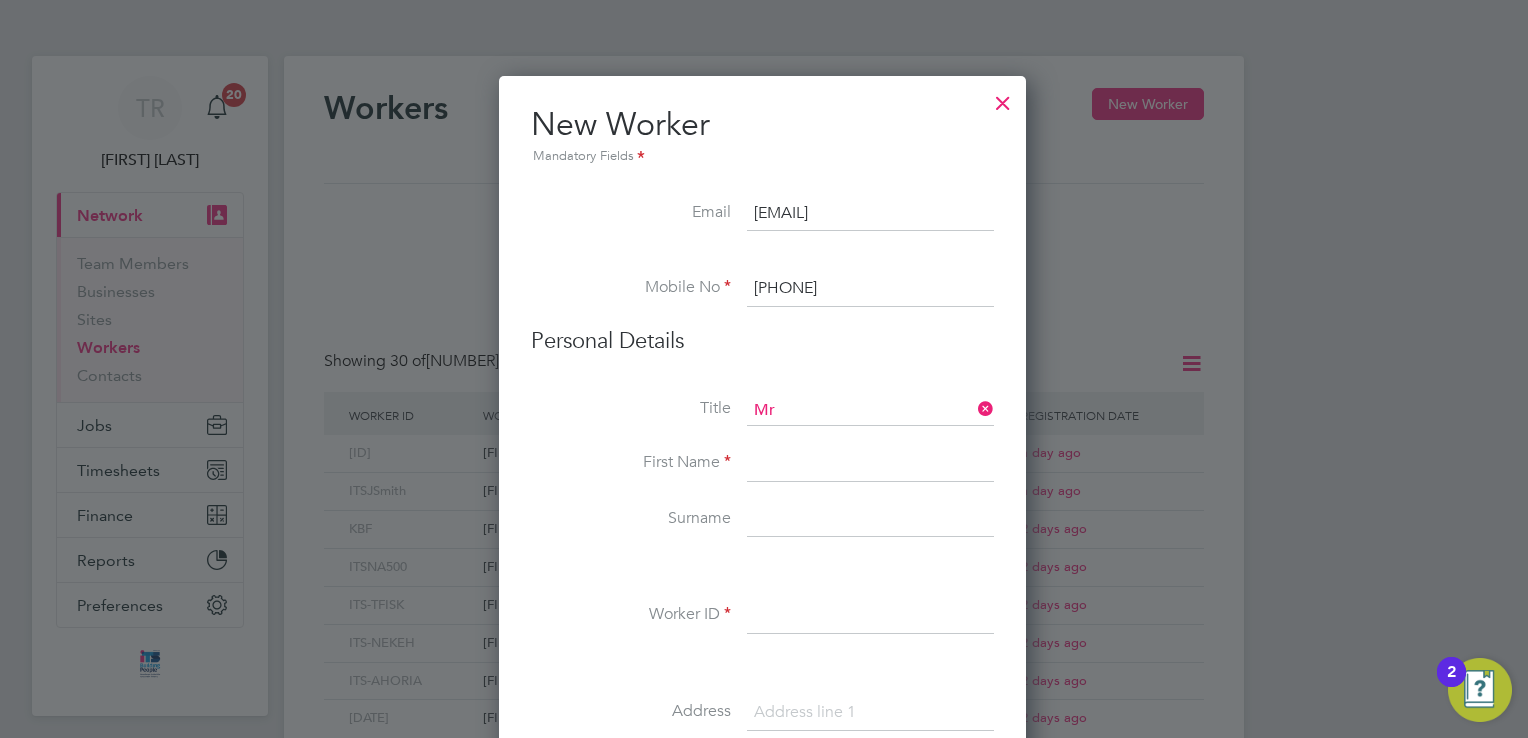 click at bounding box center (870, 464) 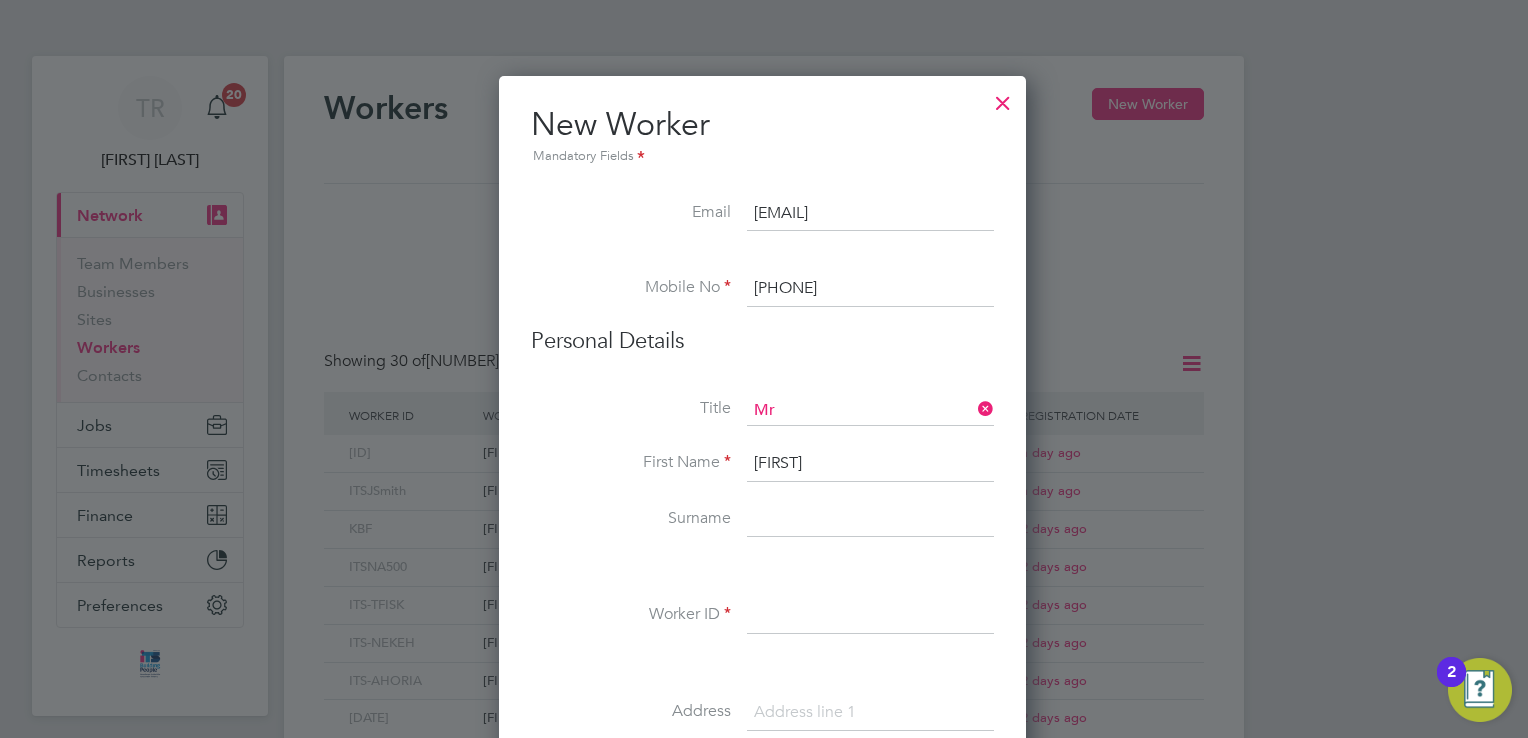 type on "Brian" 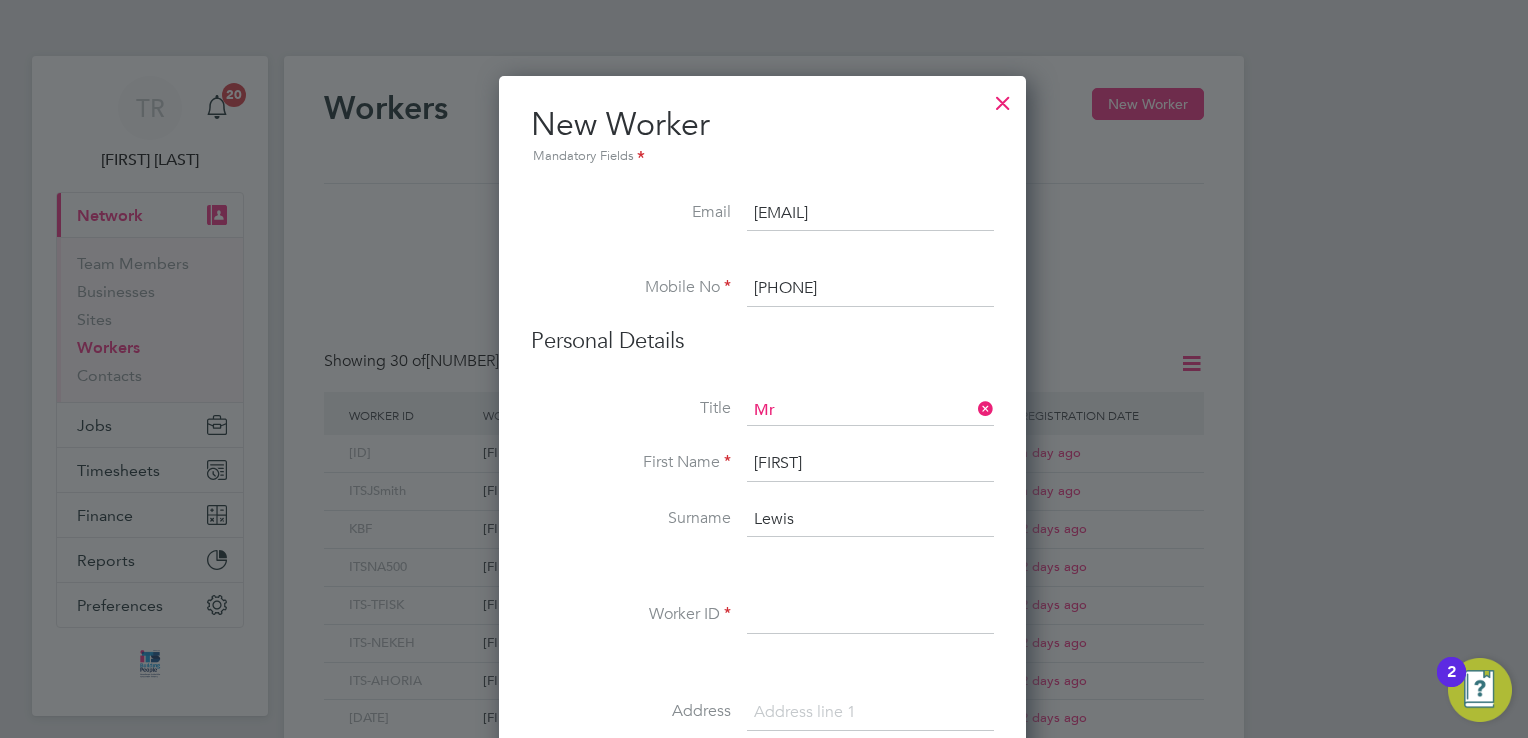 type on "Lewis" 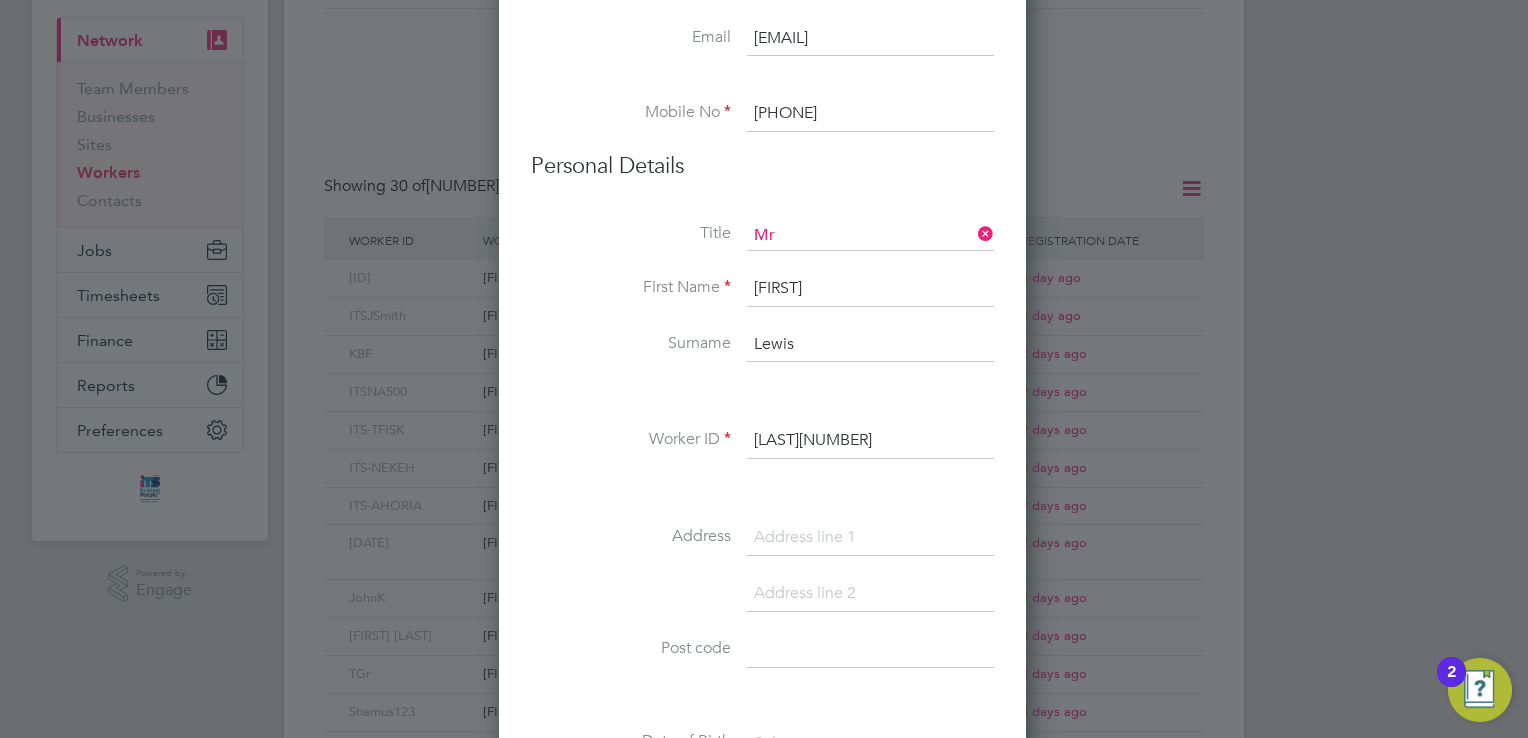 scroll, scrollTop: 300, scrollLeft: 0, axis: vertical 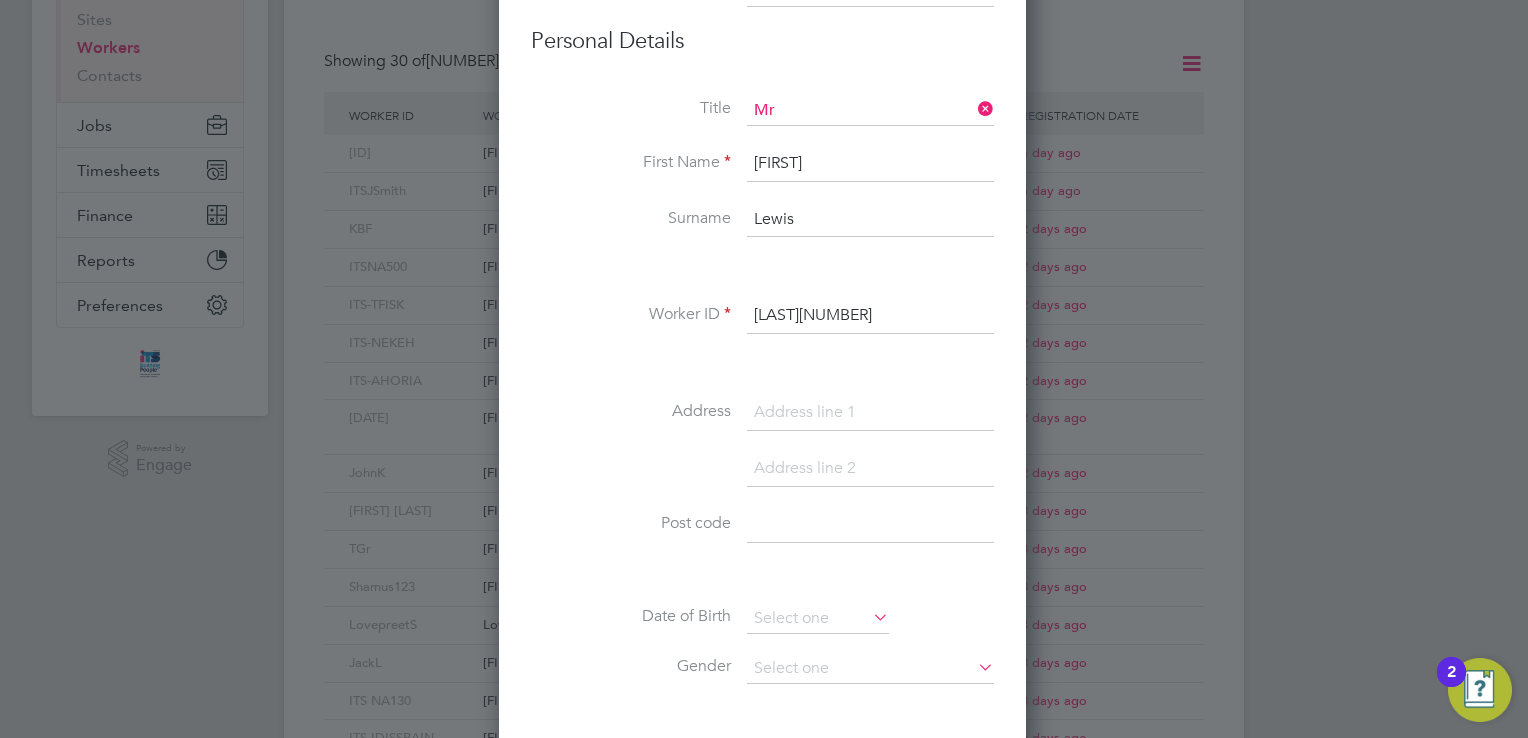 type on "Lewis8754" 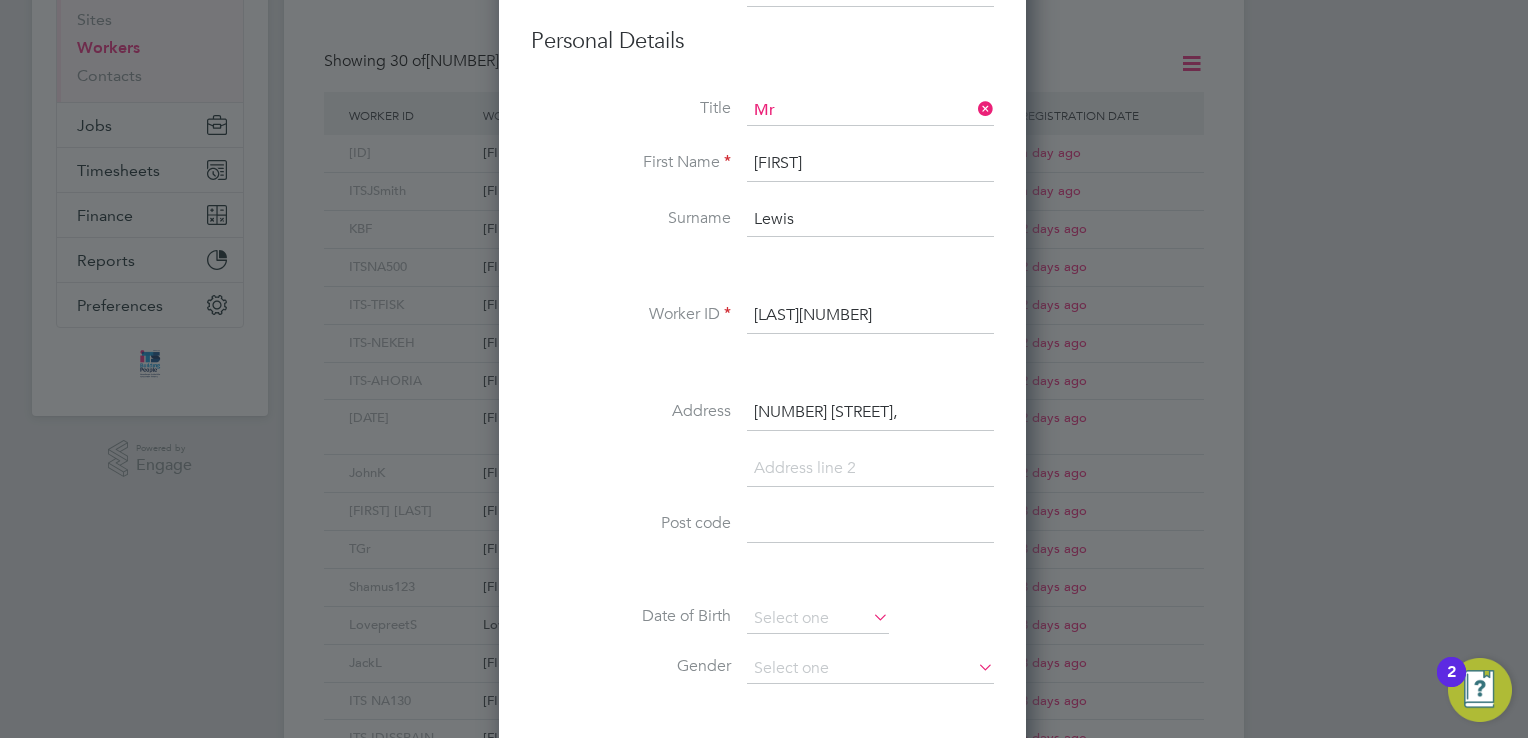type on "11 Cedar Grove," 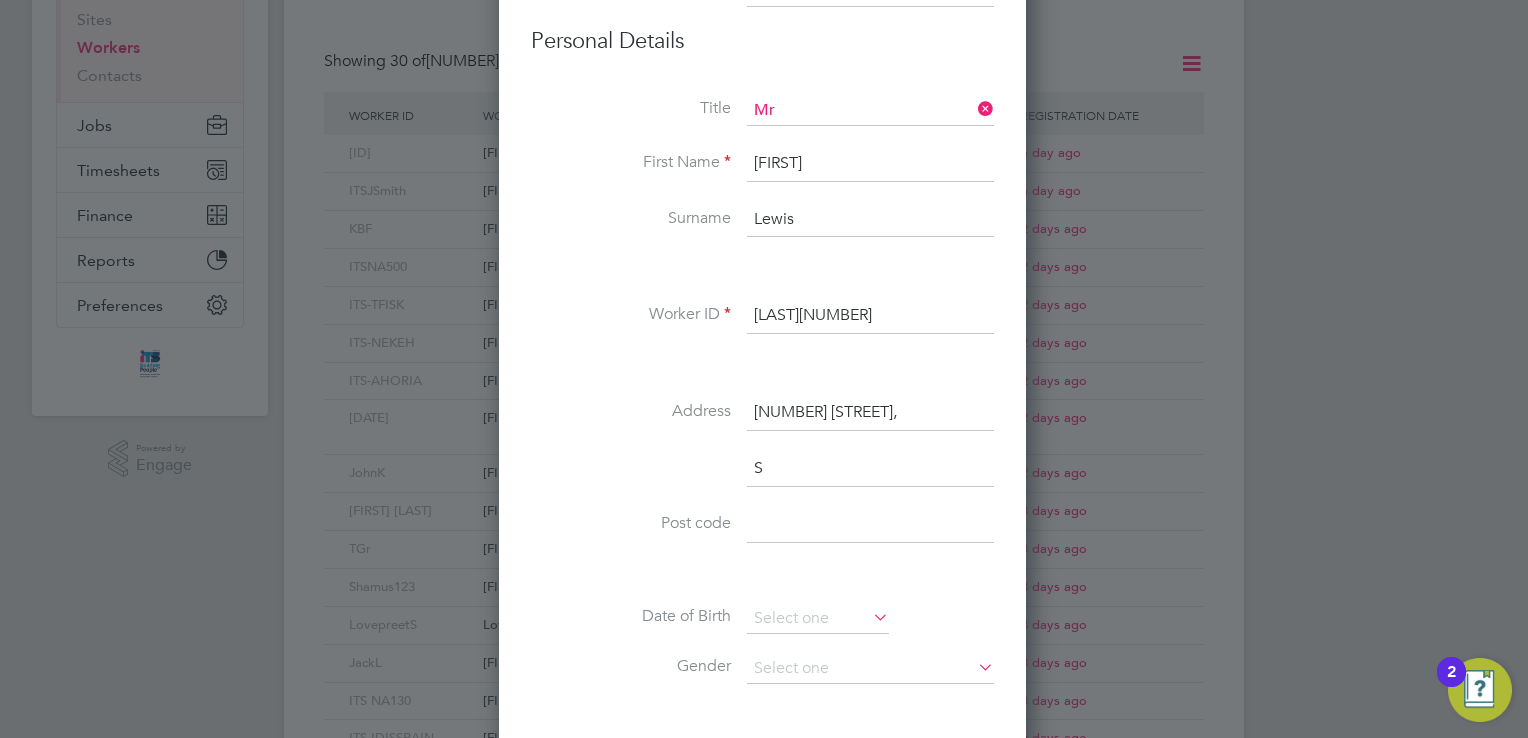 scroll, scrollTop: 9, scrollLeft: 10, axis: both 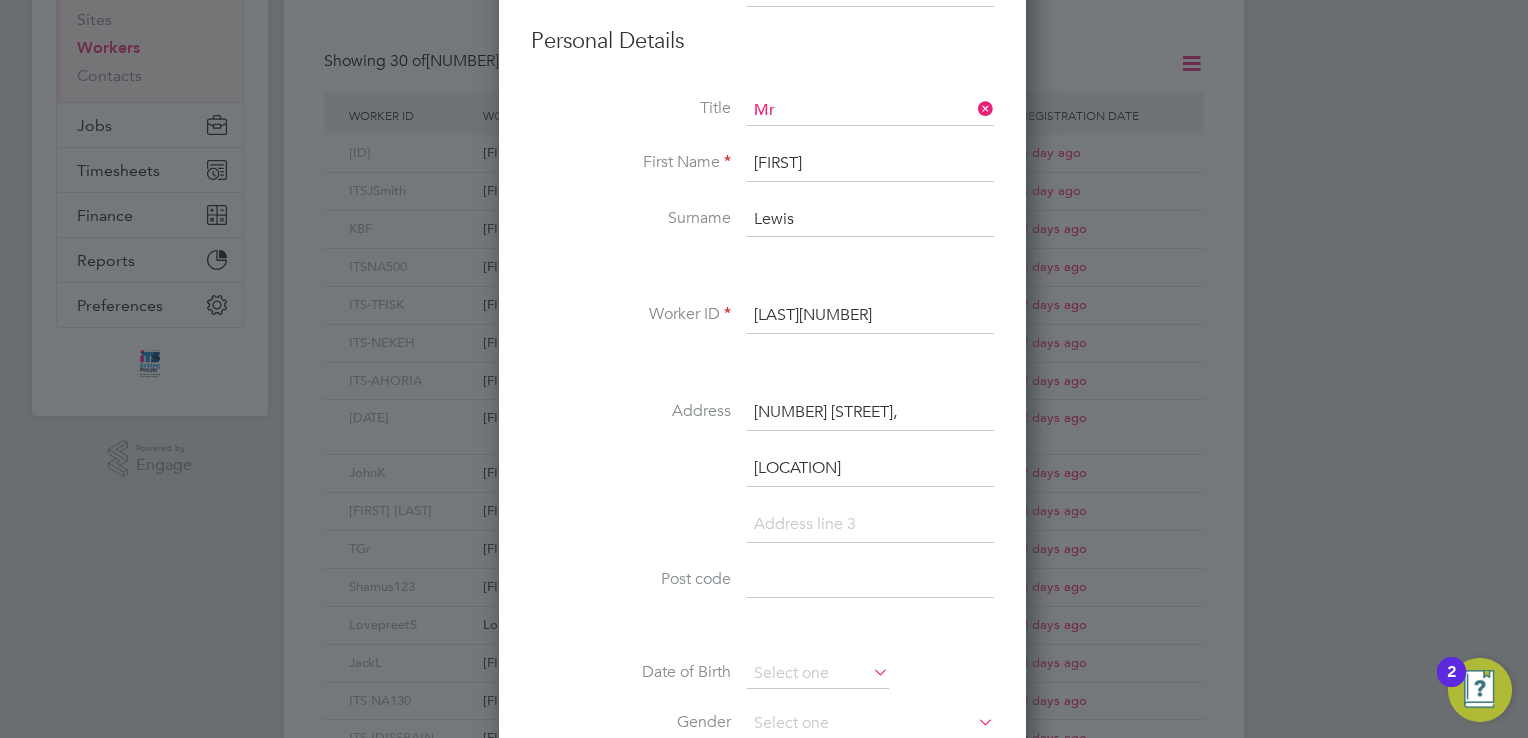 type on "Somerset" 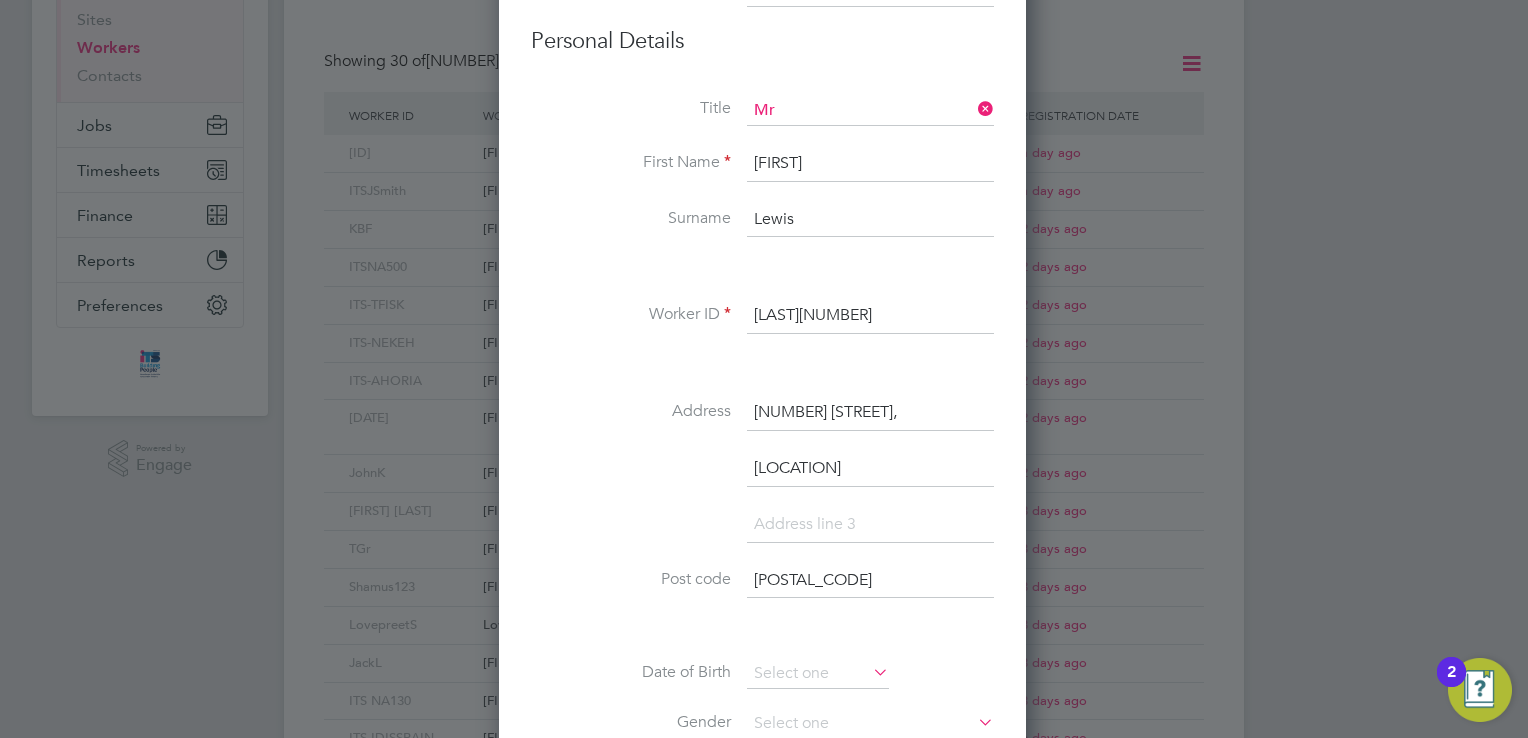 scroll, scrollTop: 600, scrollLeft: 0, axis: vertical 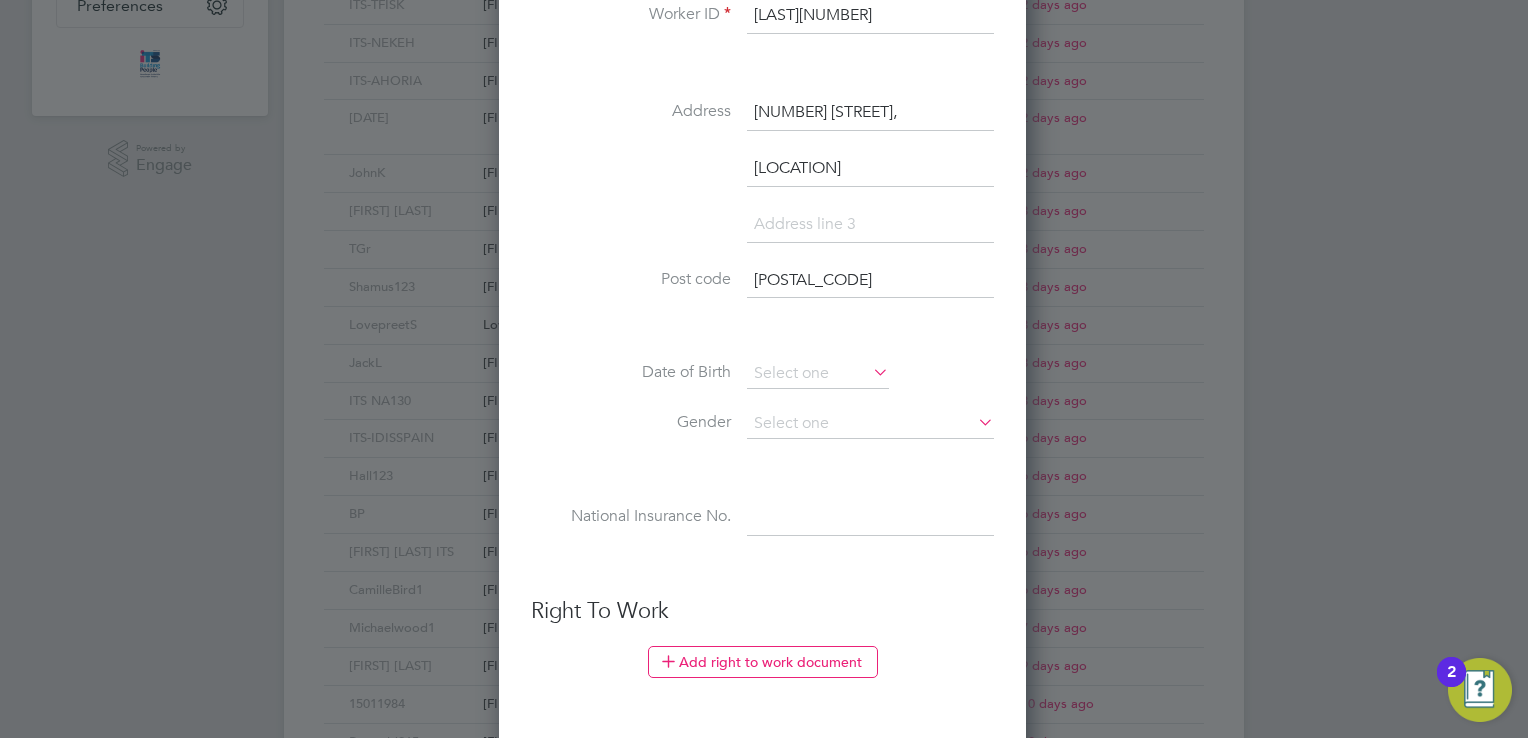 type on "BA2 2HN" 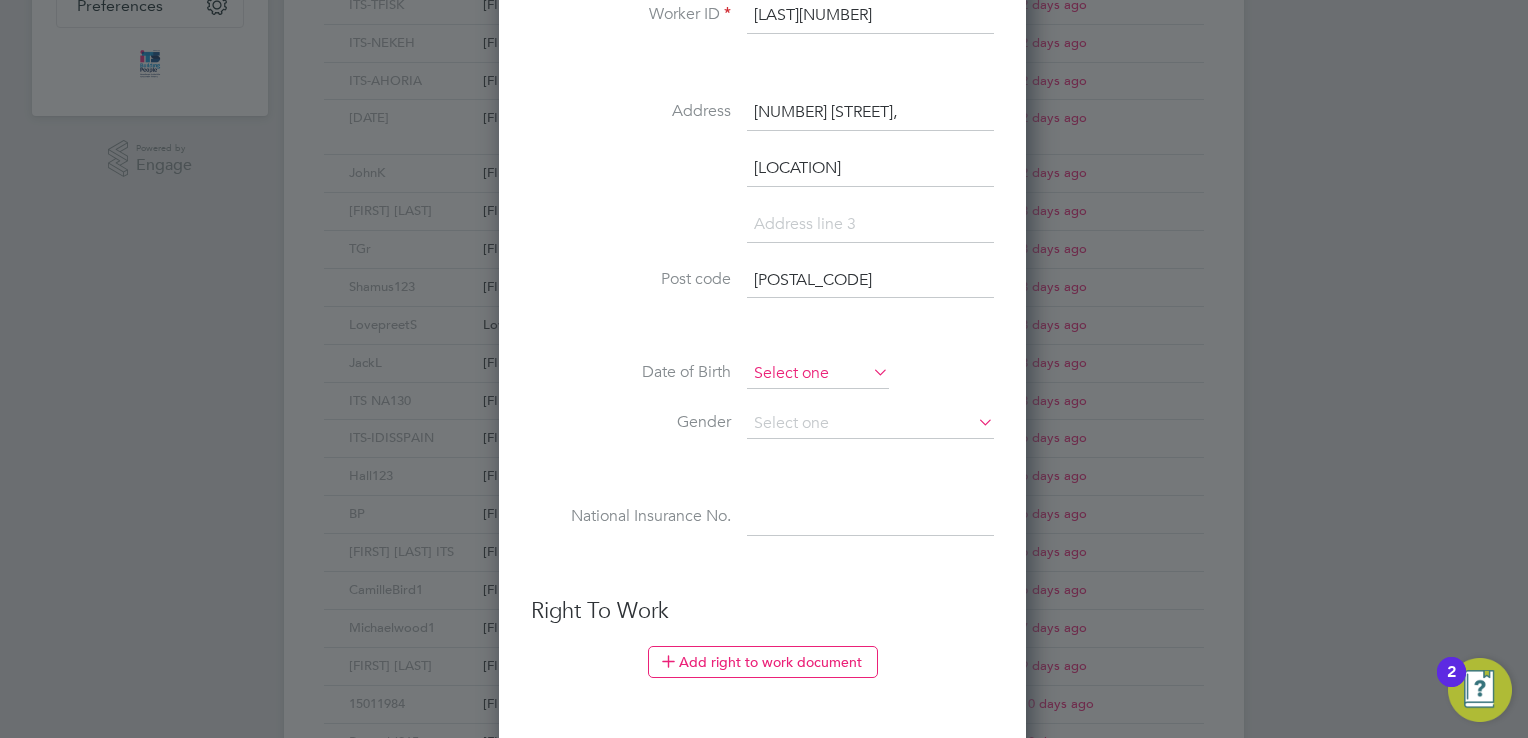 click at bounding box center [818, 374] 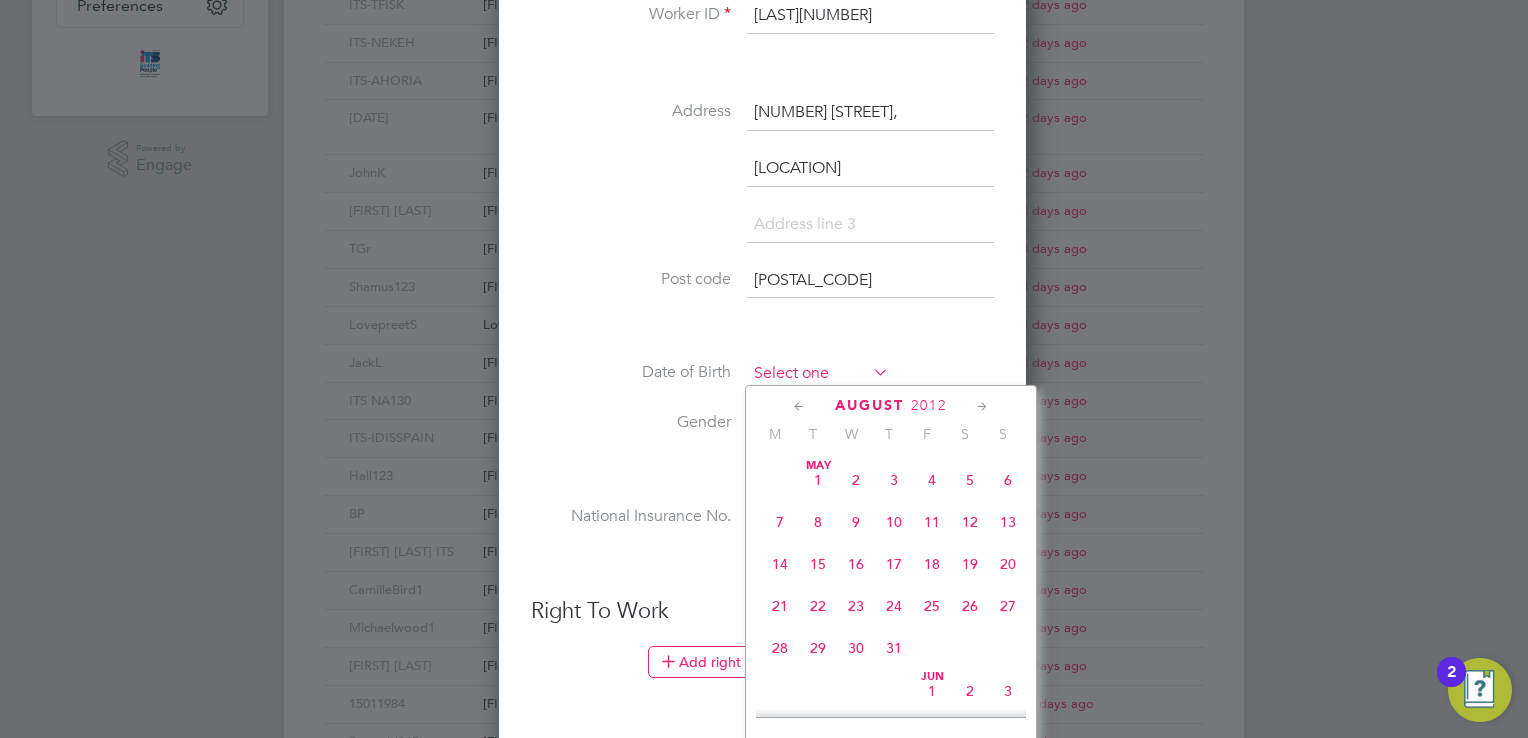 scroll, scrollTop: 652, scrollLeft: 0, axis: vertical 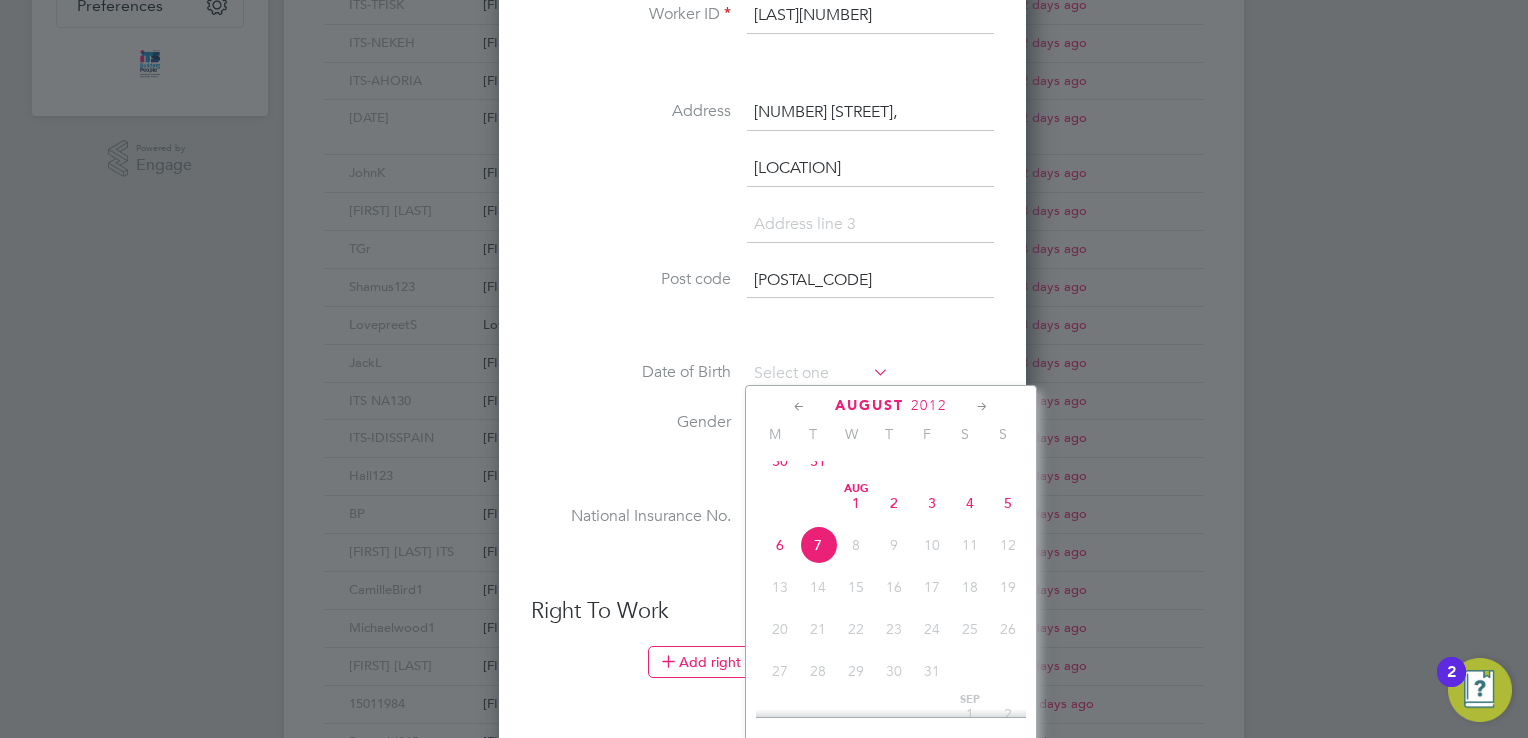 click on "August" 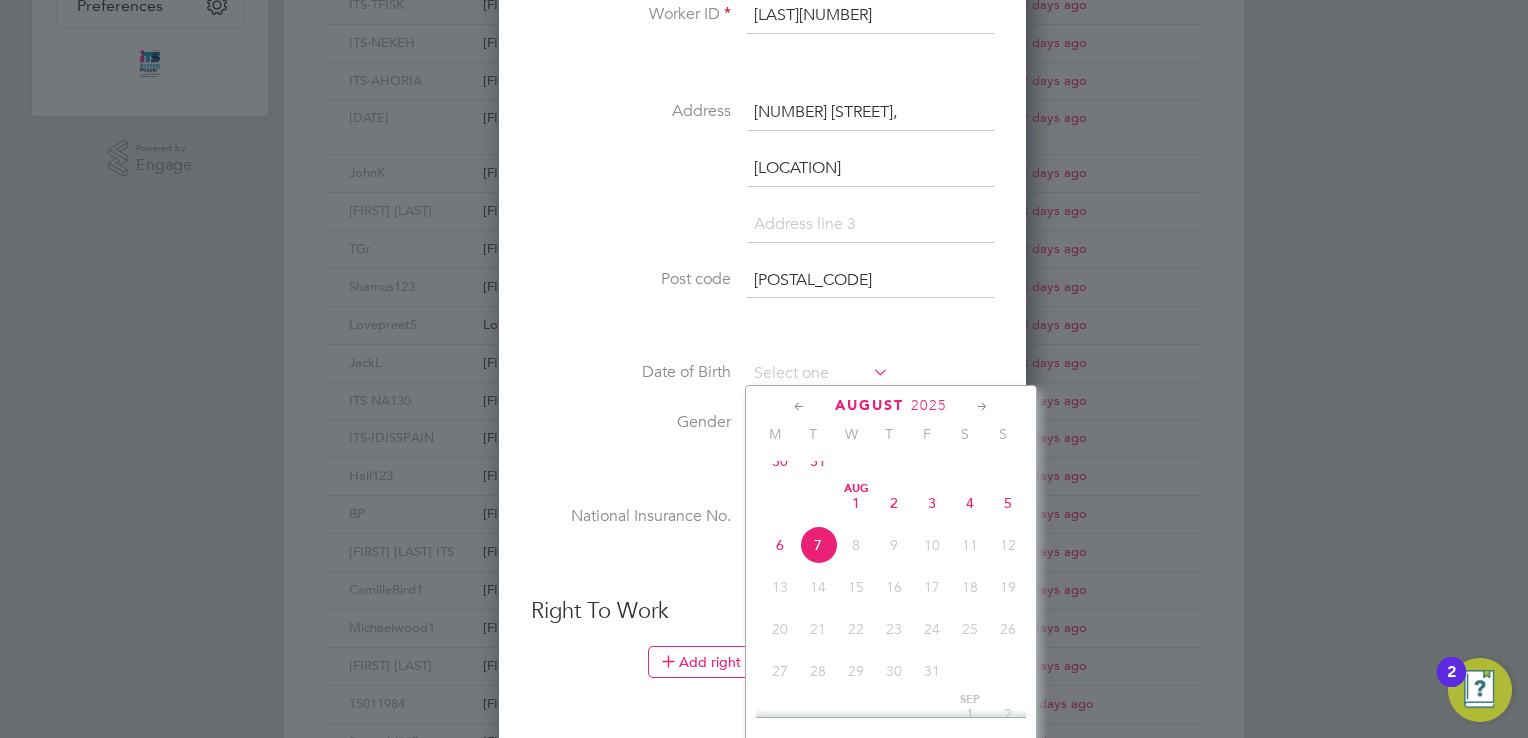 scroll, scrollTop: 35896, scrollLeft: 0, axis: vertical 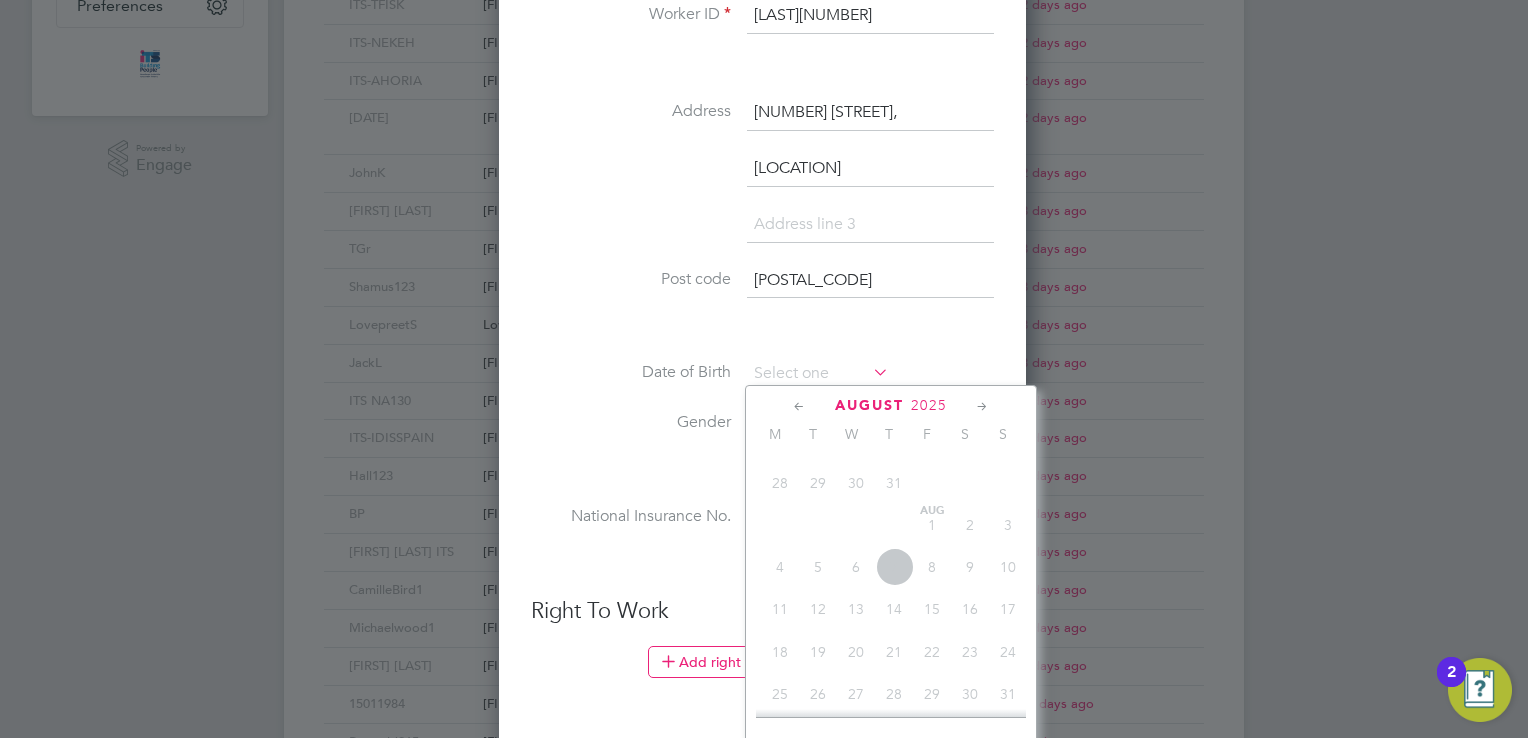 click on "2025" 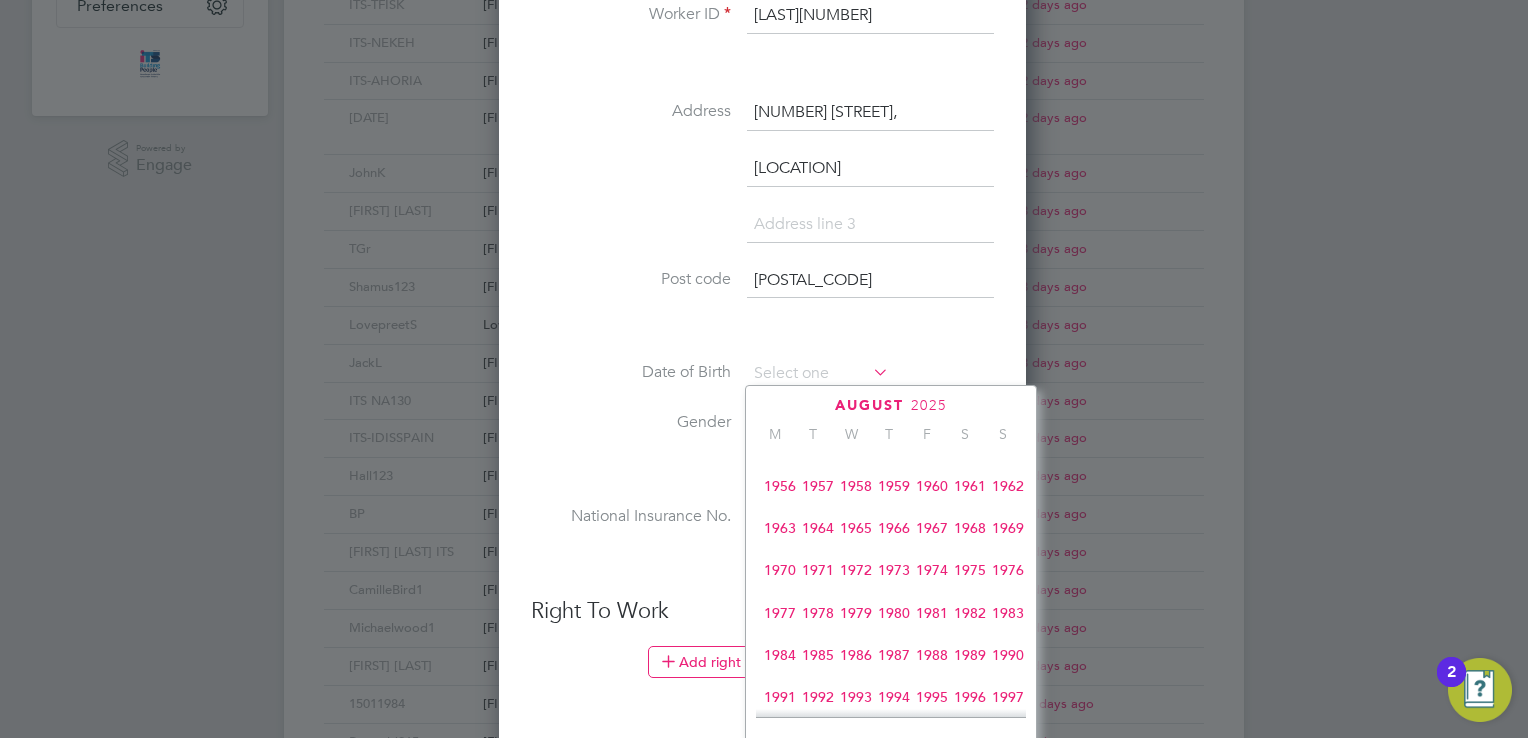 scroll, scrollTop: 468, scrollLeft: 0, axis: vertical 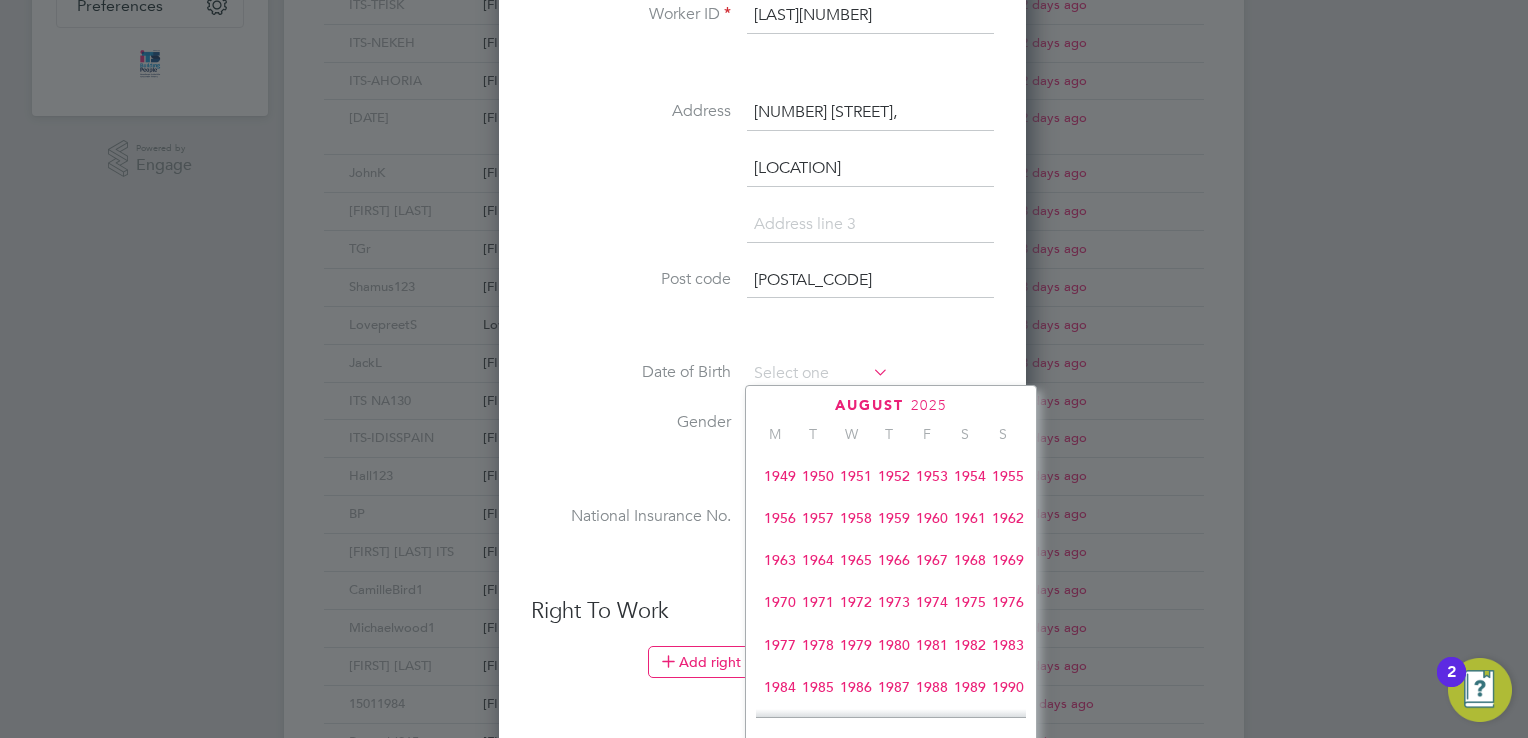 click on "1967" 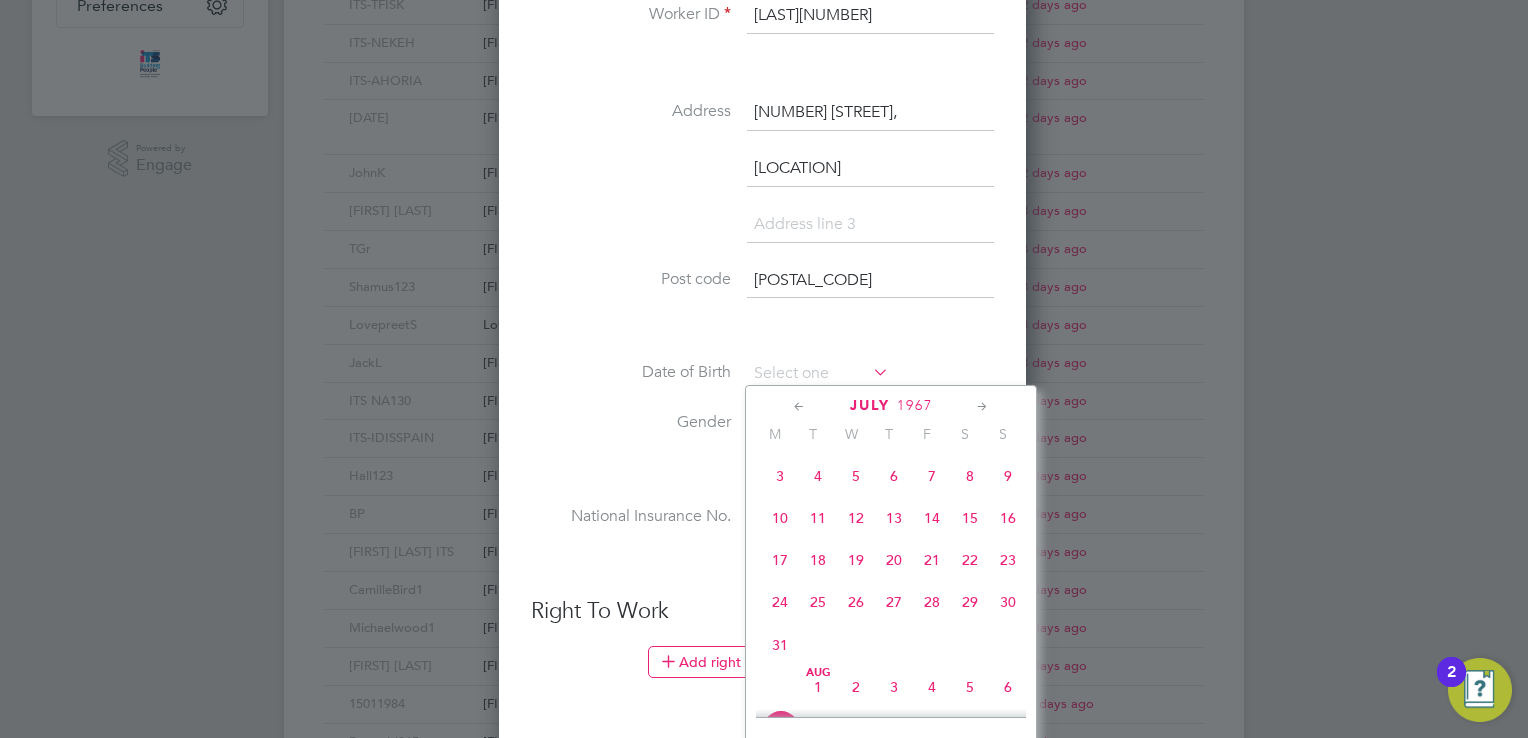 click 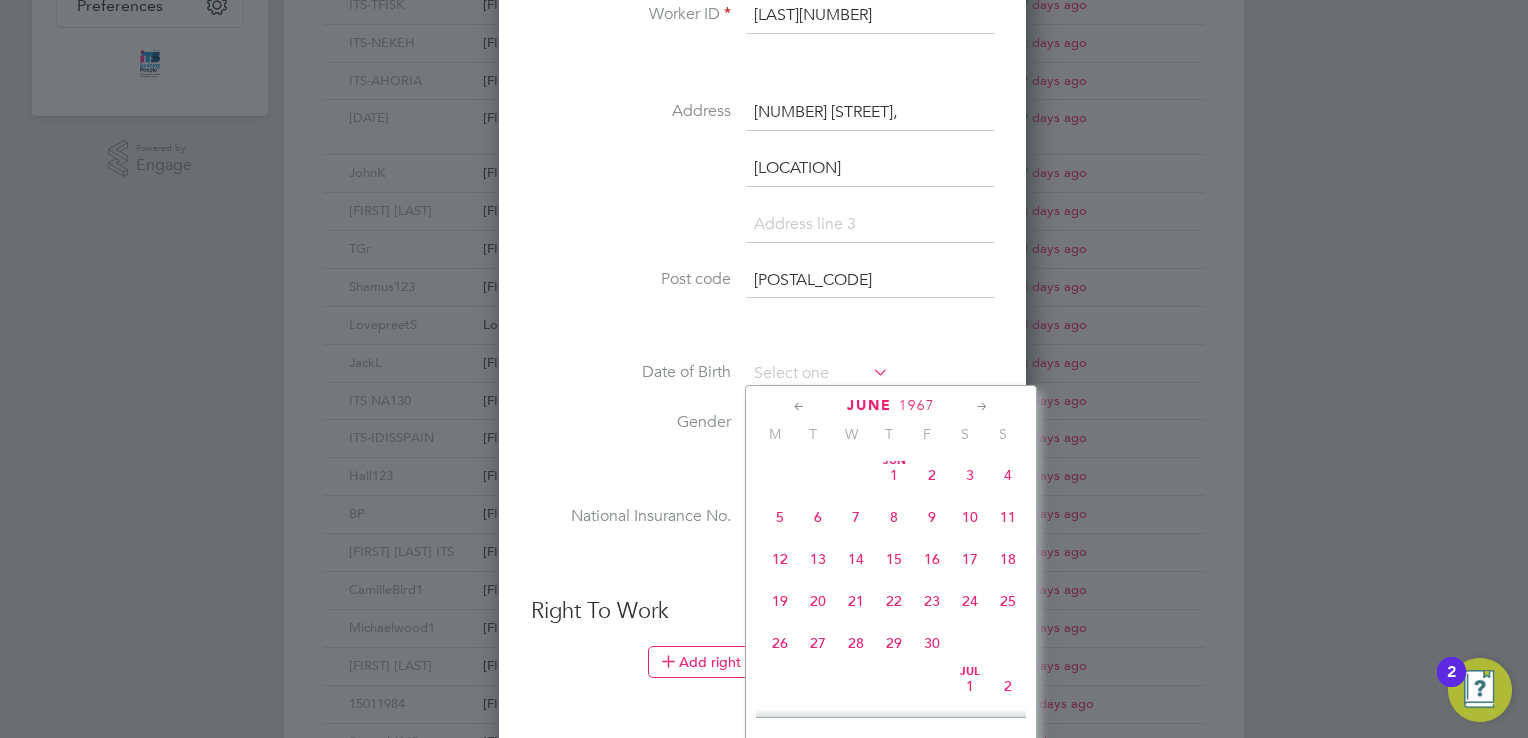 click 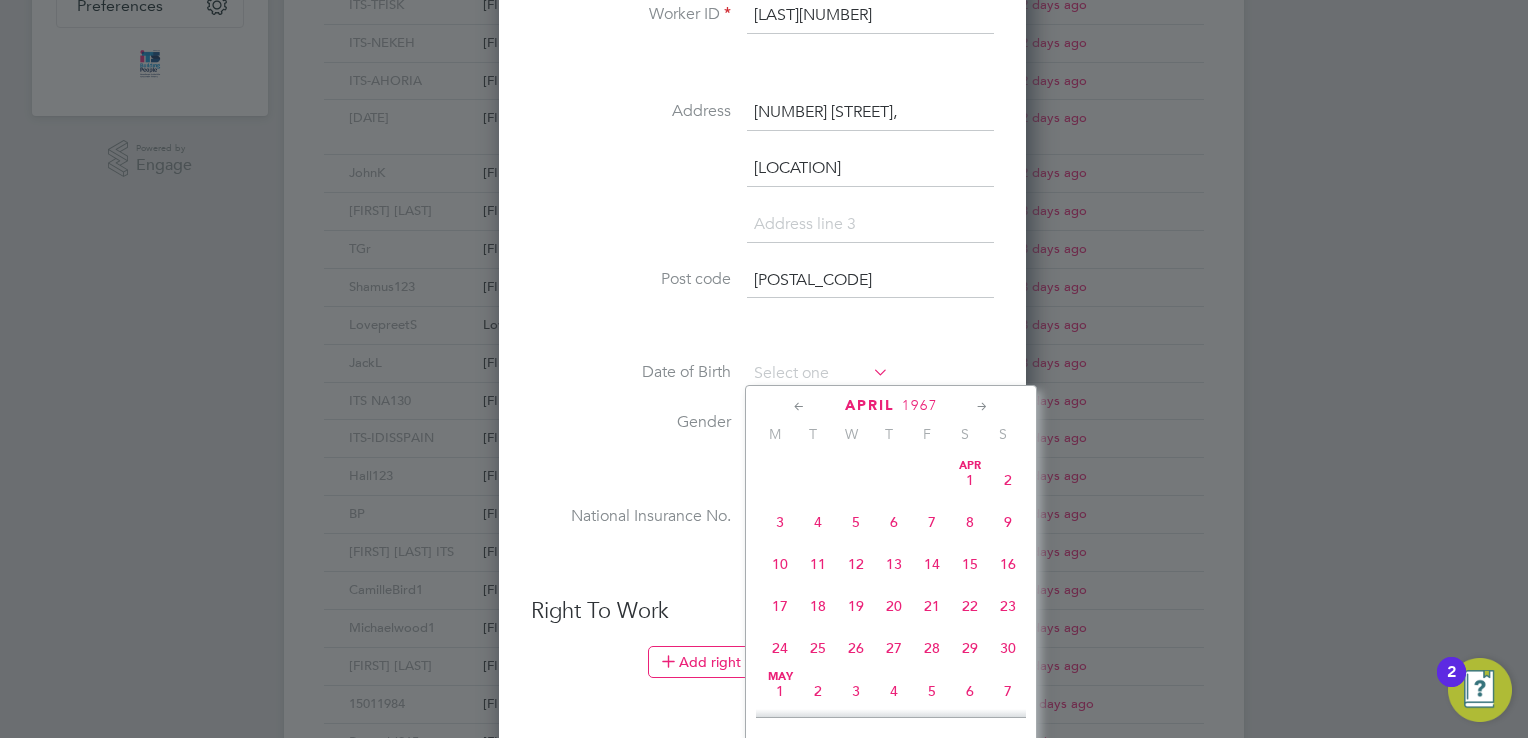 click 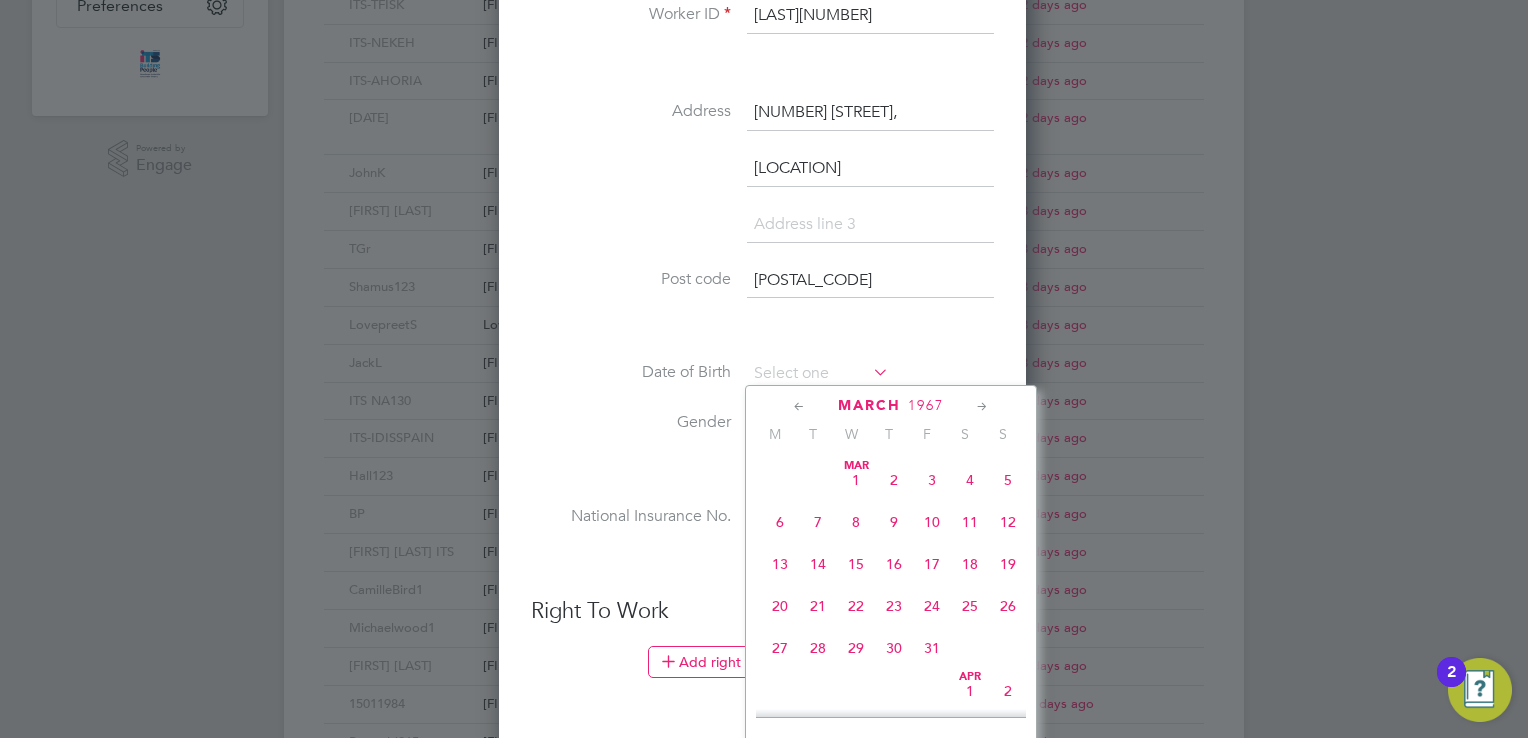 click 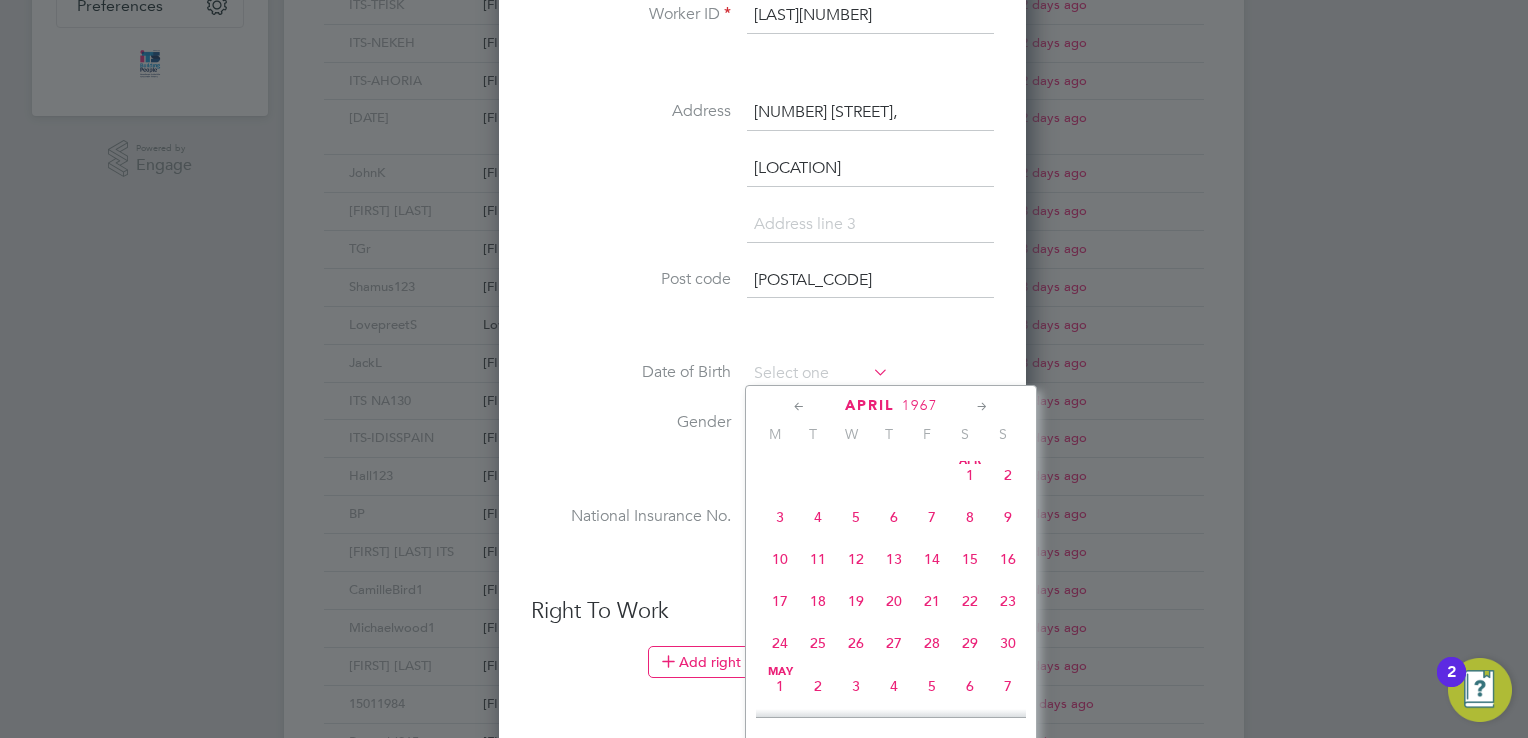 click 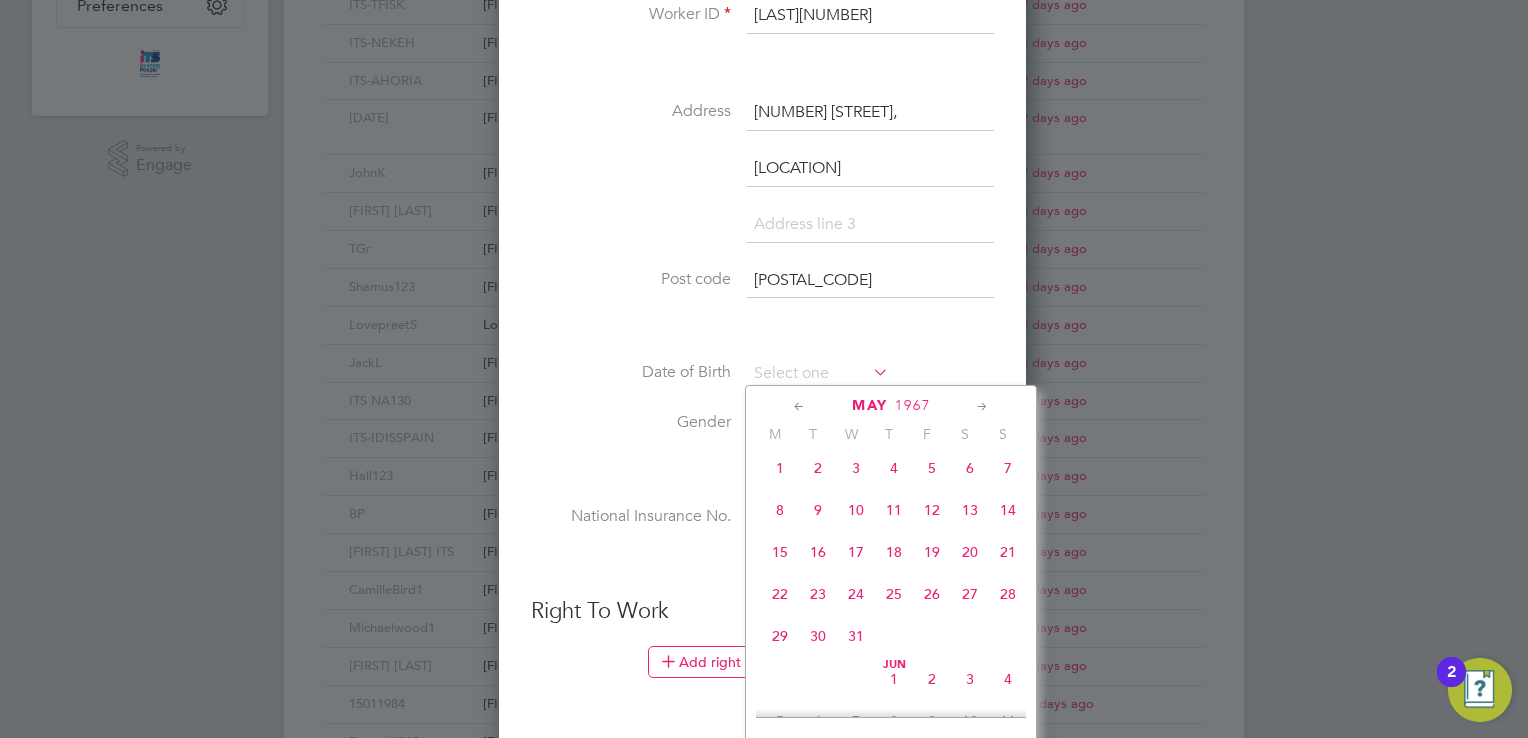 click on "5" 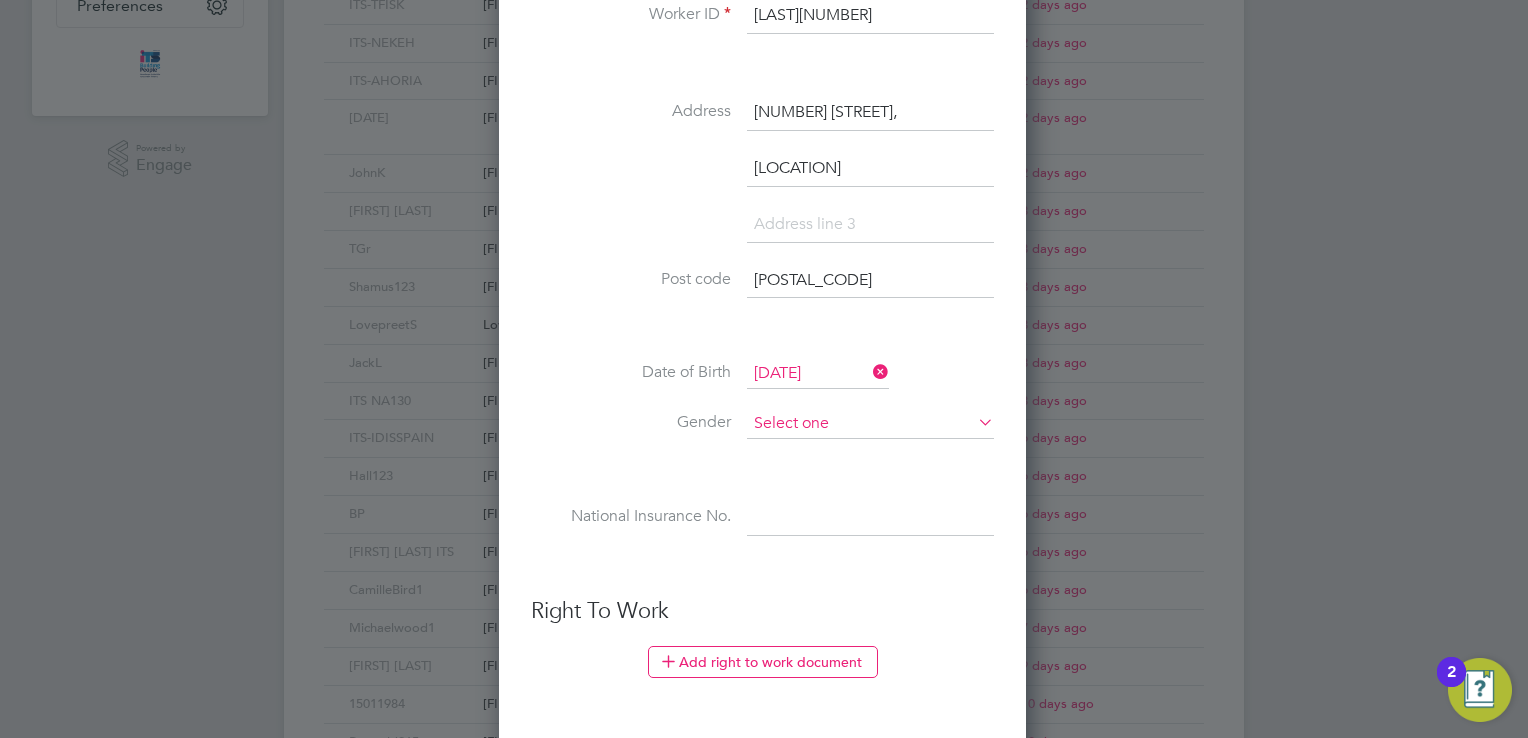 click at bounding box center [870, 424] 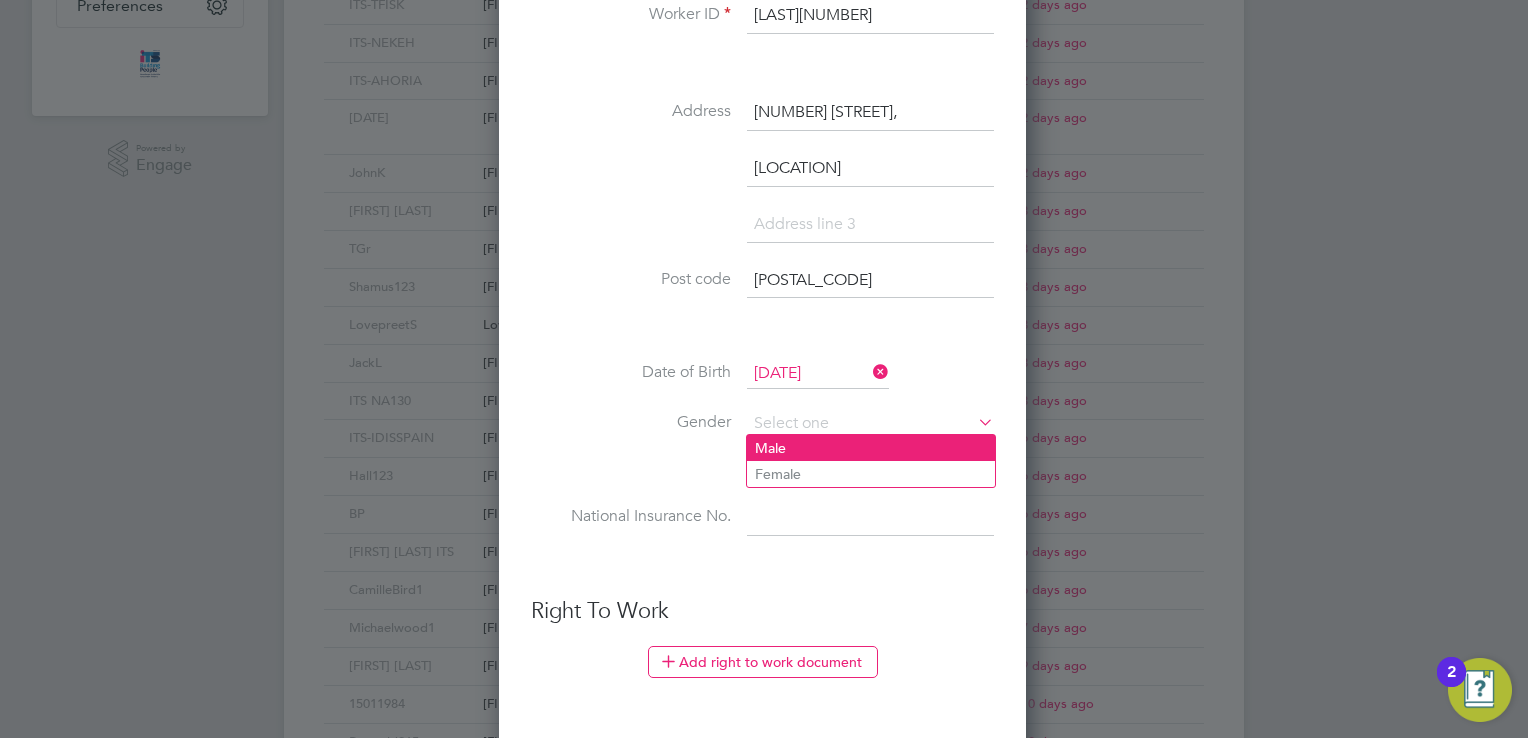 click on "Male" 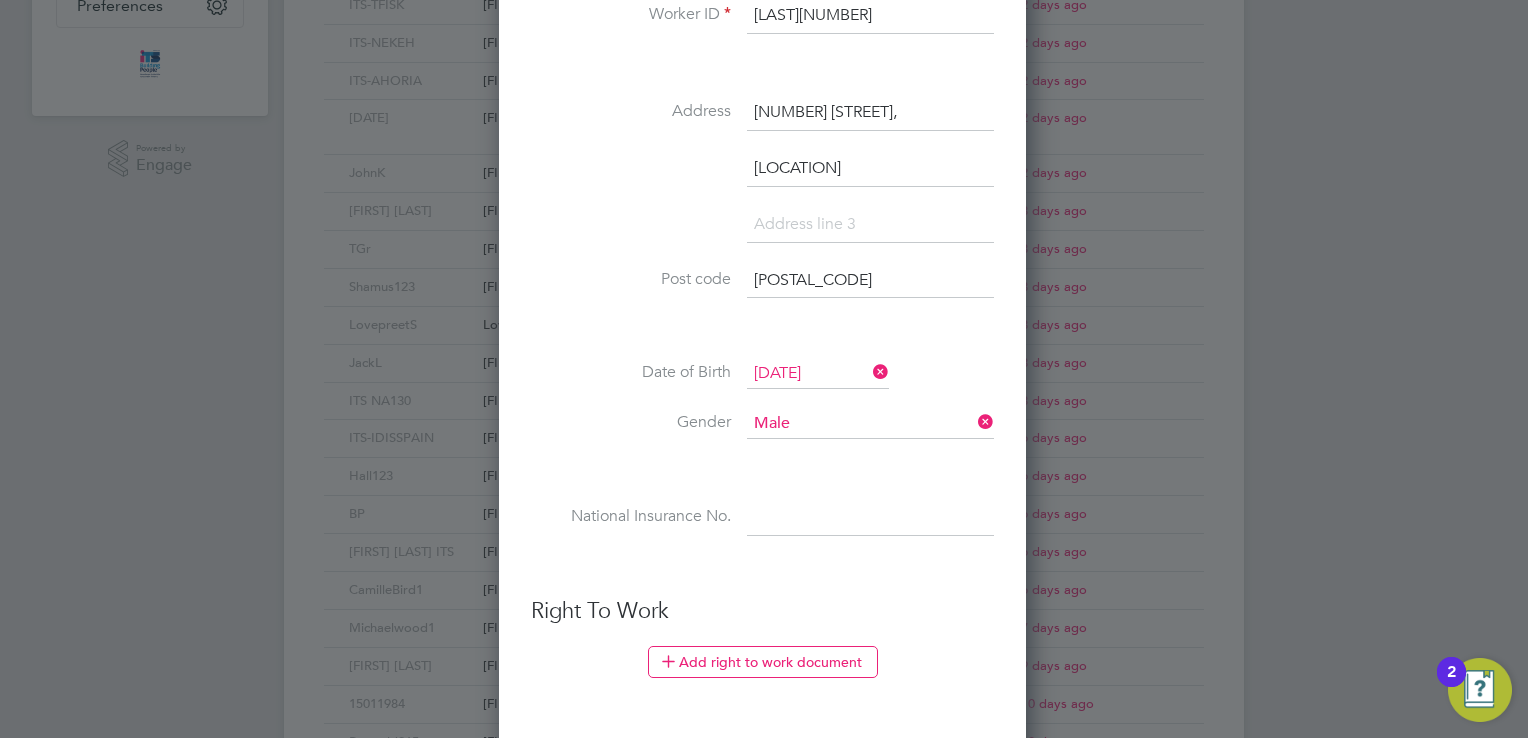 click at bounding box center [870, 518] 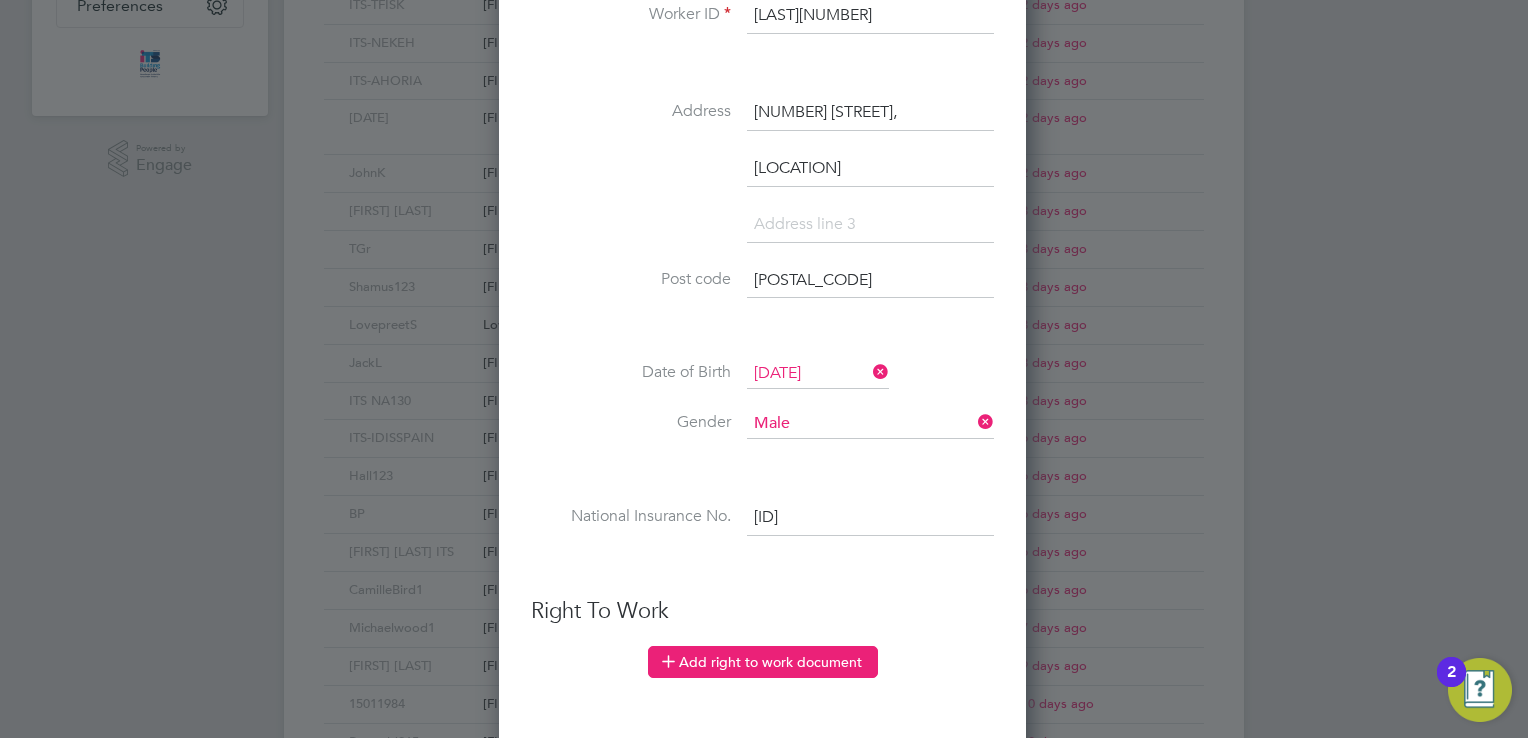 type on "NP 14 69 65 C" 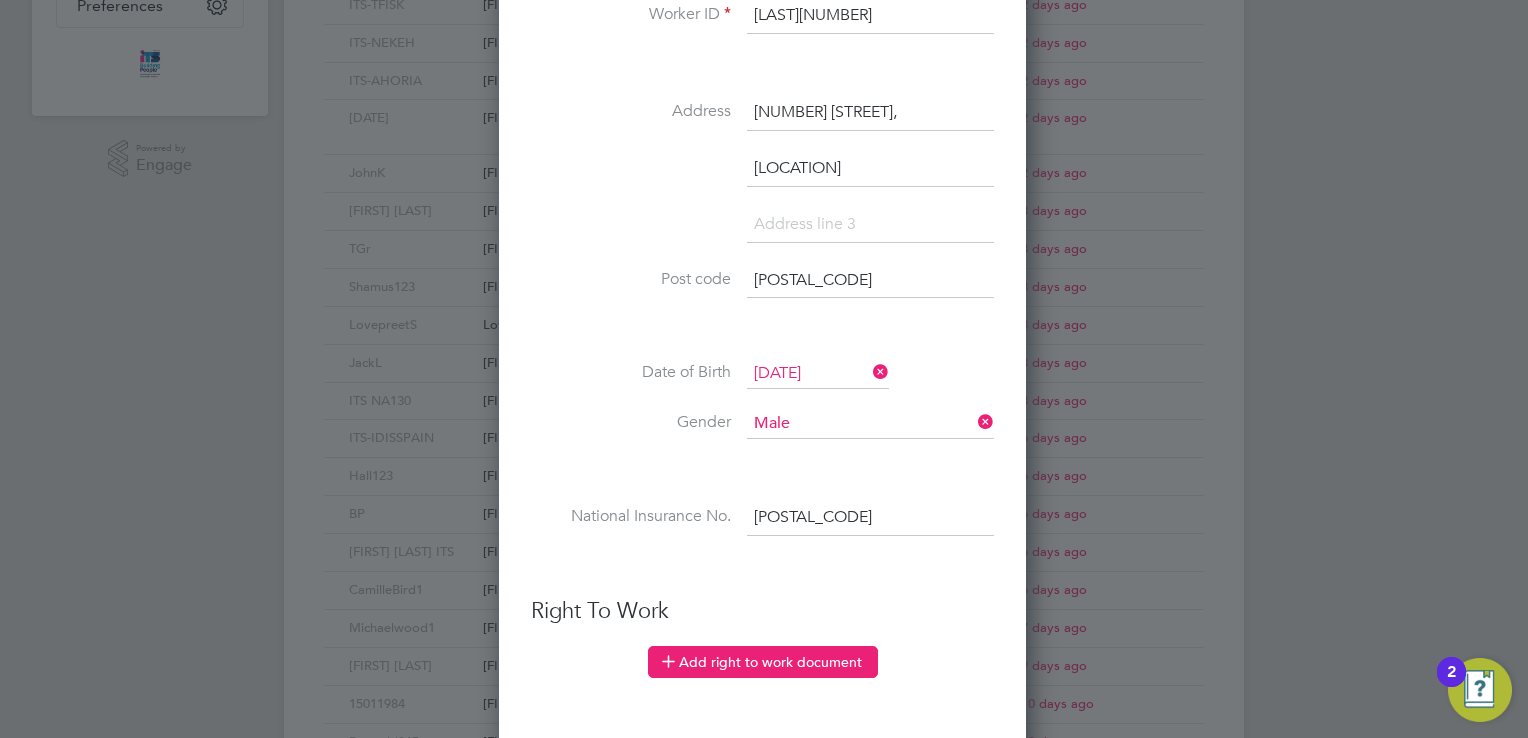 click on "Add right to work document" at bounding box center [763, 662] 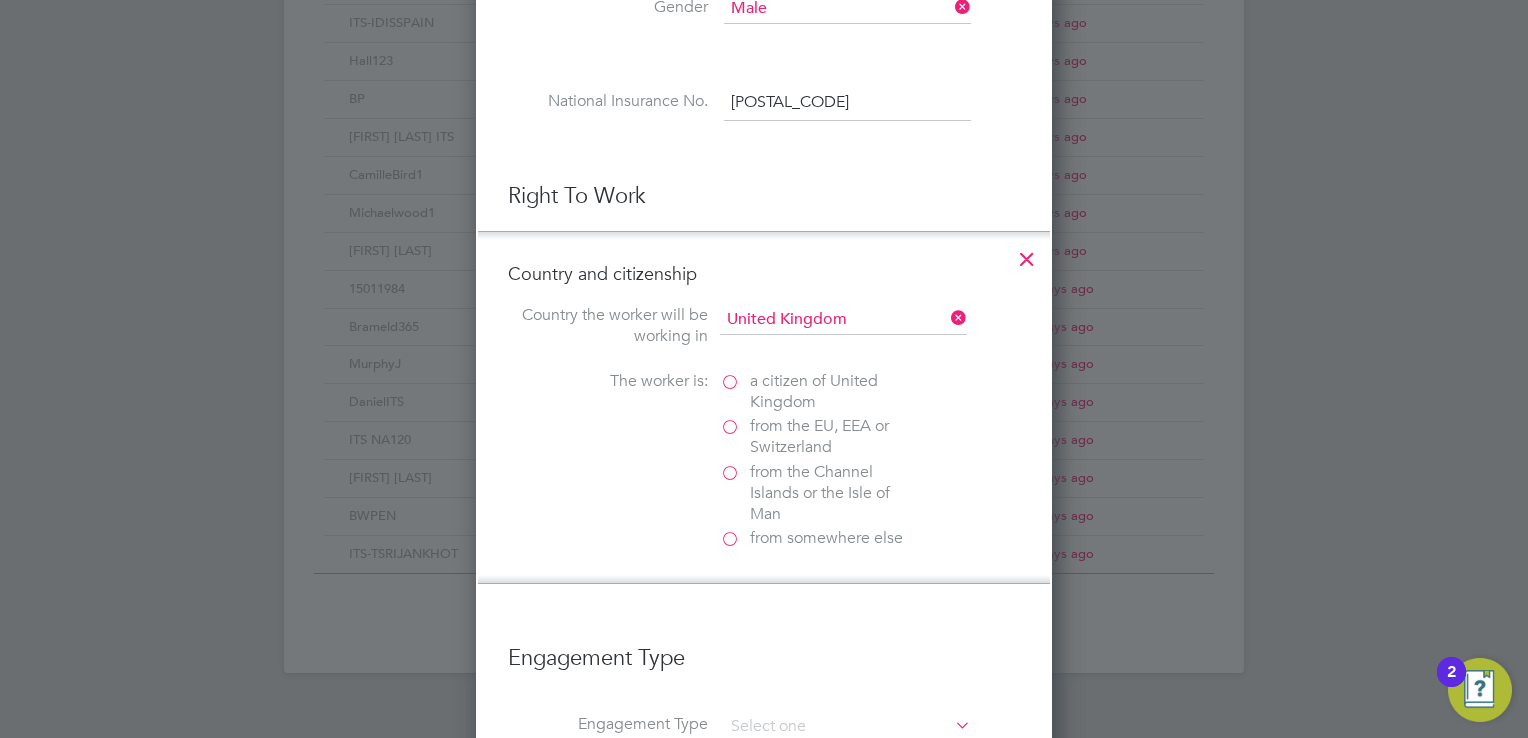 scroll, scrollTop: 1100, scrollLeft: 0, axis: vertical 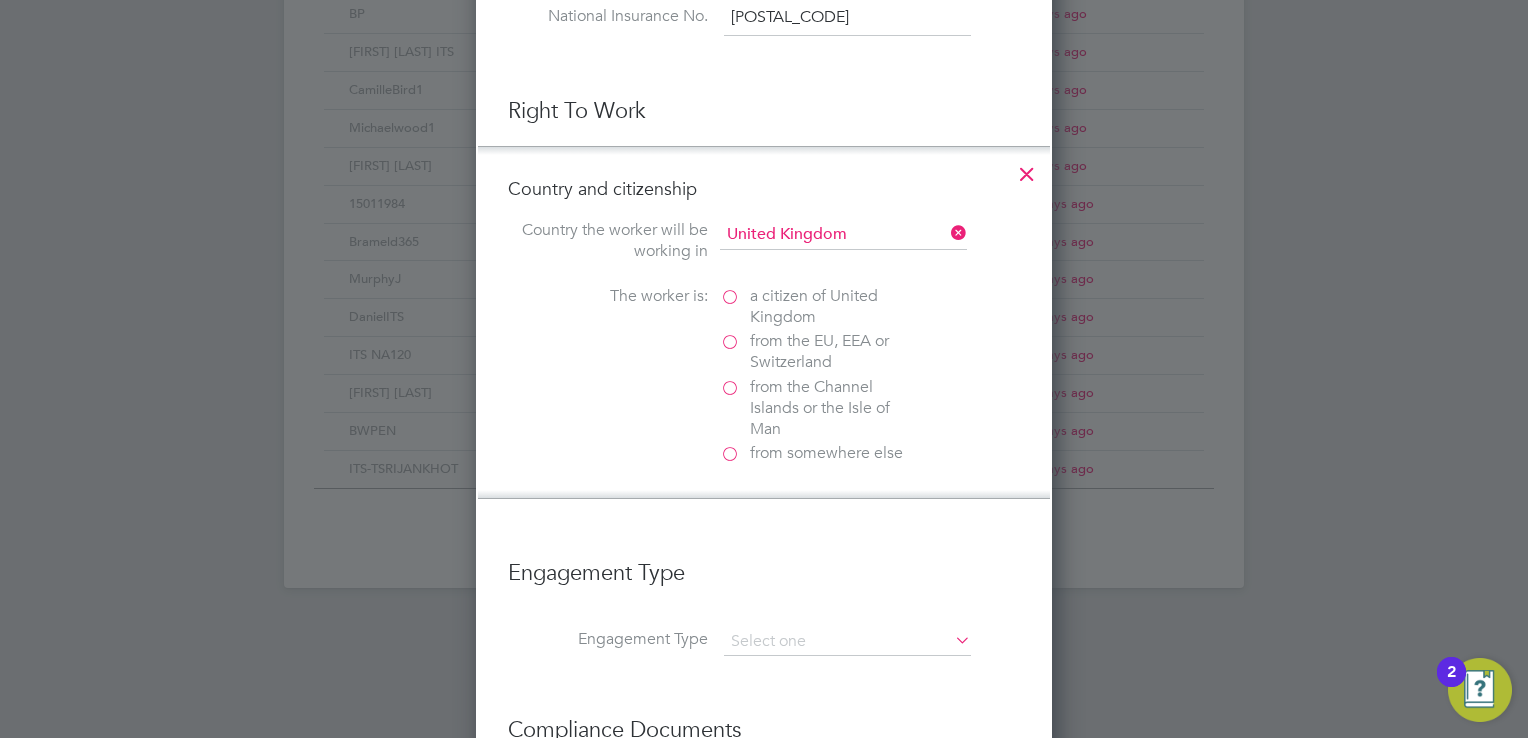 click on "a citizen of United Kingdom" at bounding box center (820, 307) 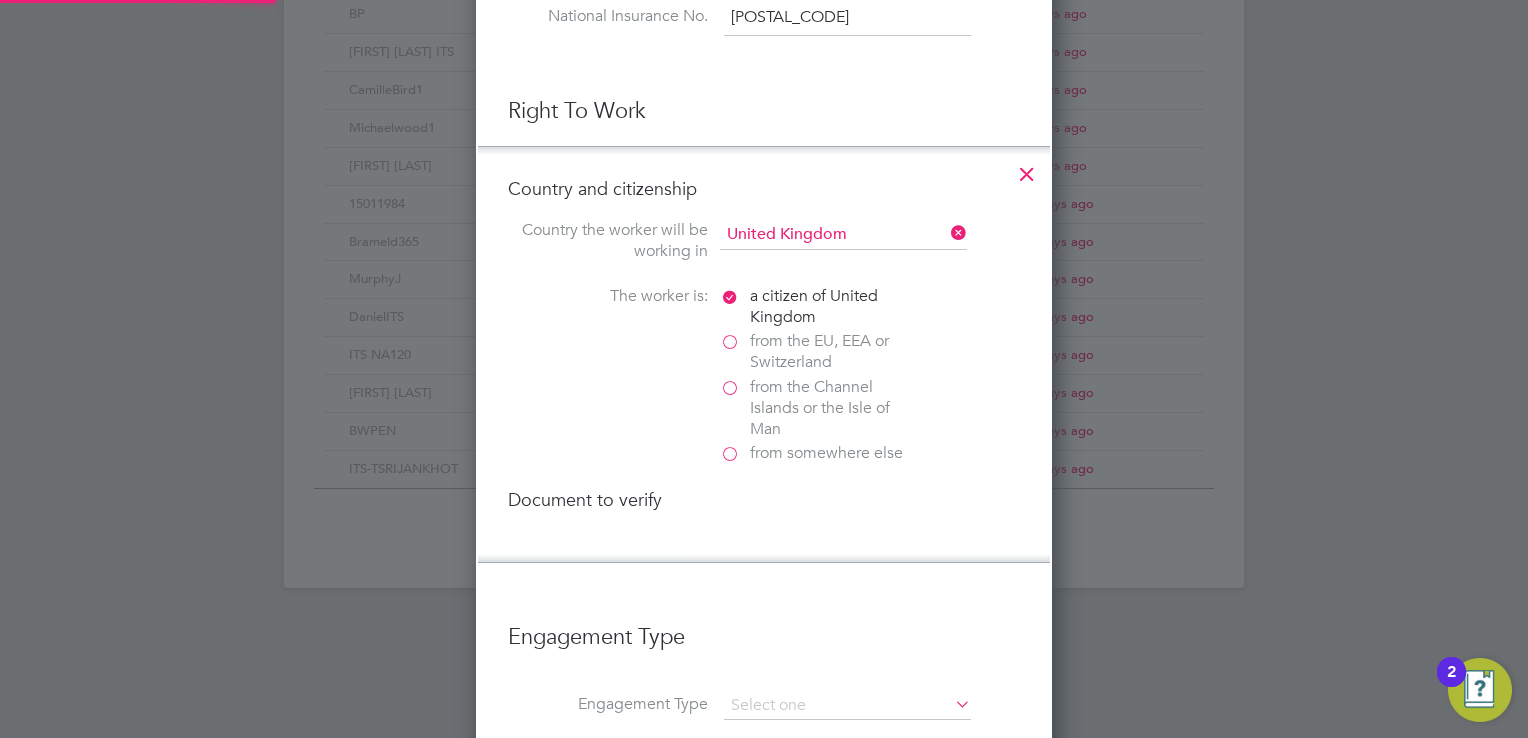 scroll, scrollTop: 4, scrollLeft: 10, axis: both 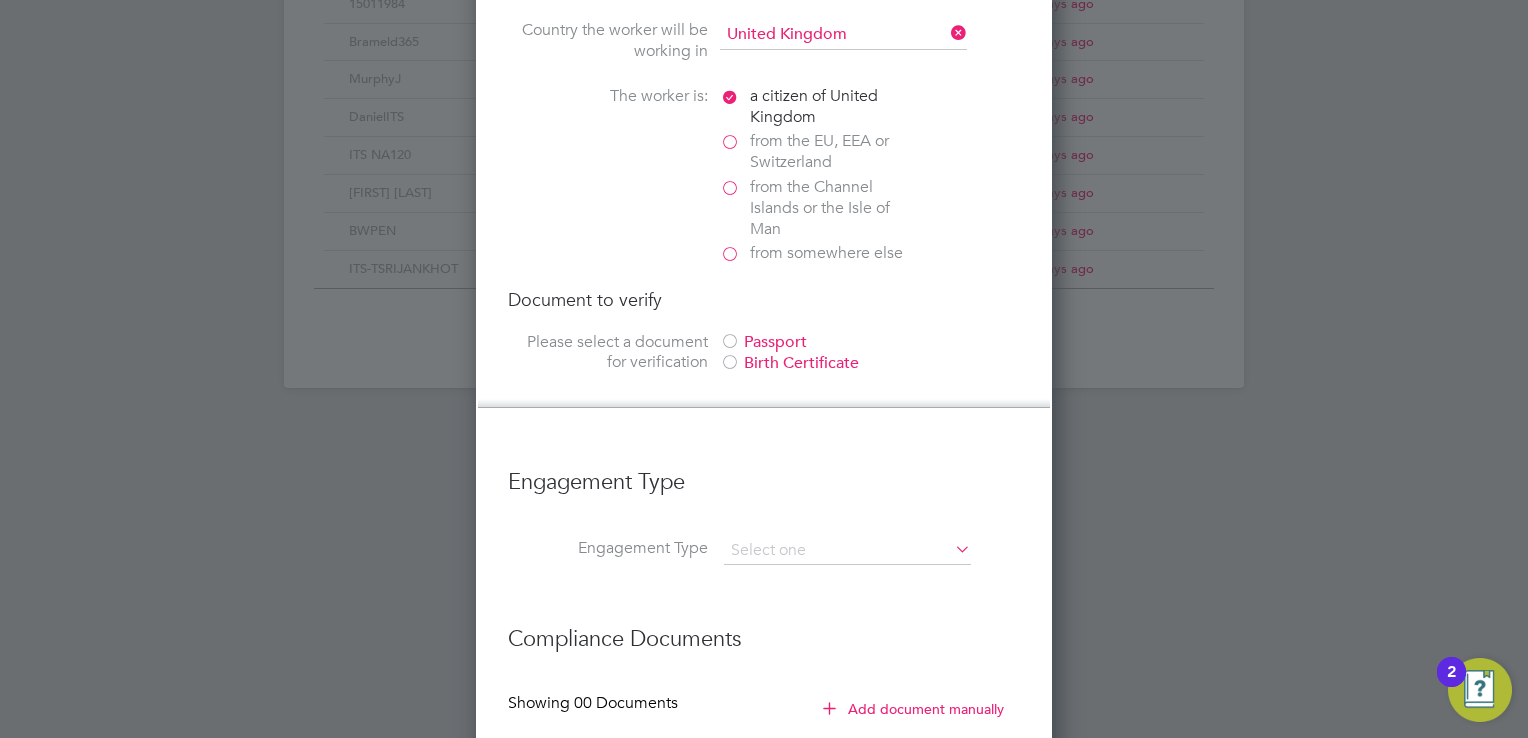 click at bounding box center [730, 364] 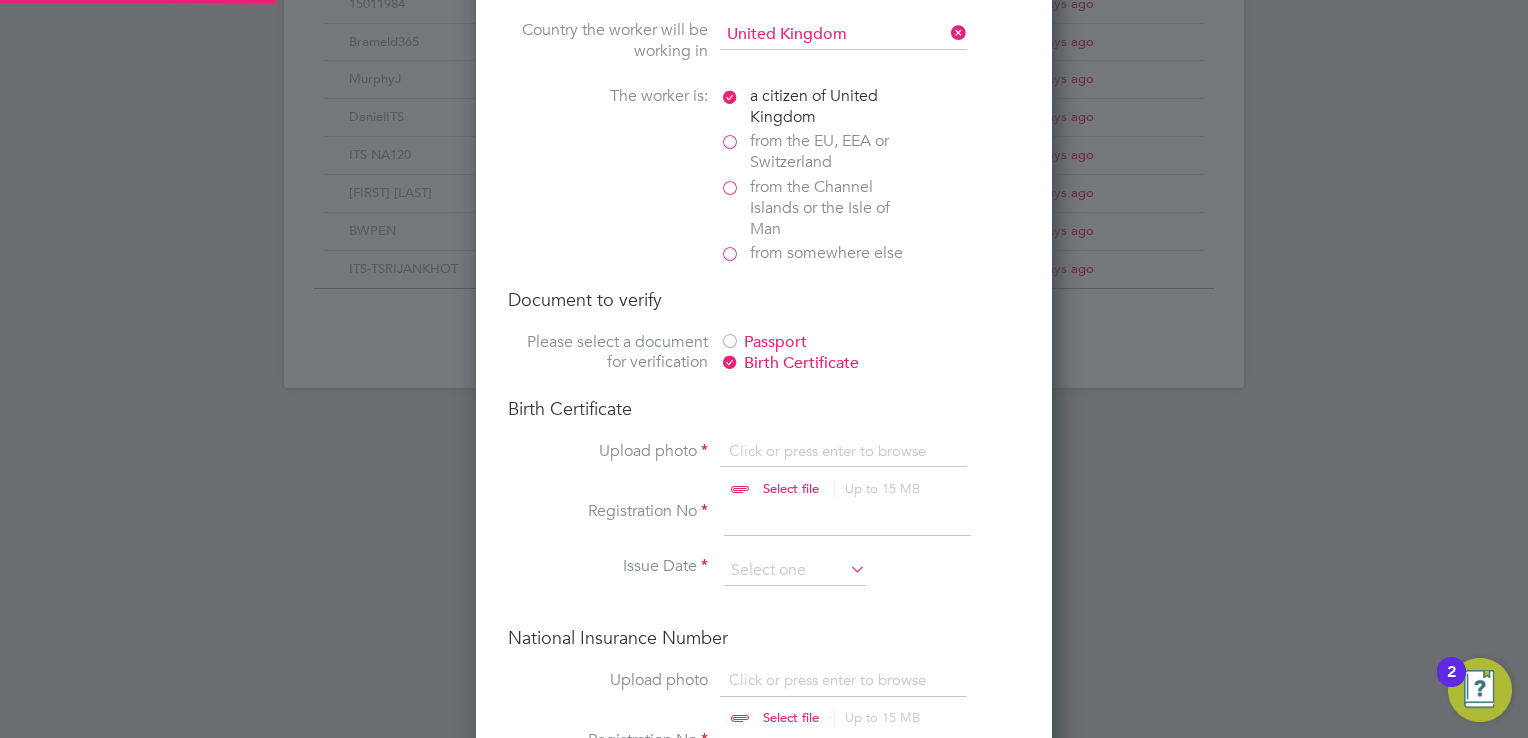 scroll, scrollTop: 9, scrollLeft: 10, axis: both 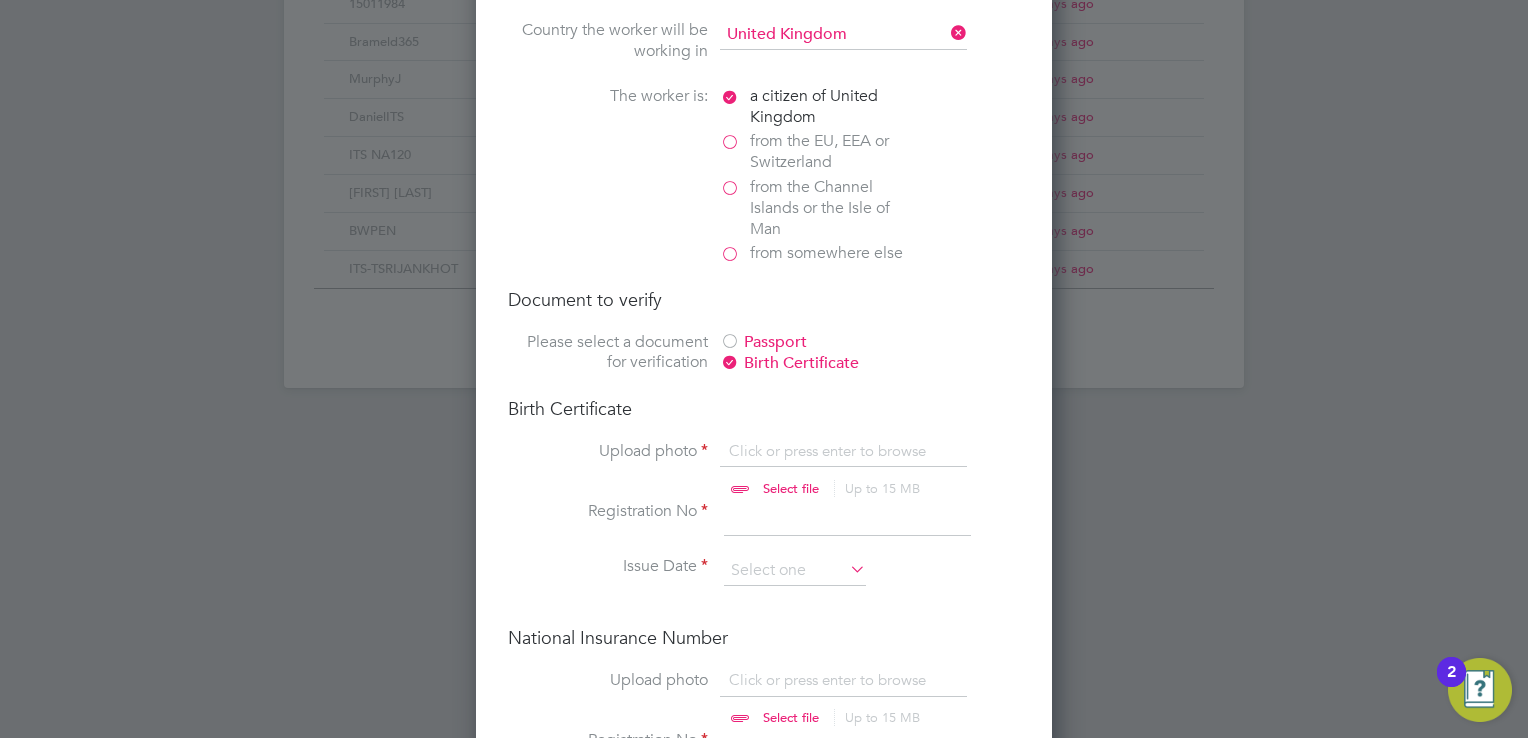 click at bounding box center (810, 471) 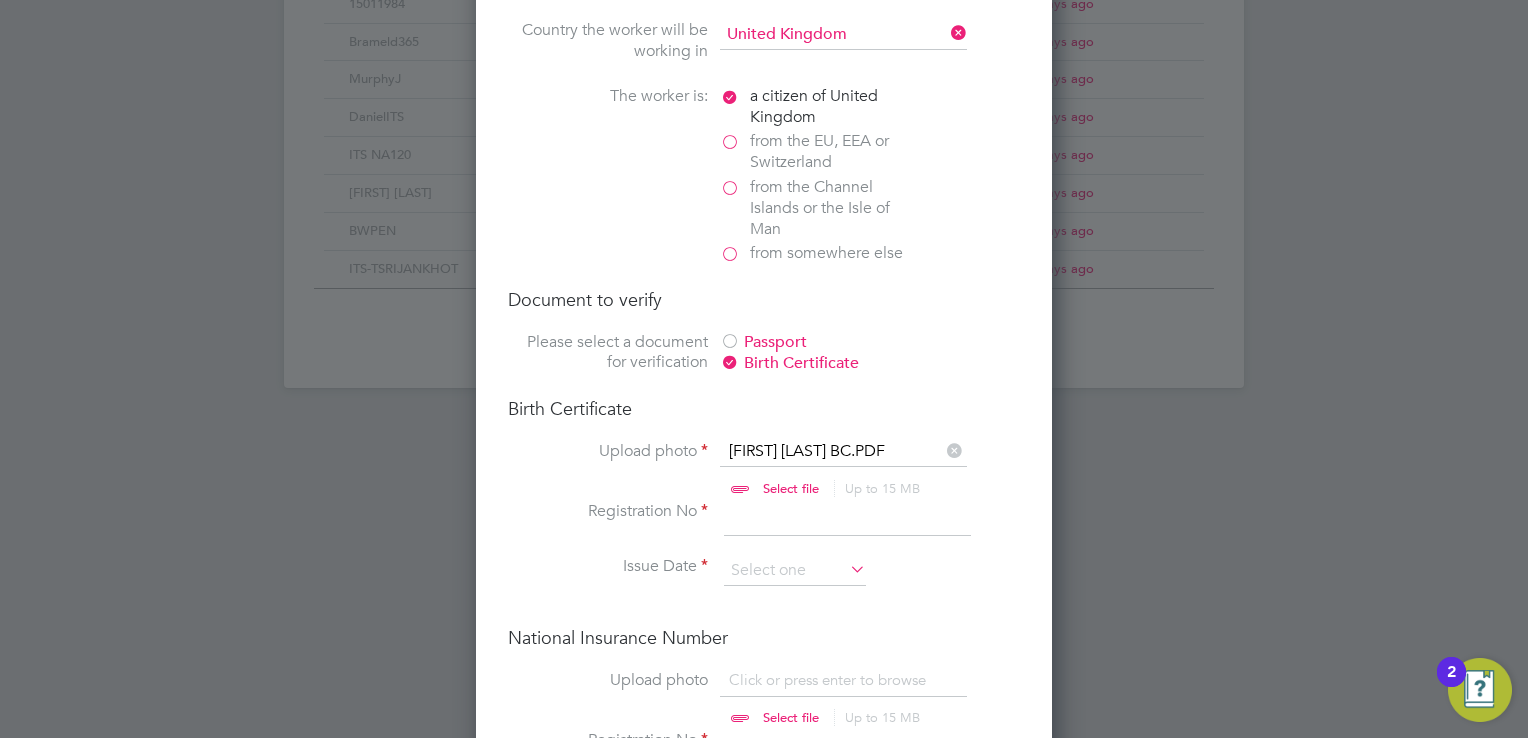 click at bounding box center (847, 519) 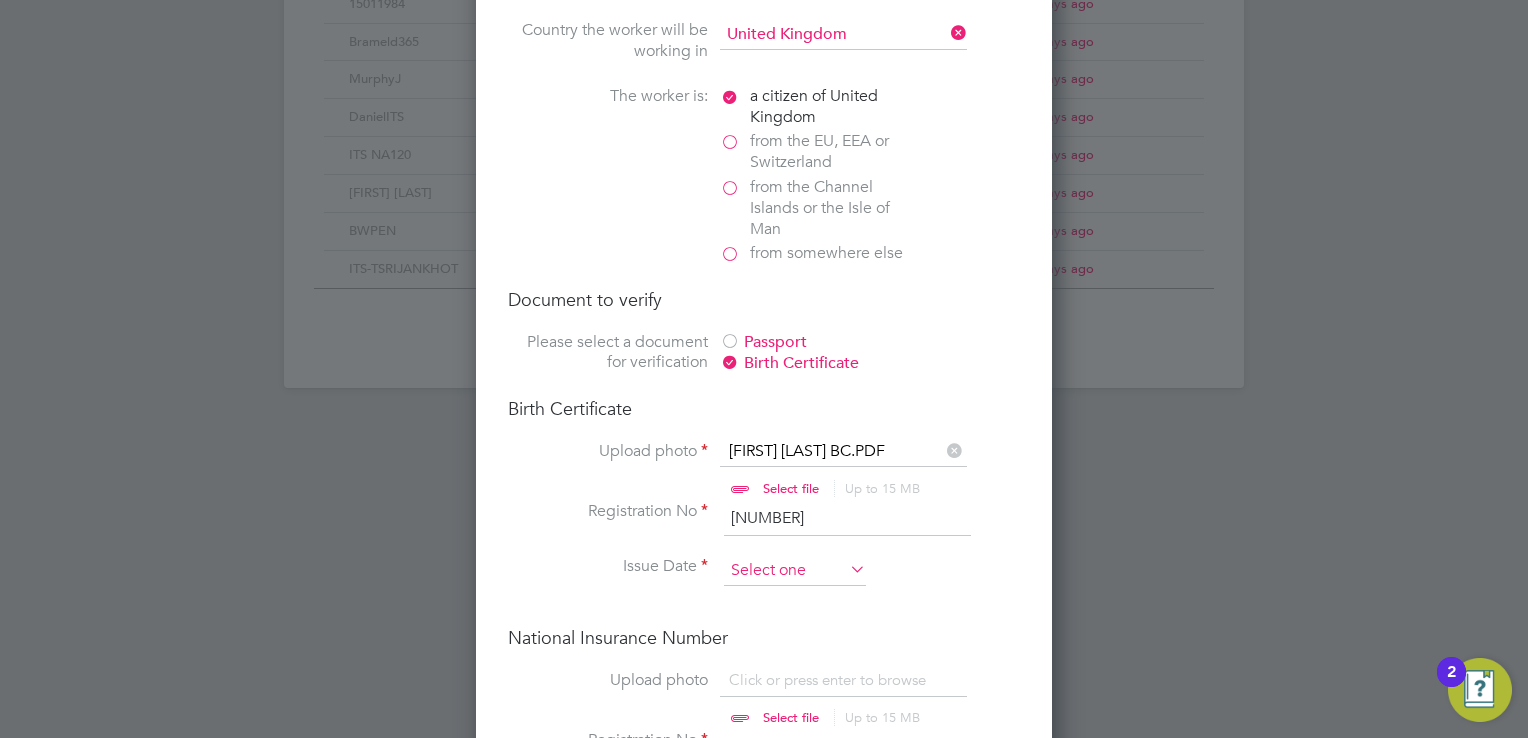 type on "228810" 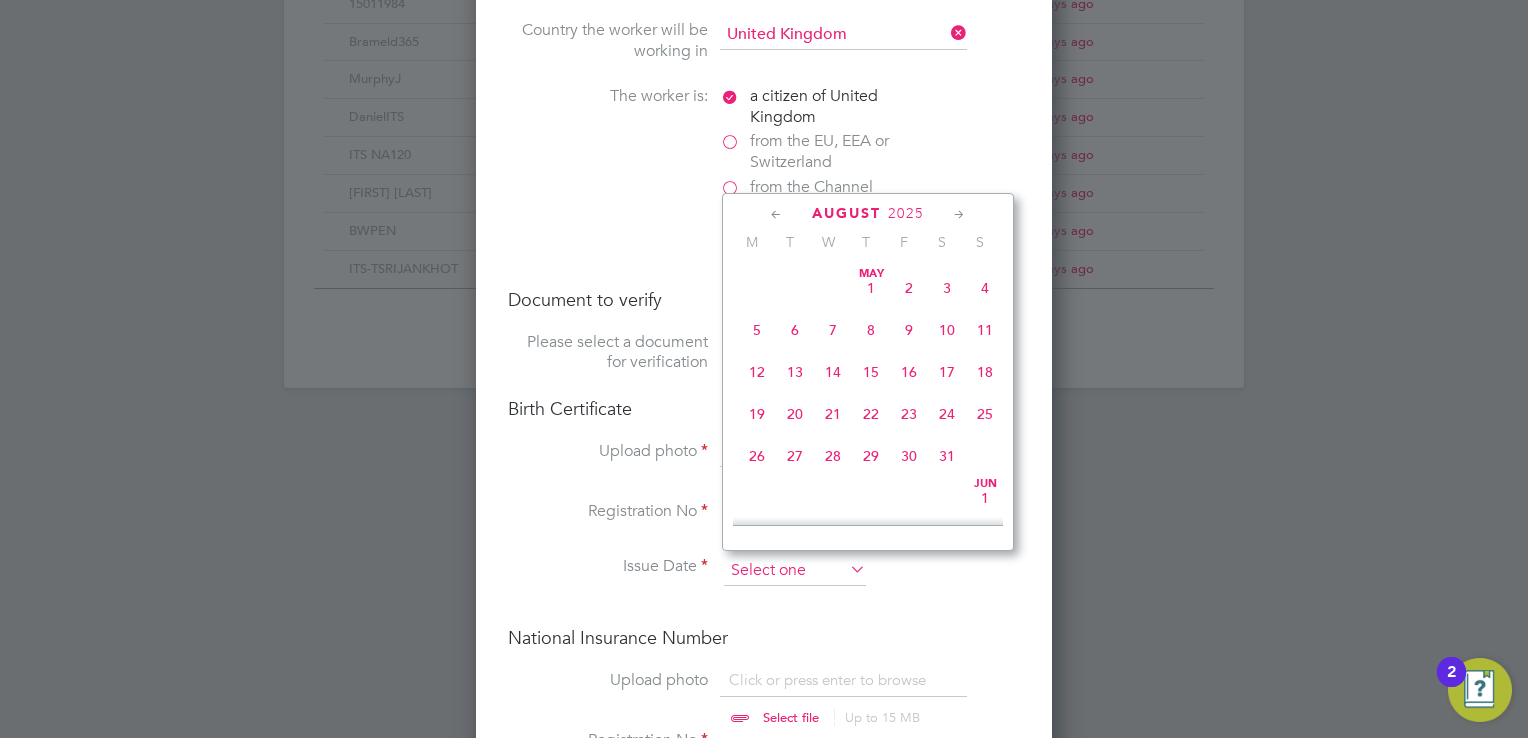scroll, scrollTop: 652, scrollLeft: 0, axis: vertical 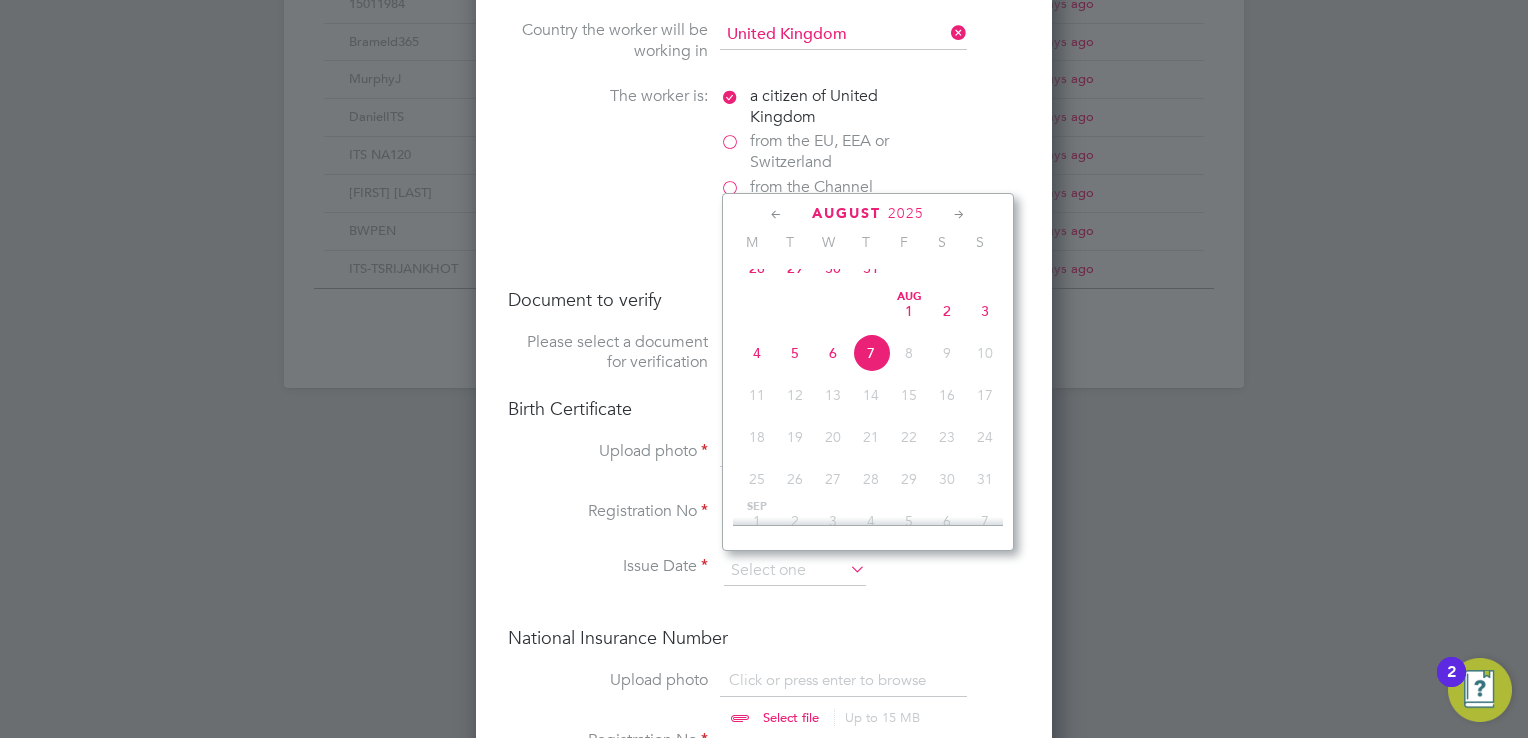 click on "August 2025" 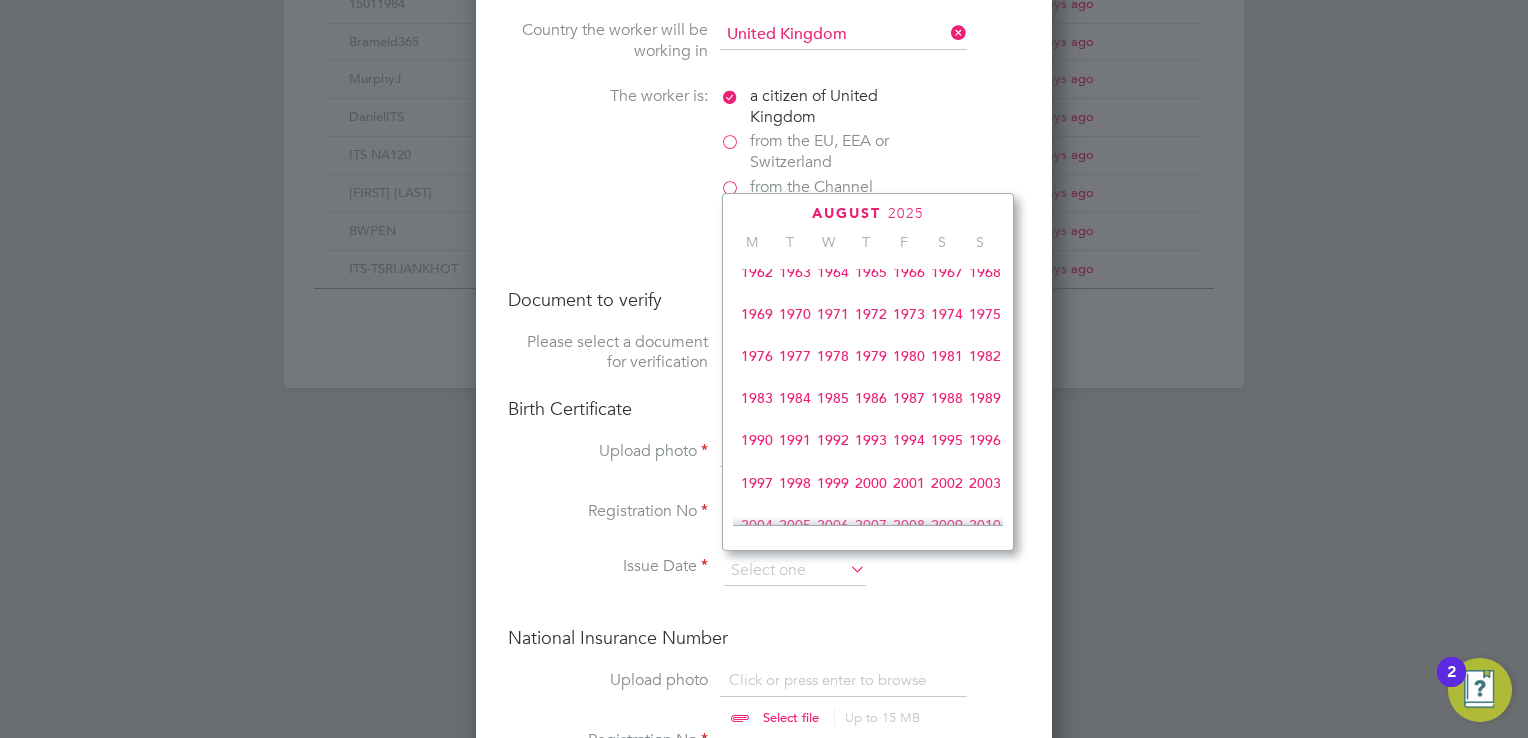 scroll, scrollTop: 235, scrollLeft: 0, axis: vertical 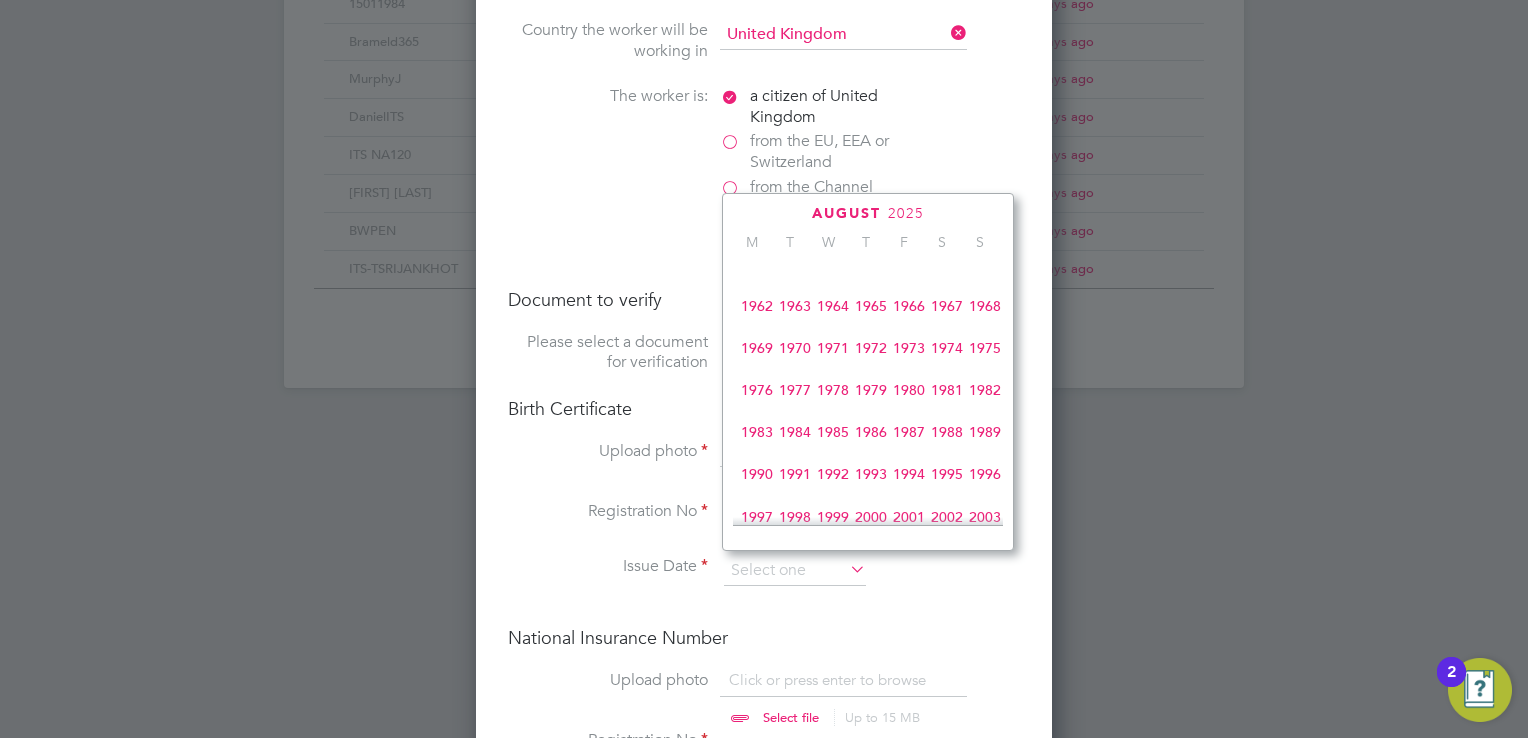 click on "1967" 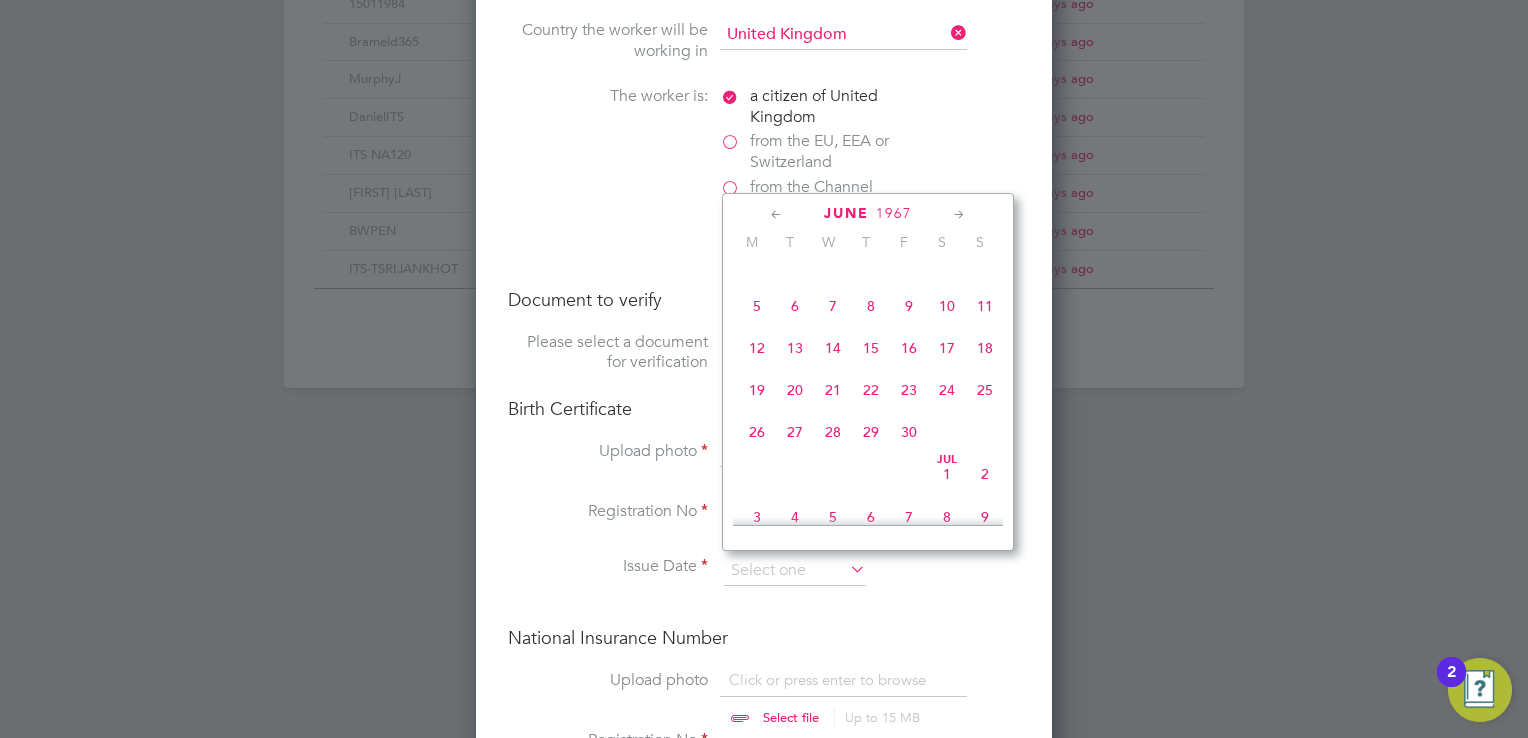 click 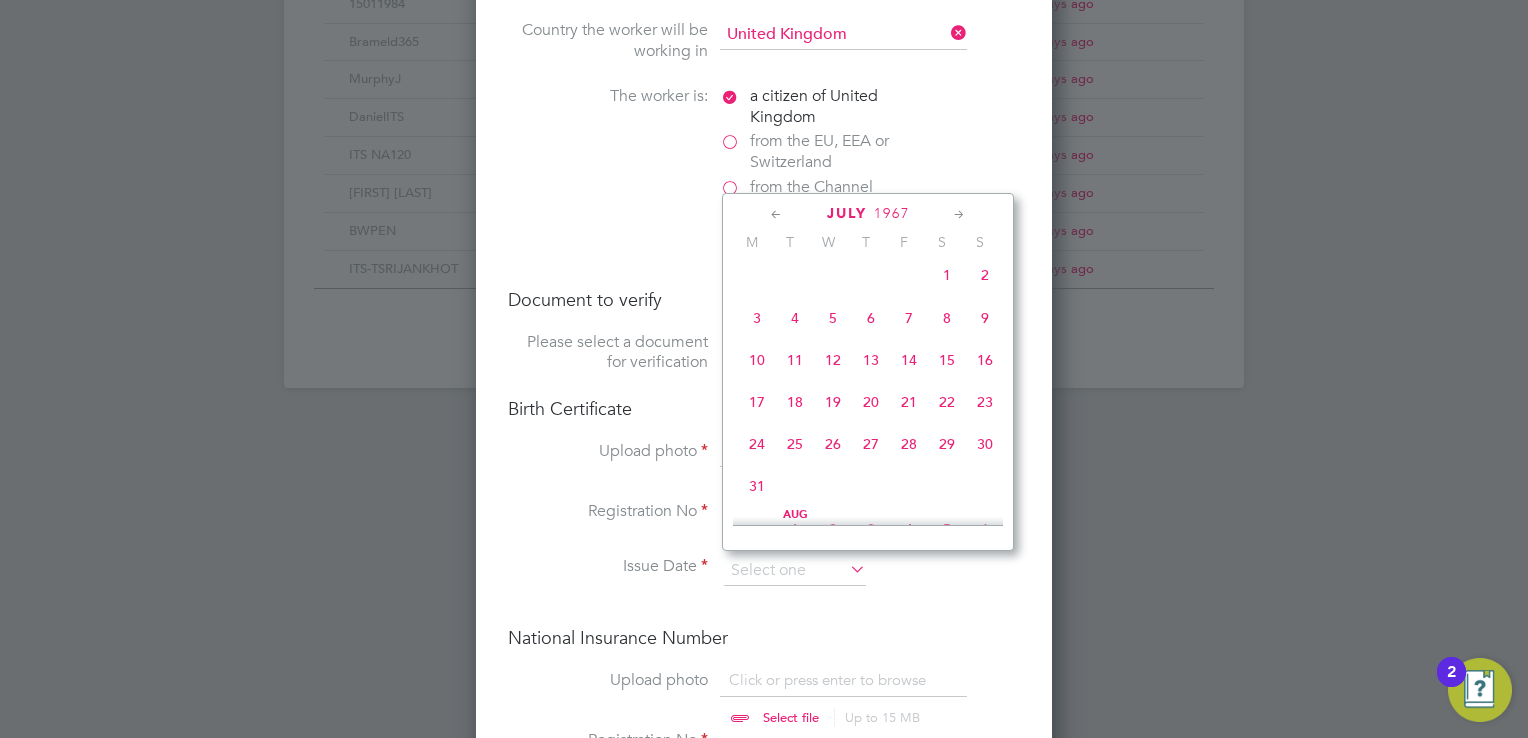 click 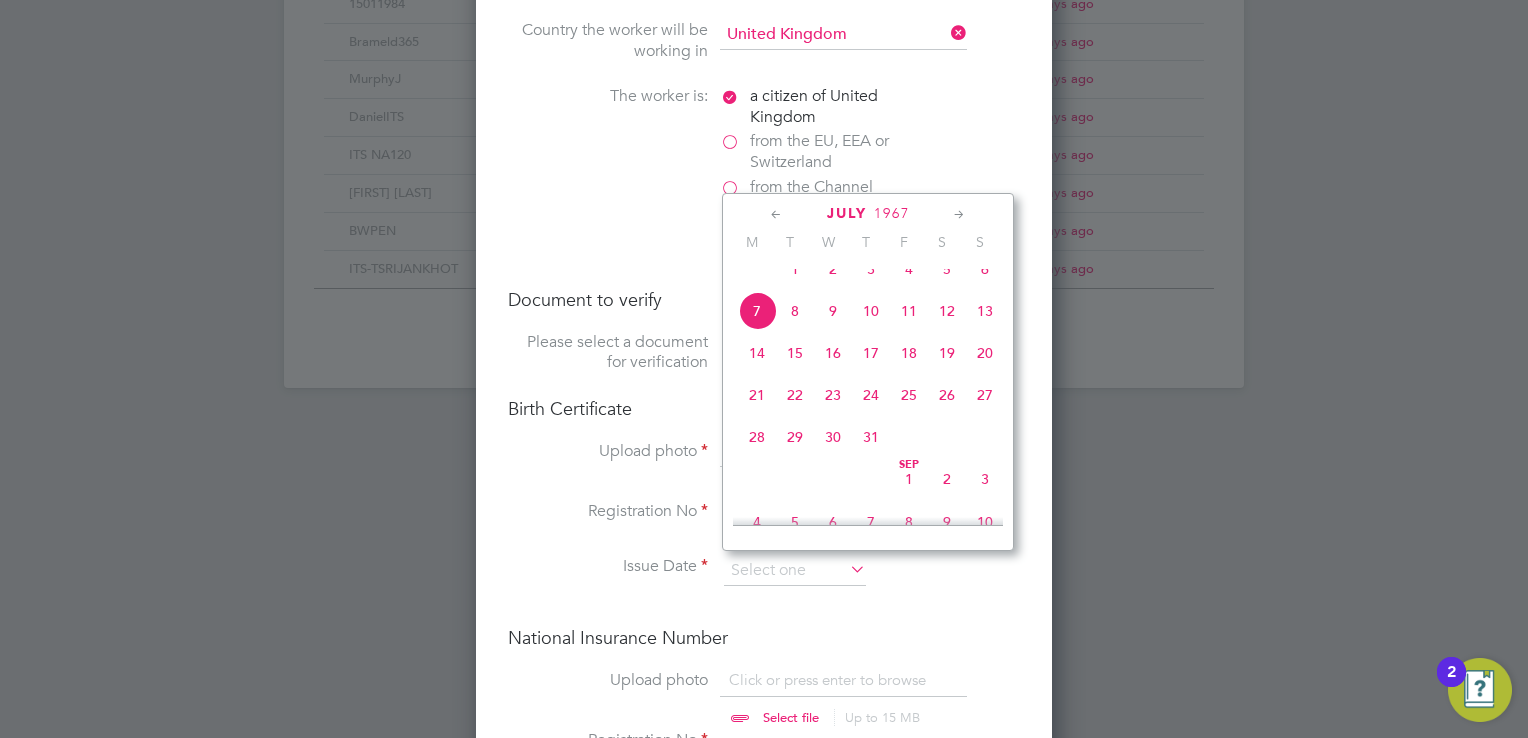 click 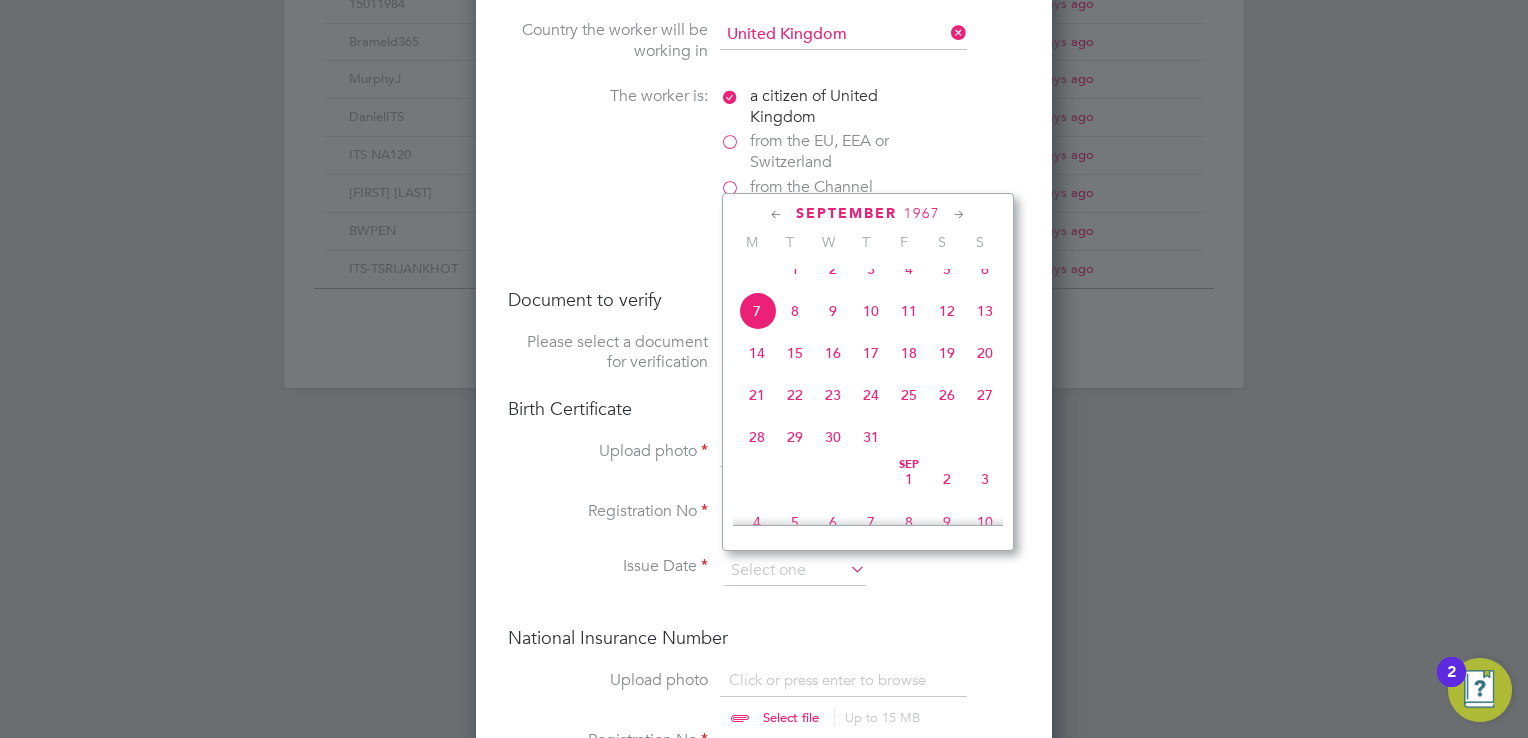 scroll, scrollTop: 911, scrollLeft: 0, axis: vertical 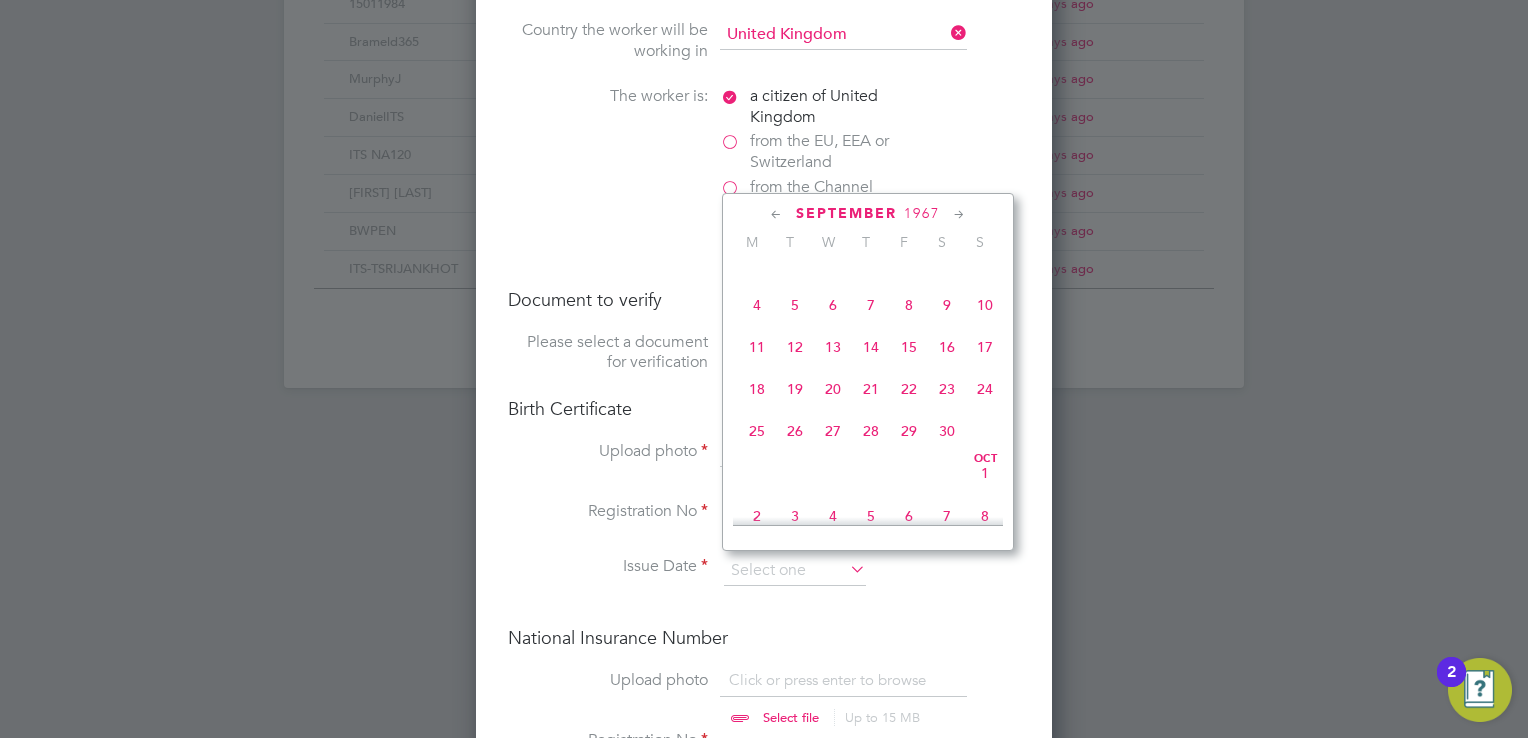 click on "6" 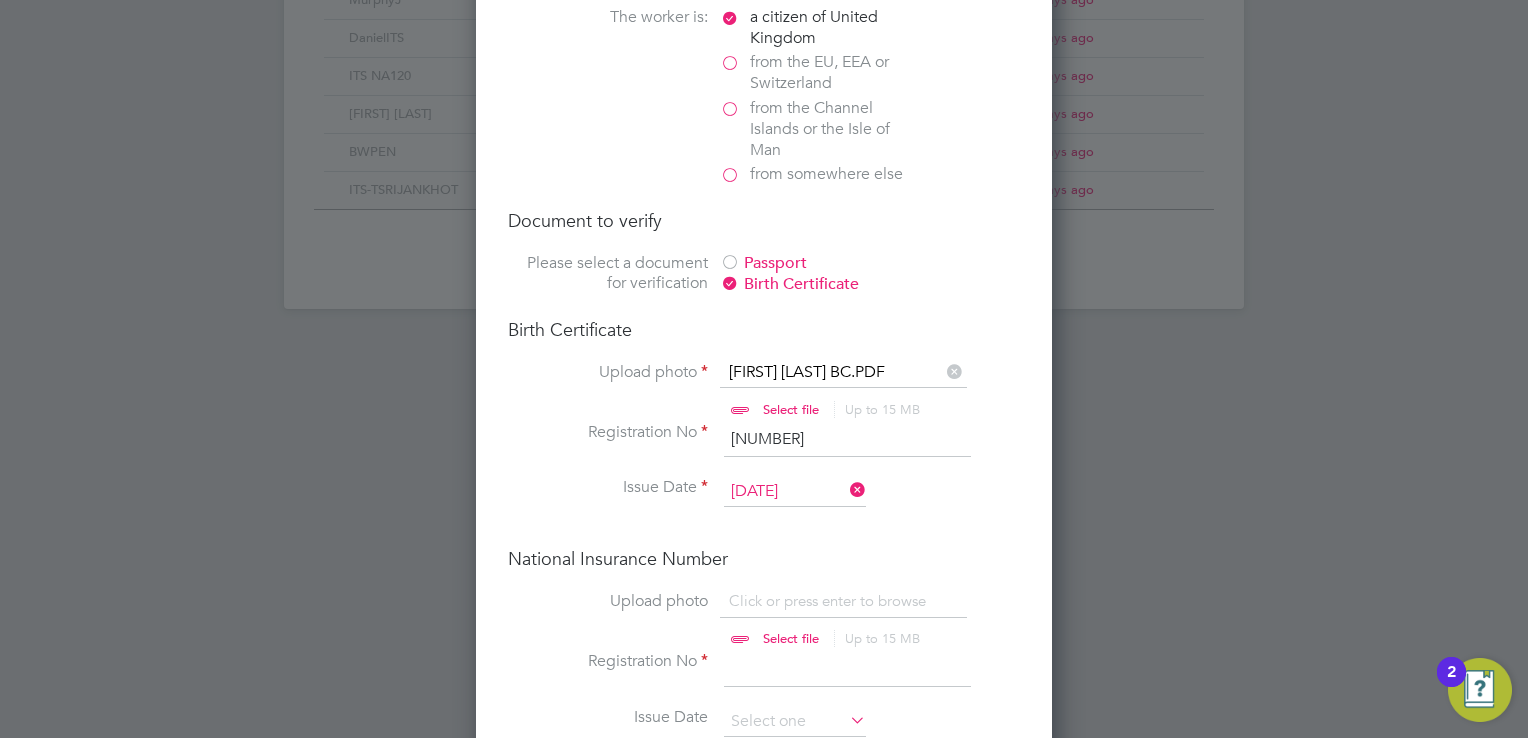 scroll, scrollTop: 1500, scrollLeft: 0, axis: vertical 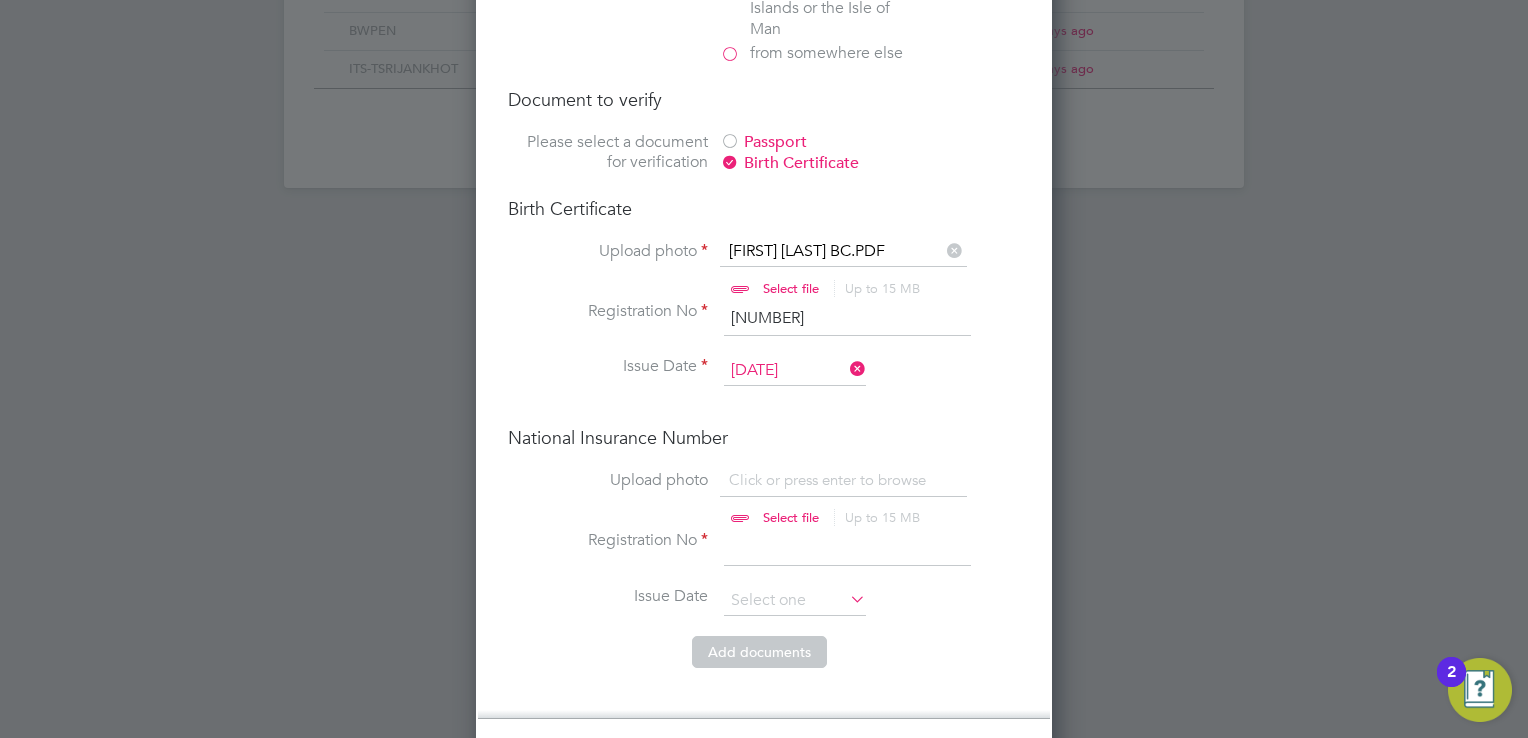 click at bounding box center [810, 500] 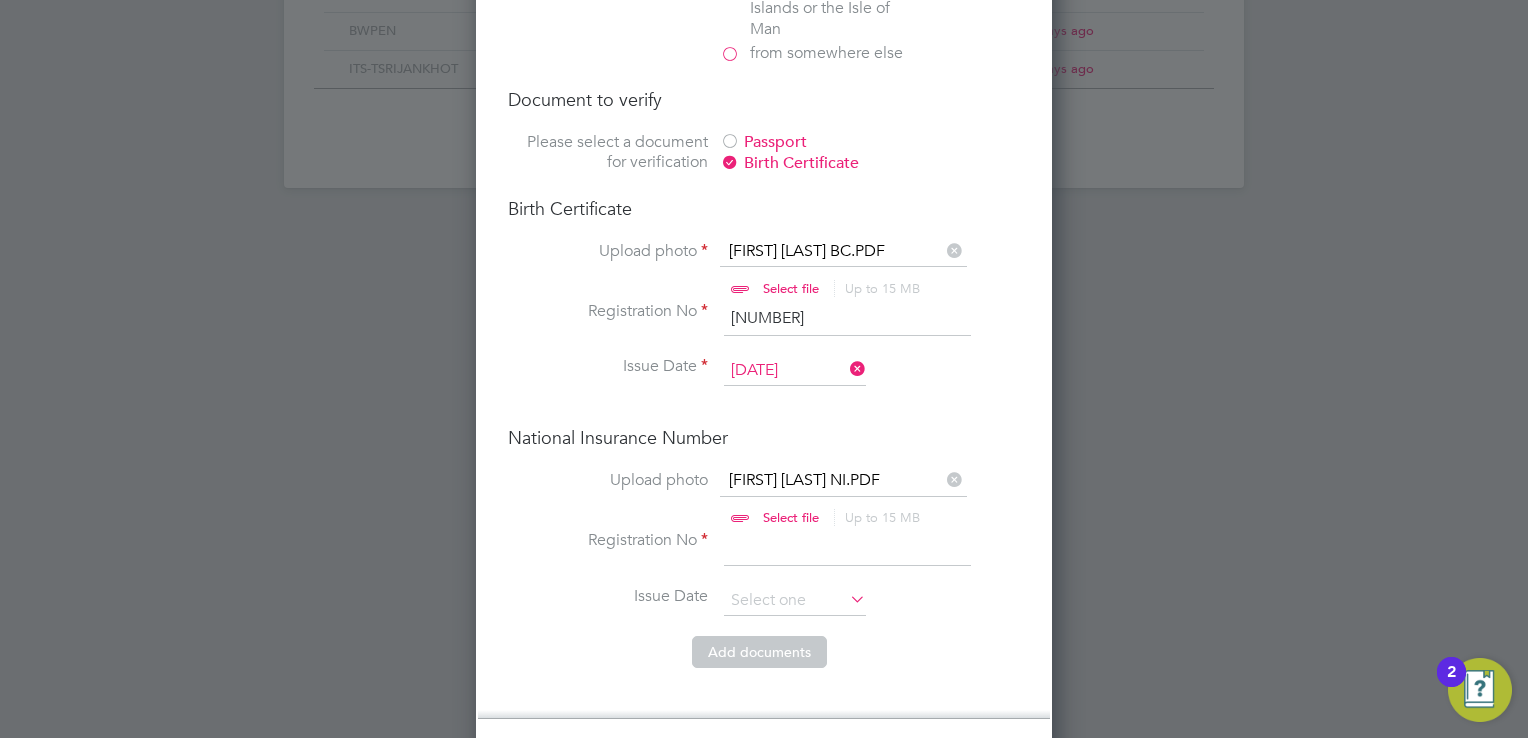 click at bounding box center (847, 548) 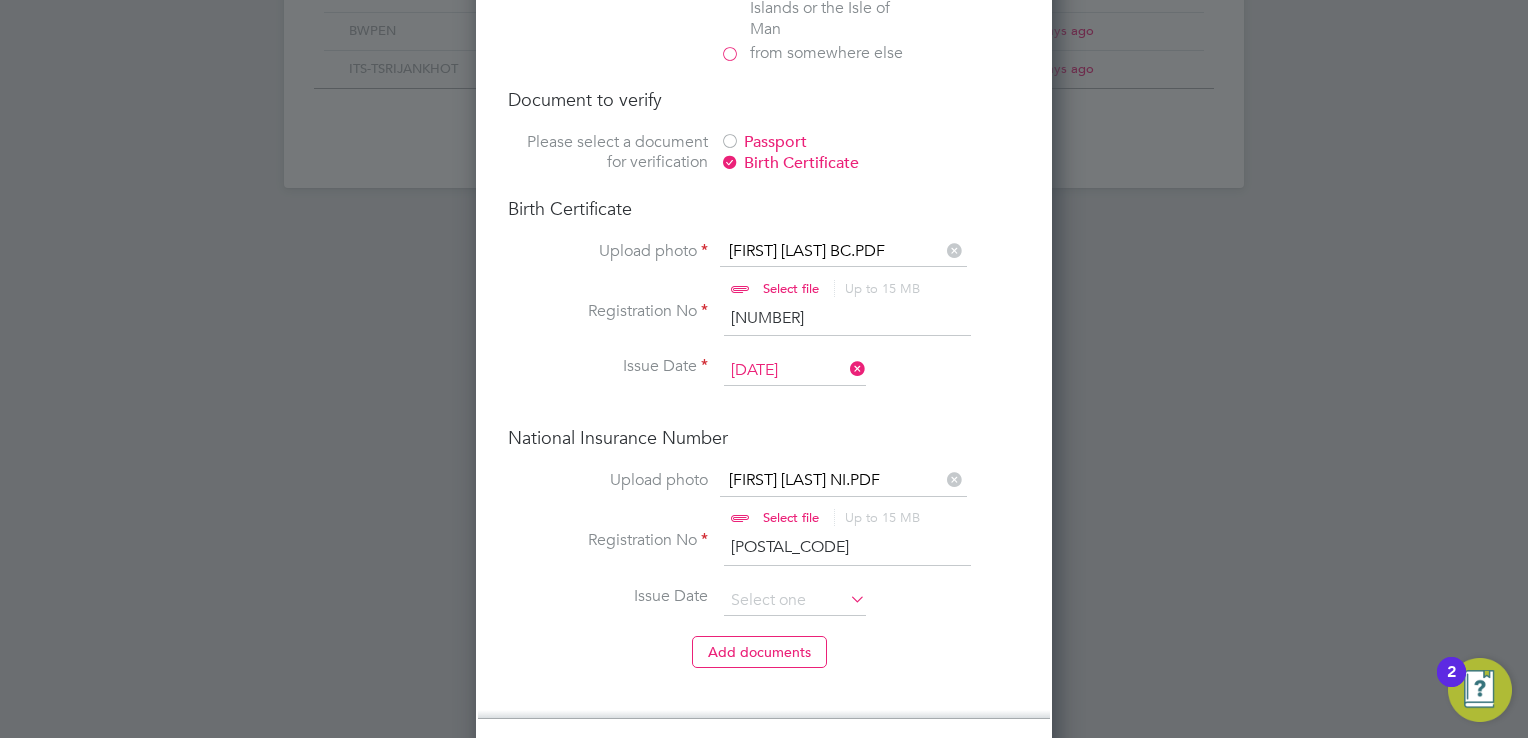 type on "sw321" 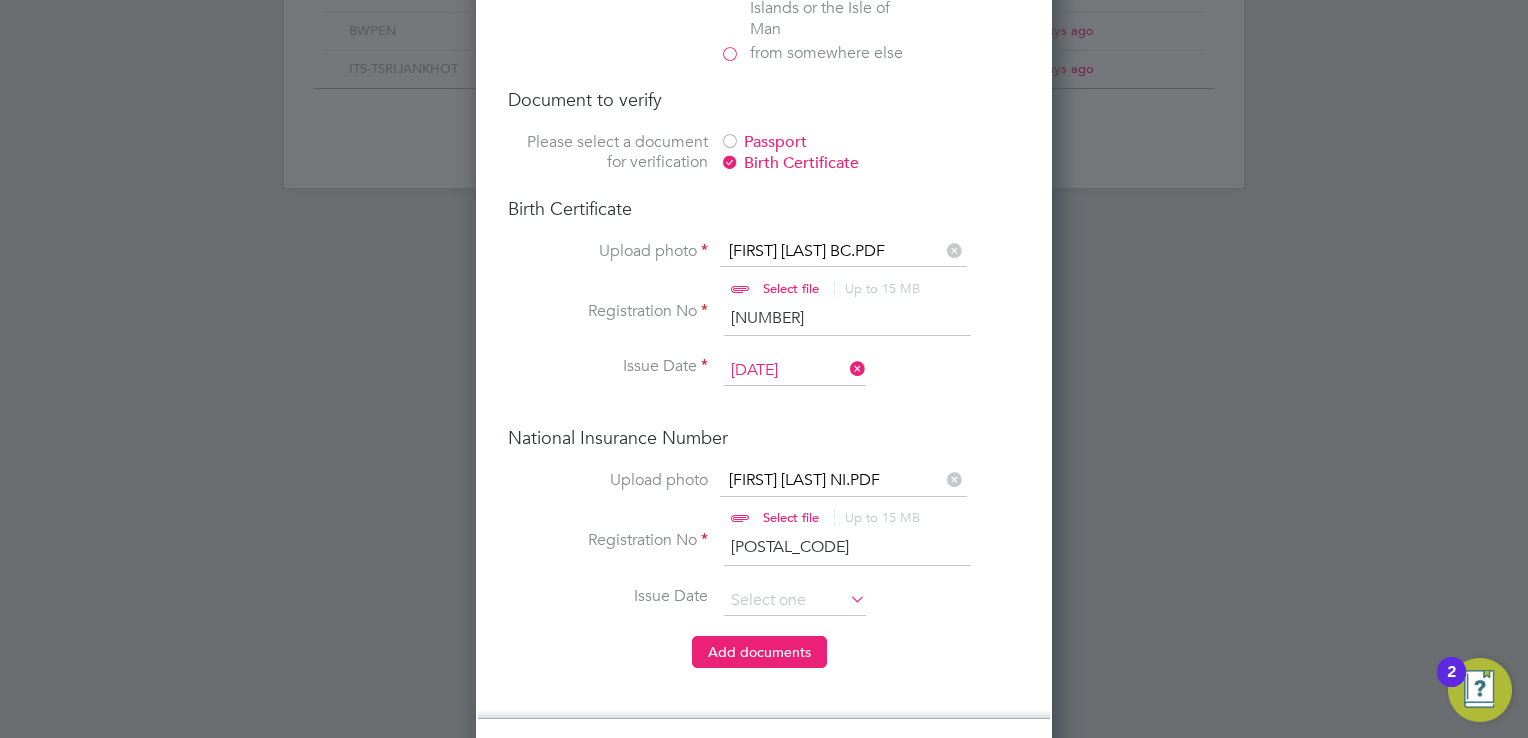 click on "Add document s" at bounding box center (759, 652) 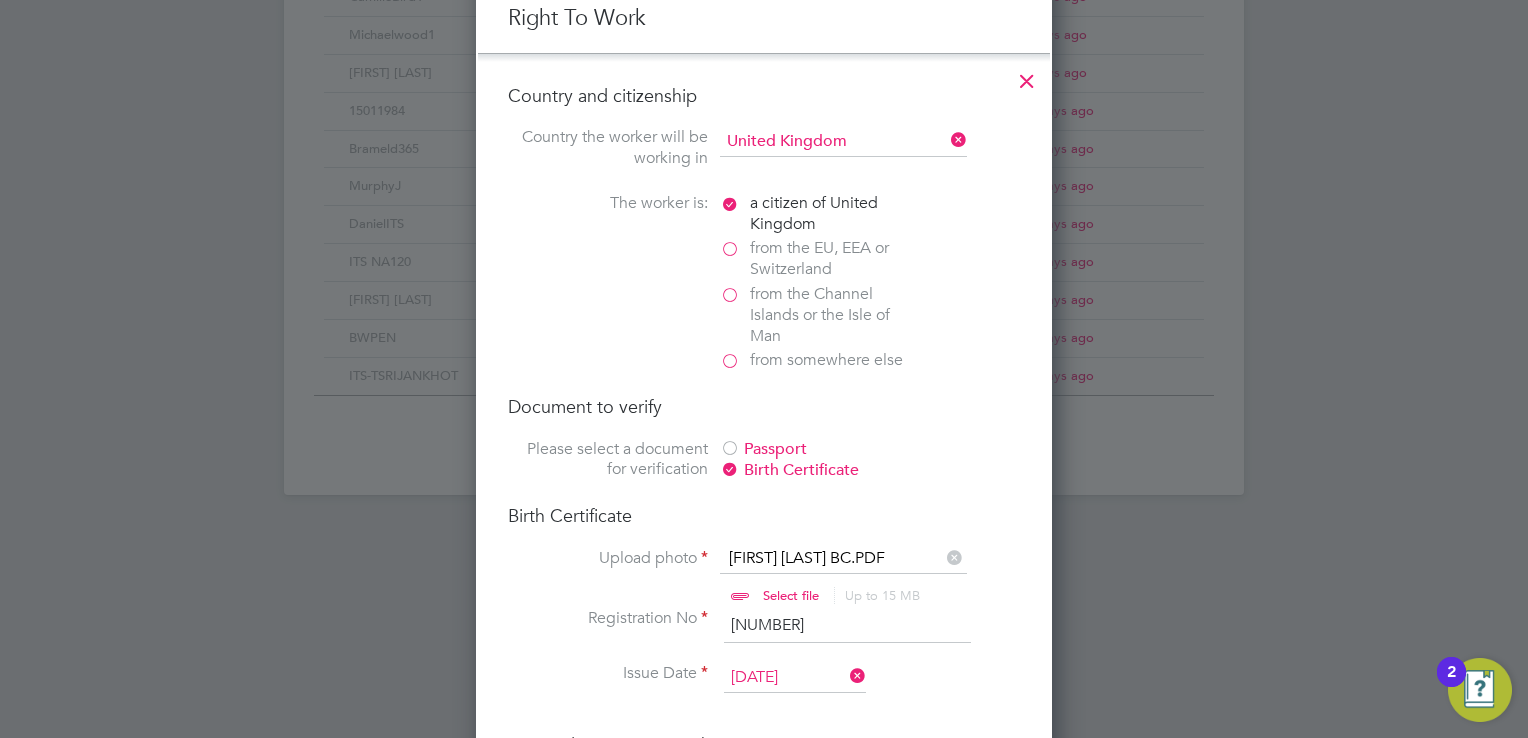 scroll, scrollTop: 9, scrollLeft: 10, axis: both 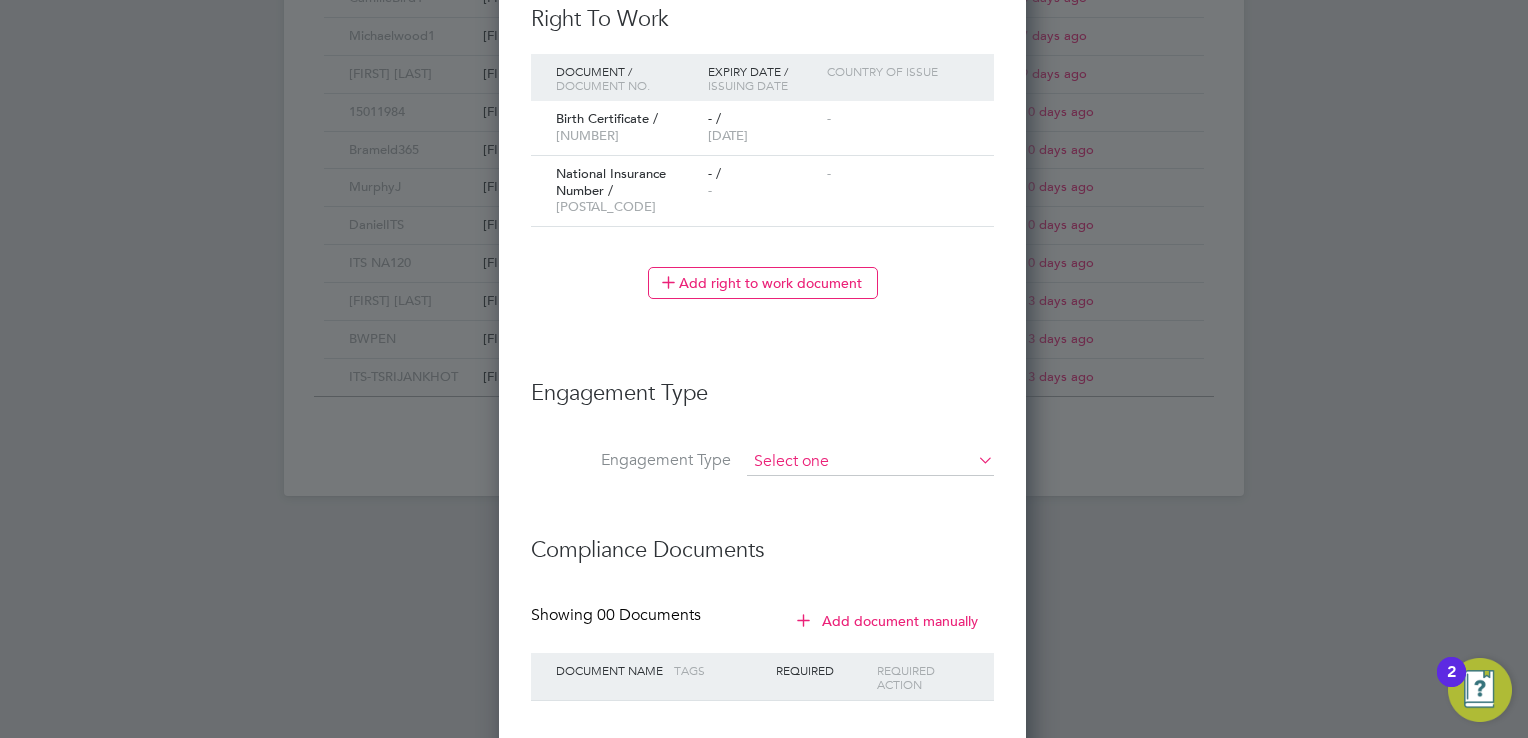 click at bounding box center [870, 462] 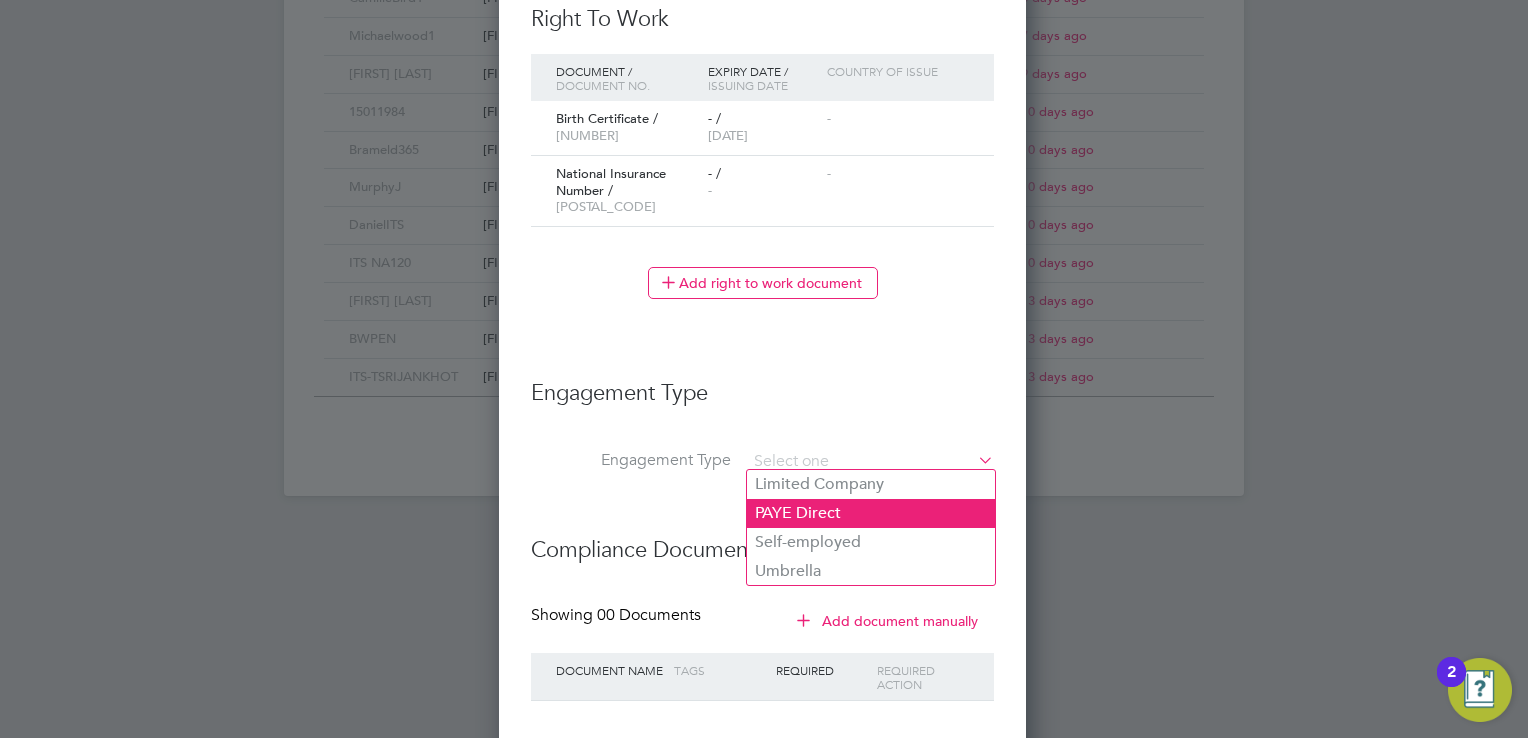 click on "PAYE Direct" 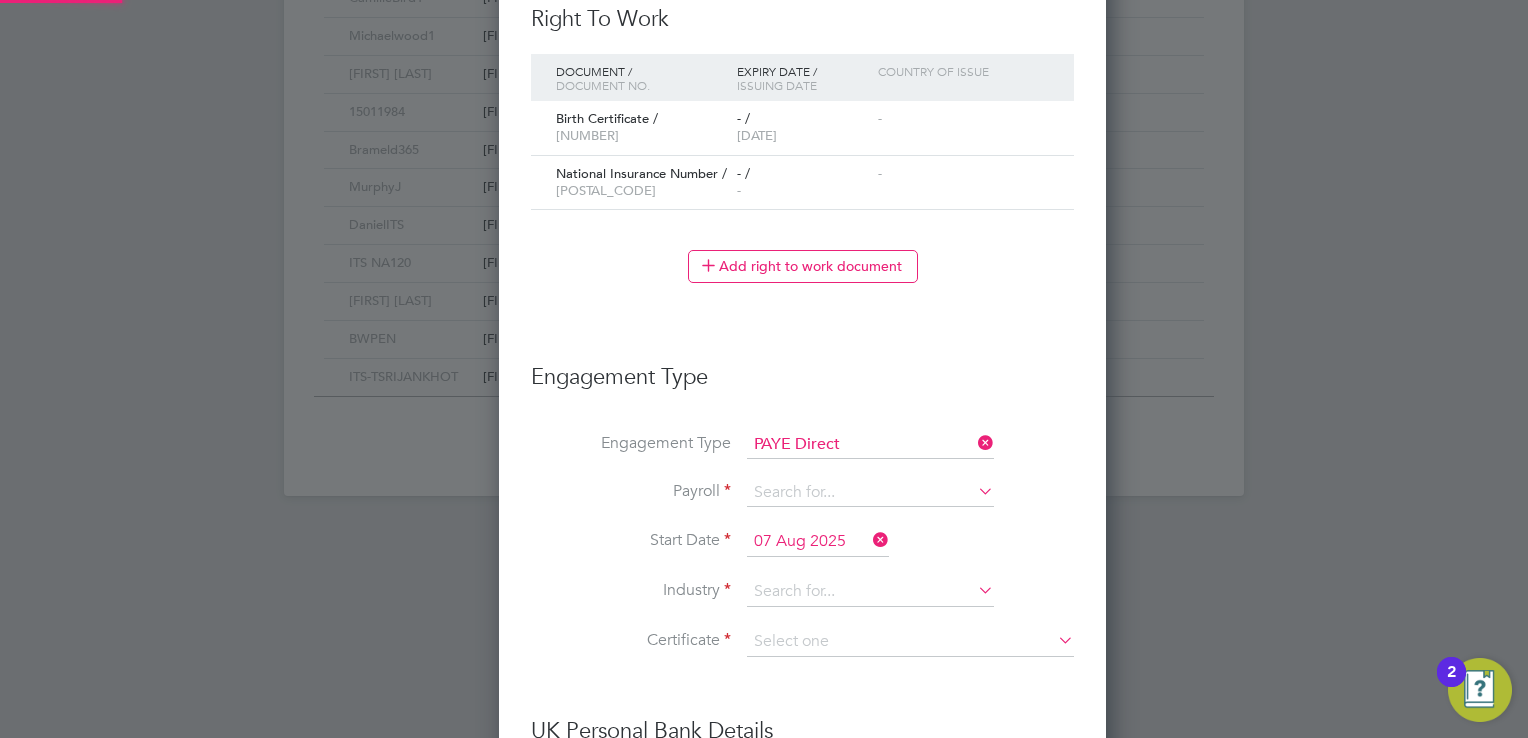 scroll, scrollTop: 0, scrollLeft: 9, axis: horizontal 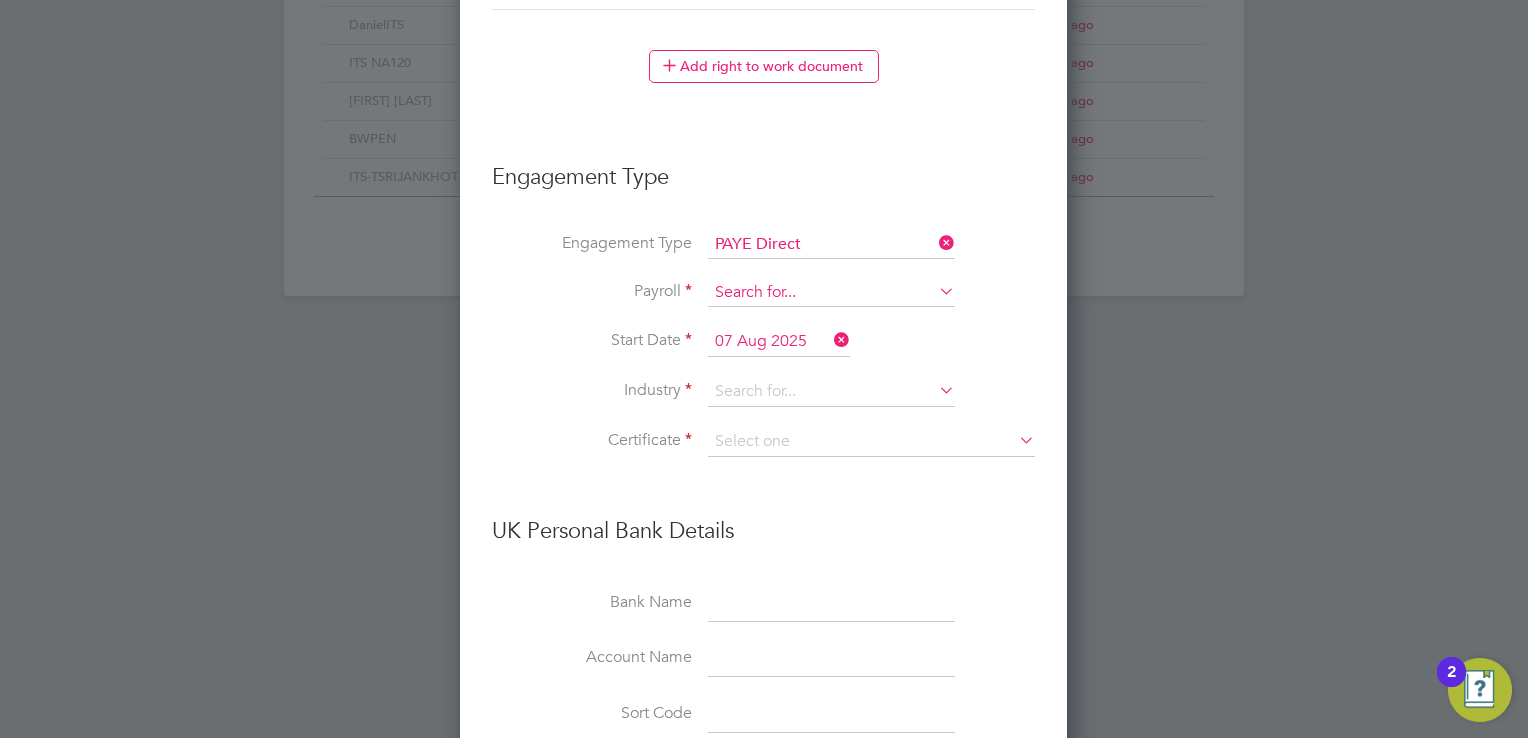click at bounding box center [831, 293] 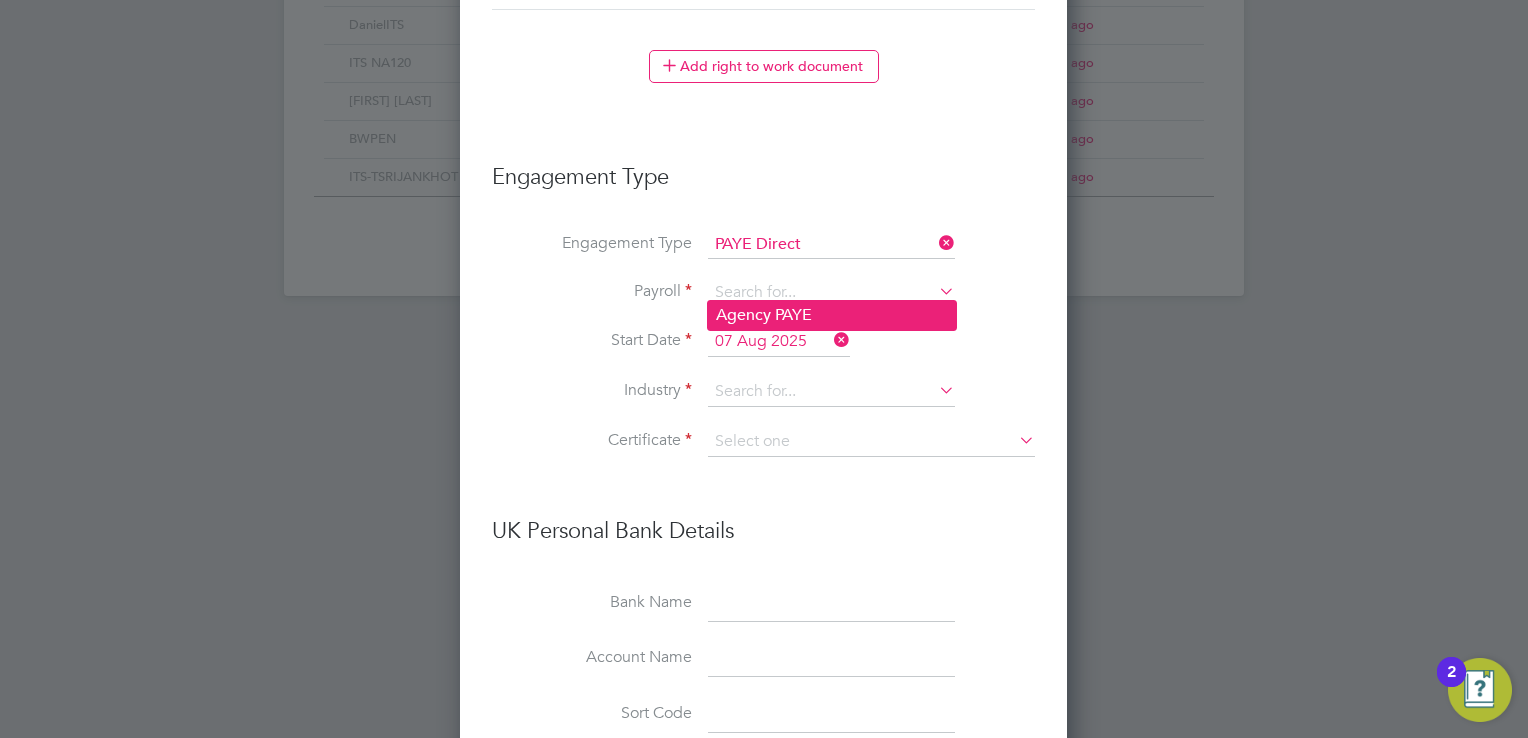 click on "Agency PAYE" 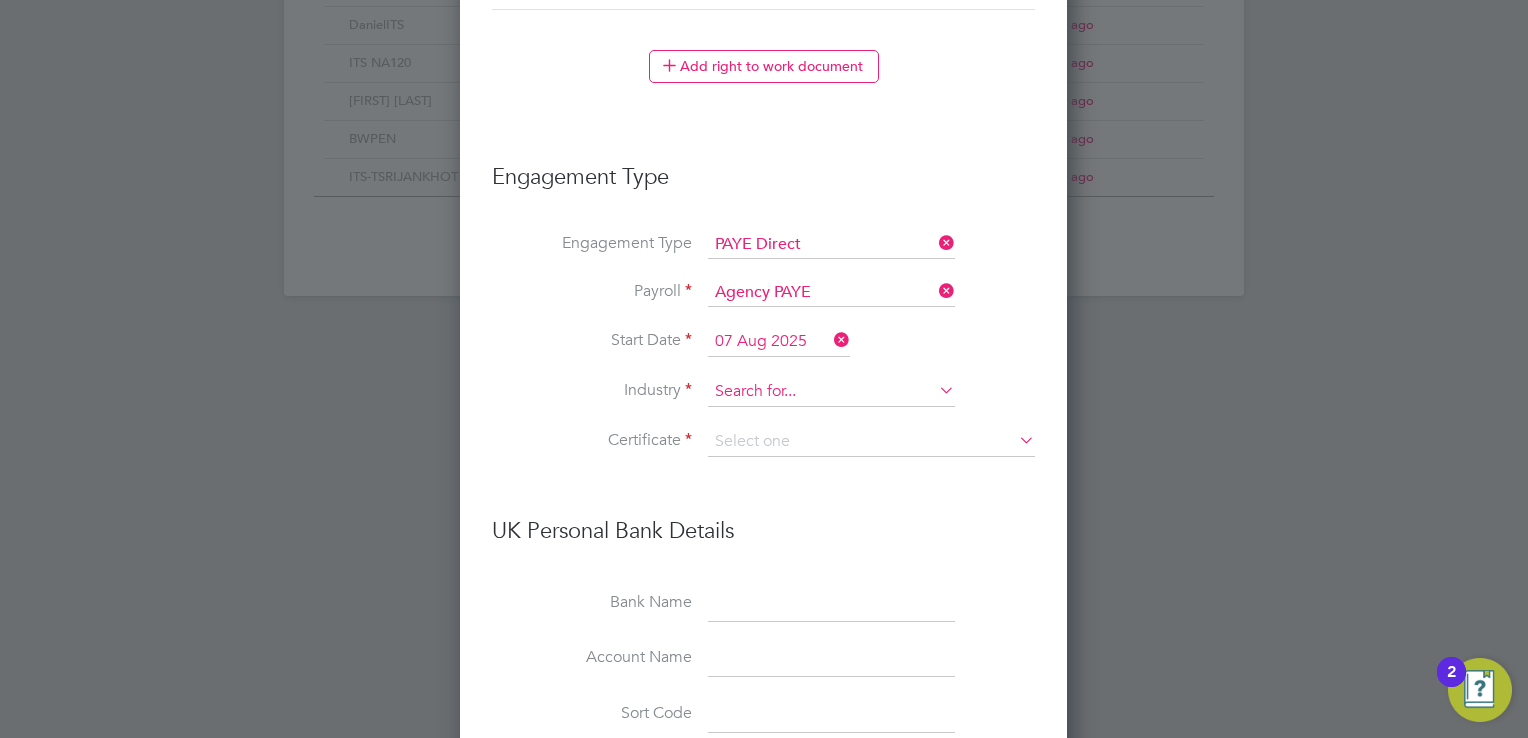 click at bounding box center (831, 392) 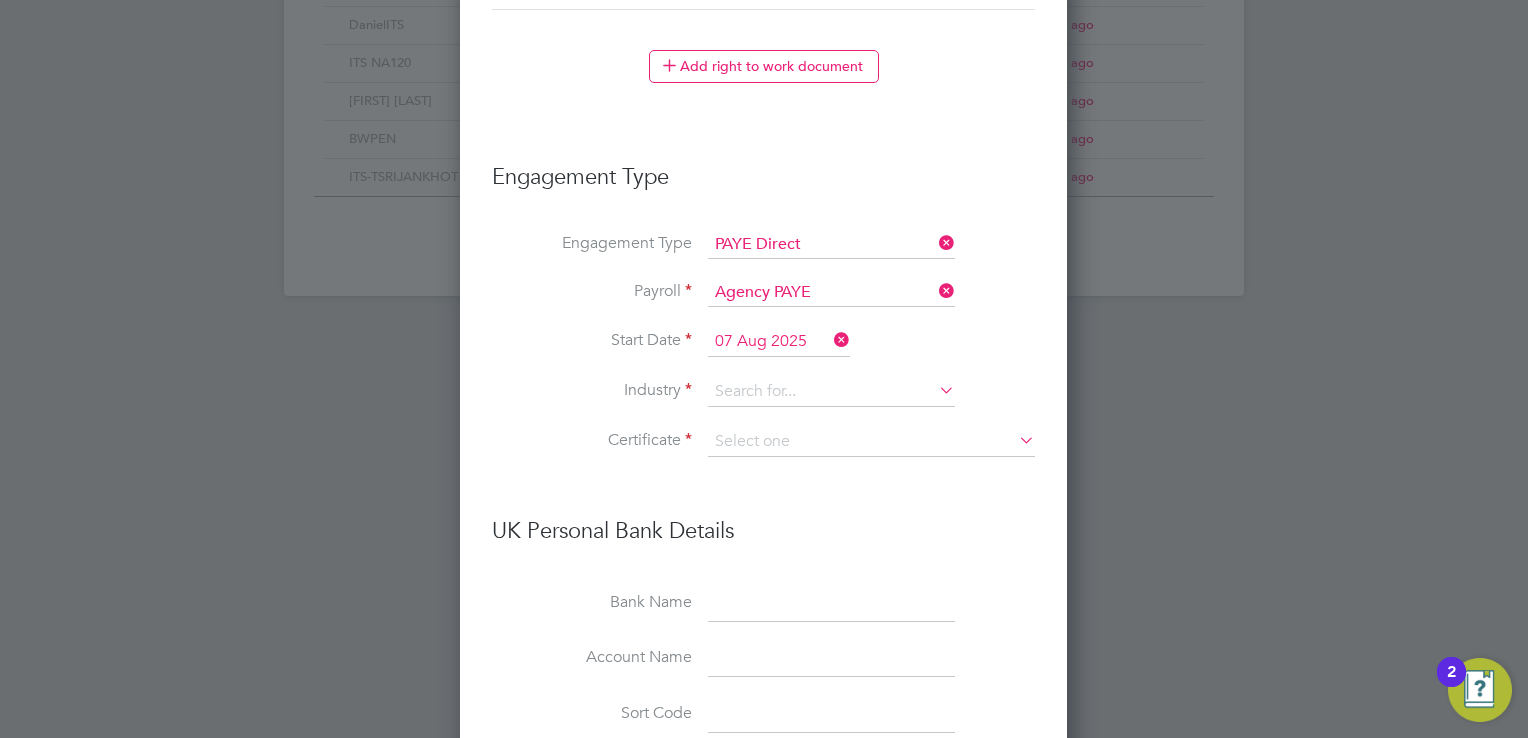 click on "Construction" 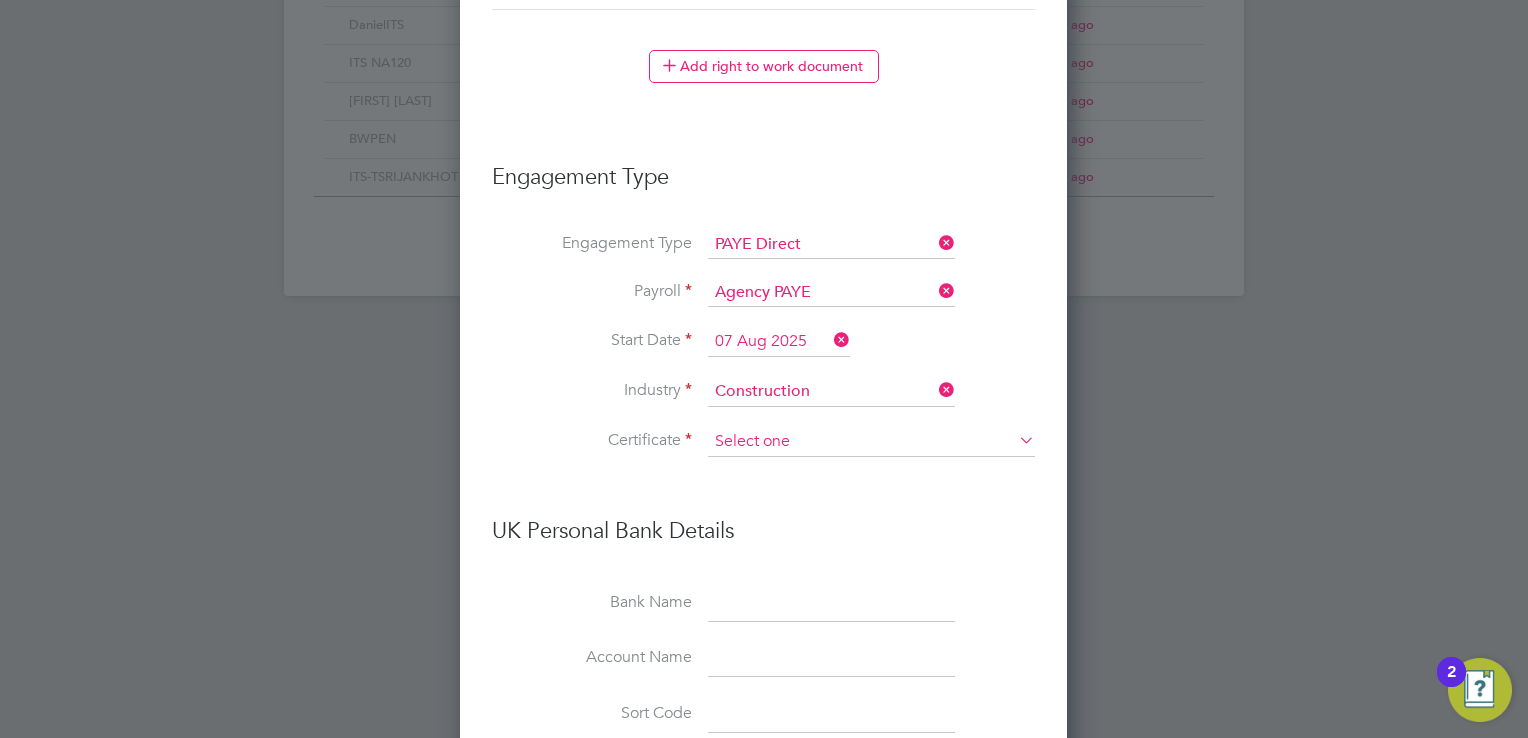 click at bounding box center (871, 442) 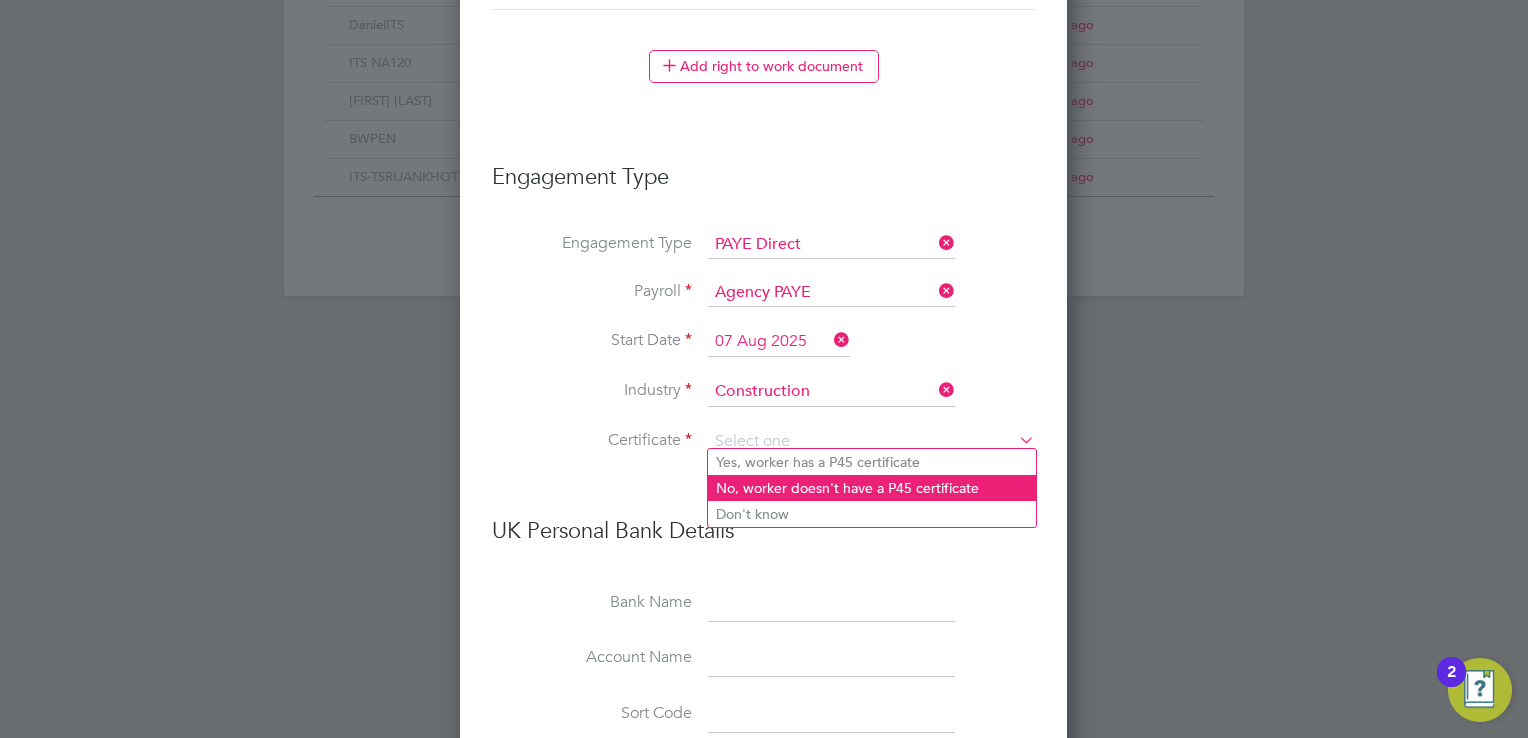 click on "No, worker doesn't have a P45 certificate" 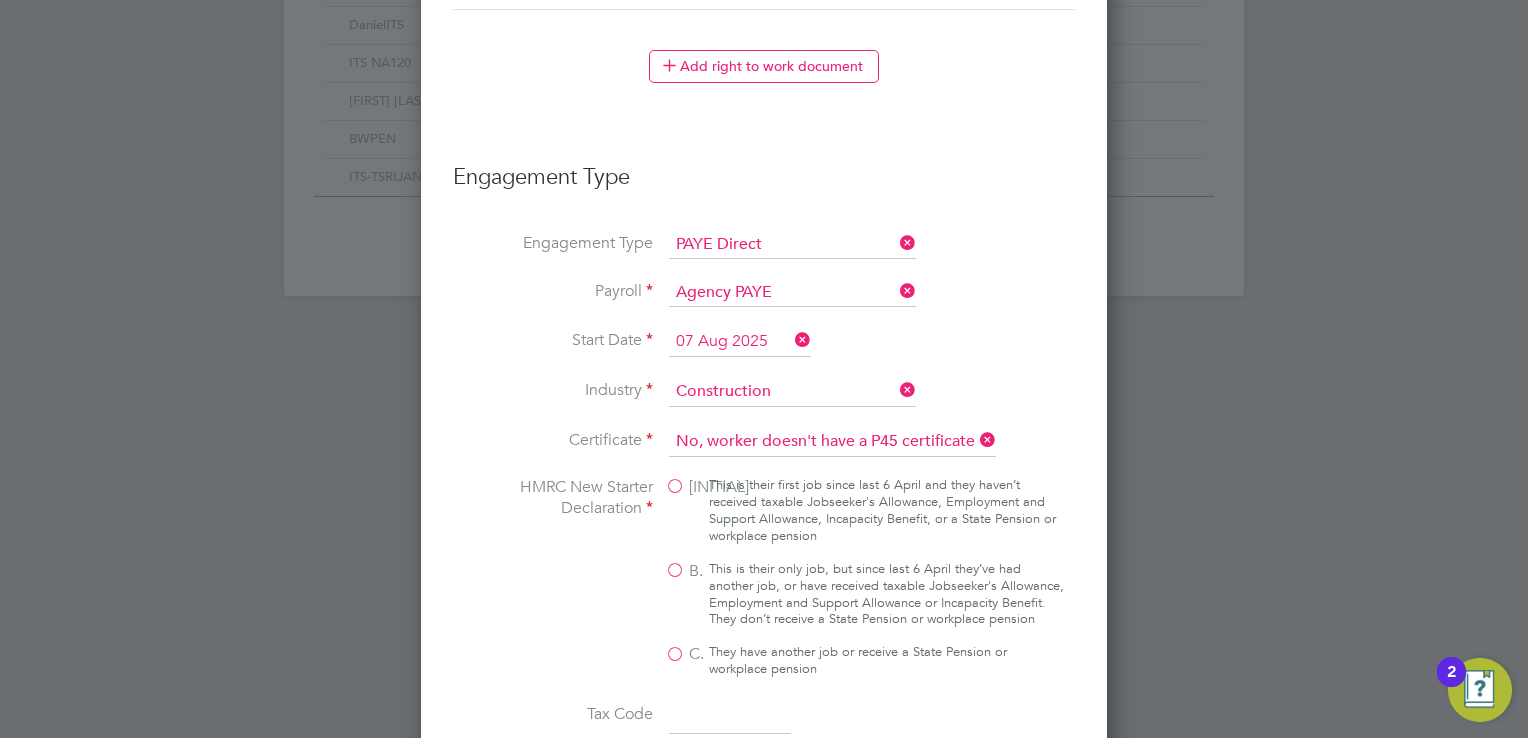 scroll, scrollTop: 10, scrollLeft: 9, axis: both 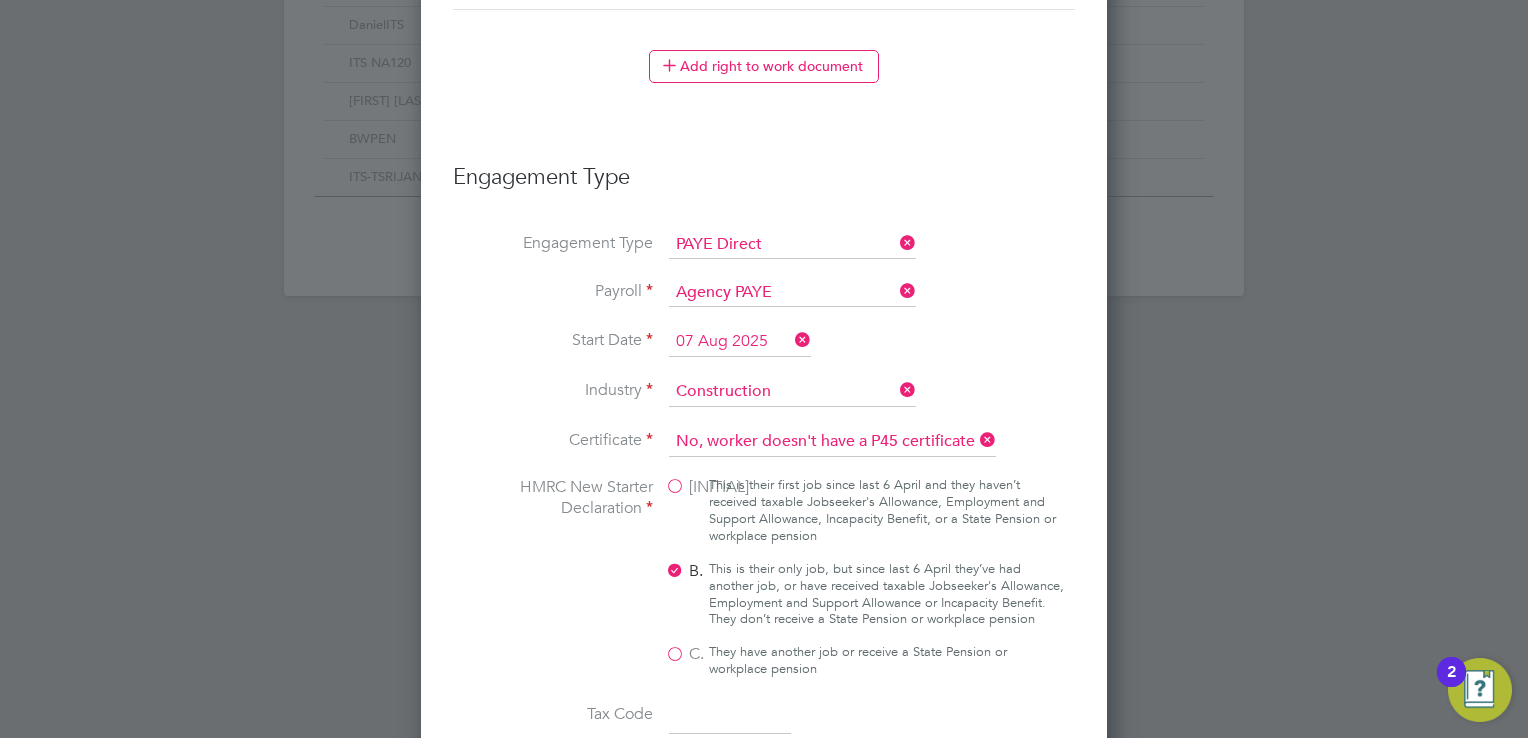type on "1257L" 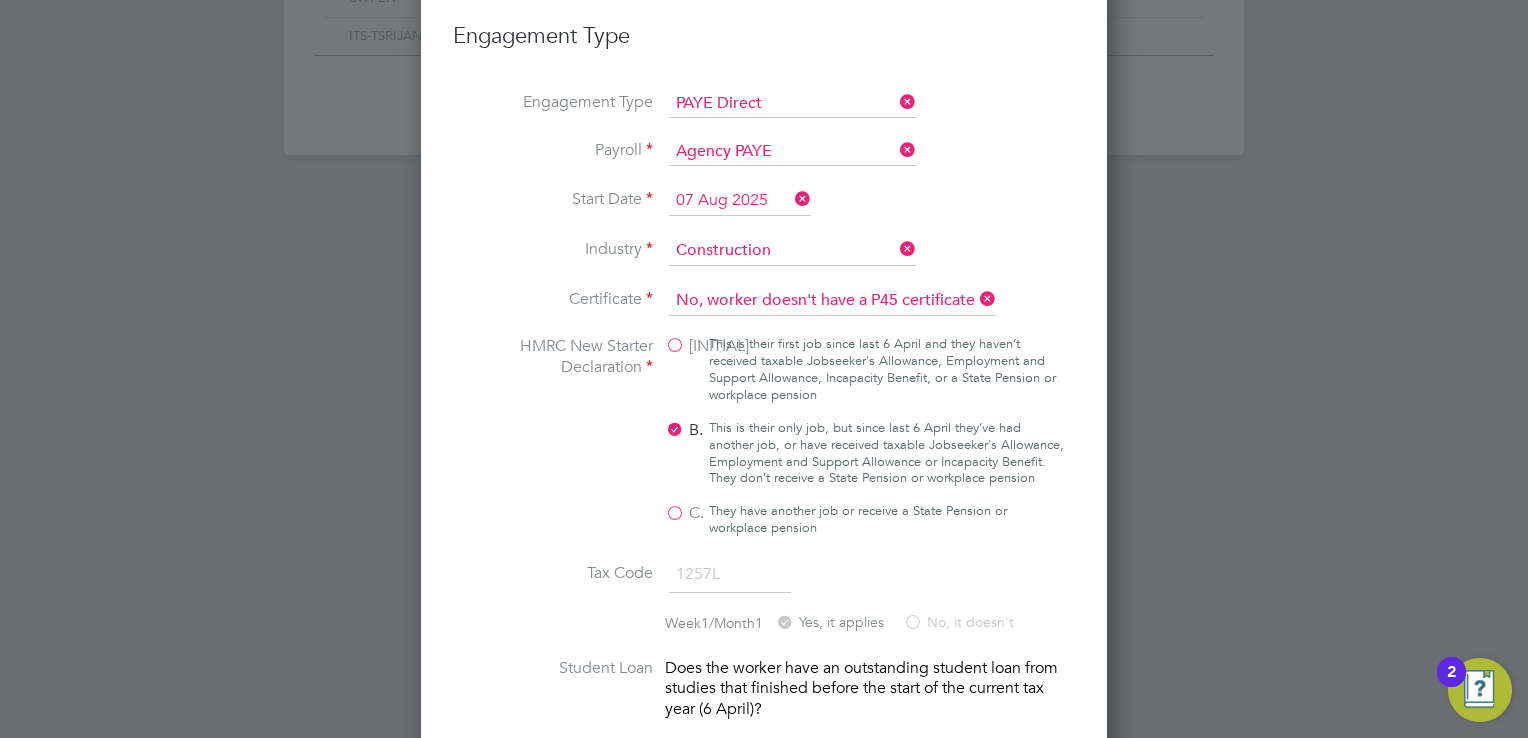 scroll, scrollTop: 1692, scrollLeft: 0, axis: vertical 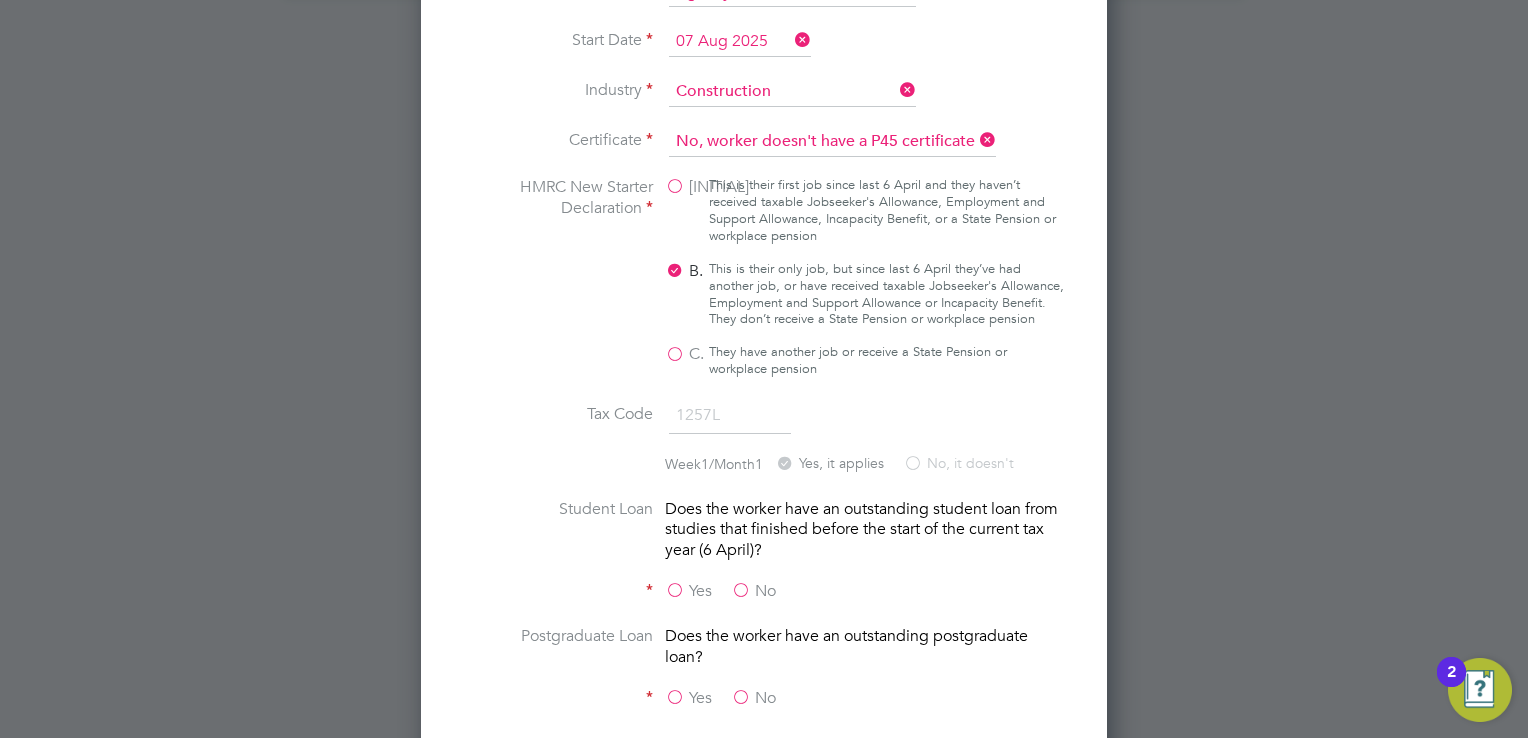 click on "No" at bounding box center [753, 591] 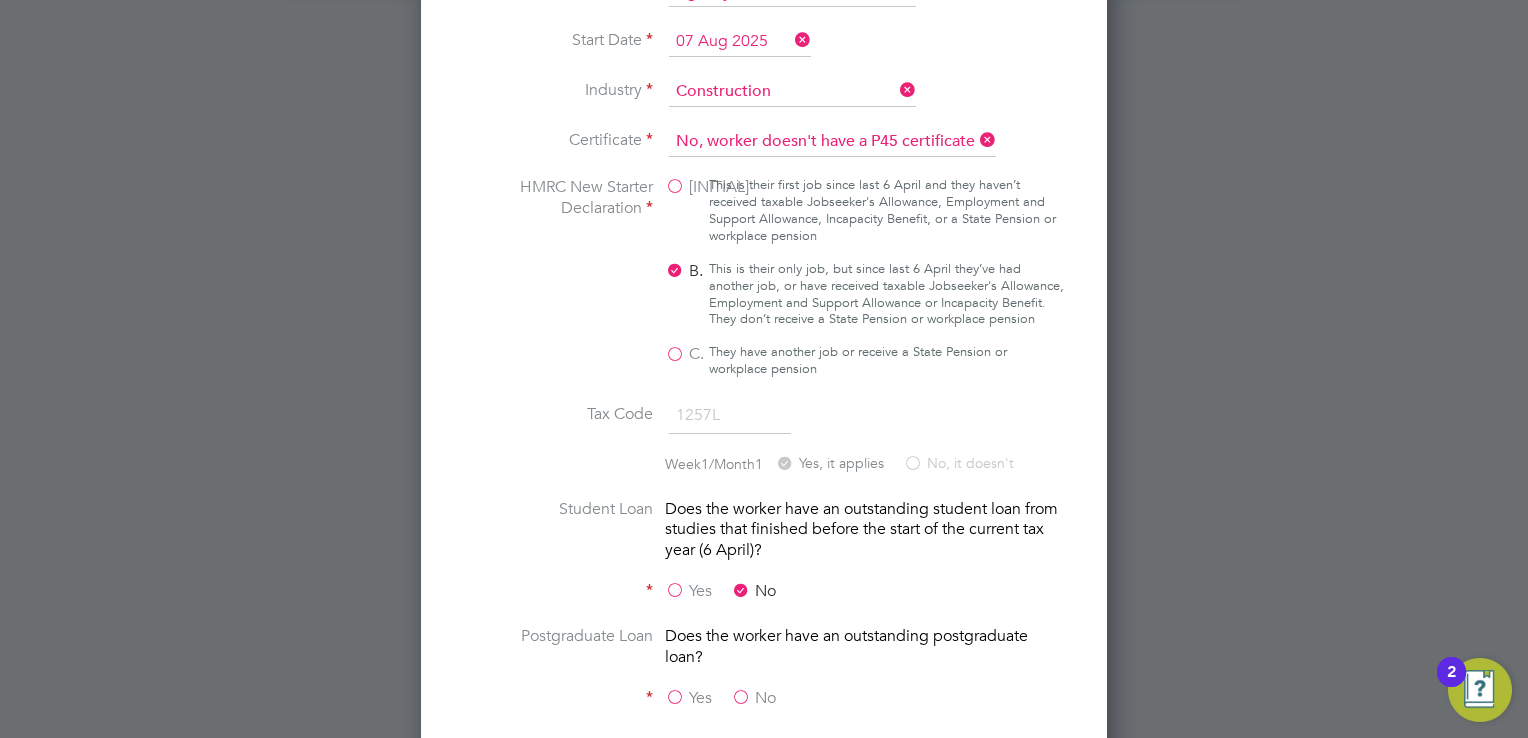 click on "No" at bounding box center [753, 698] 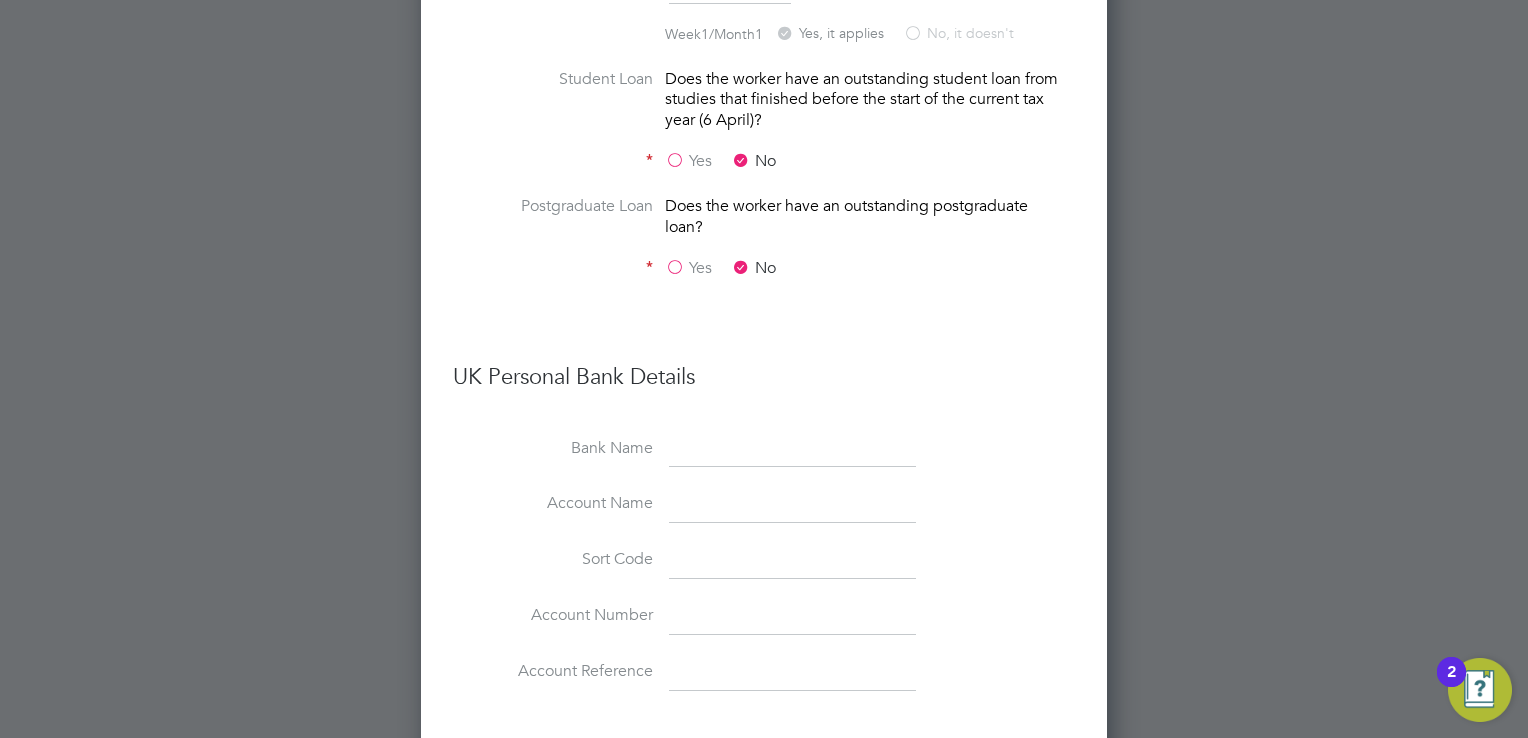 scroll, scrollTop: 2192, scrollLeft: 0, axis: vertical 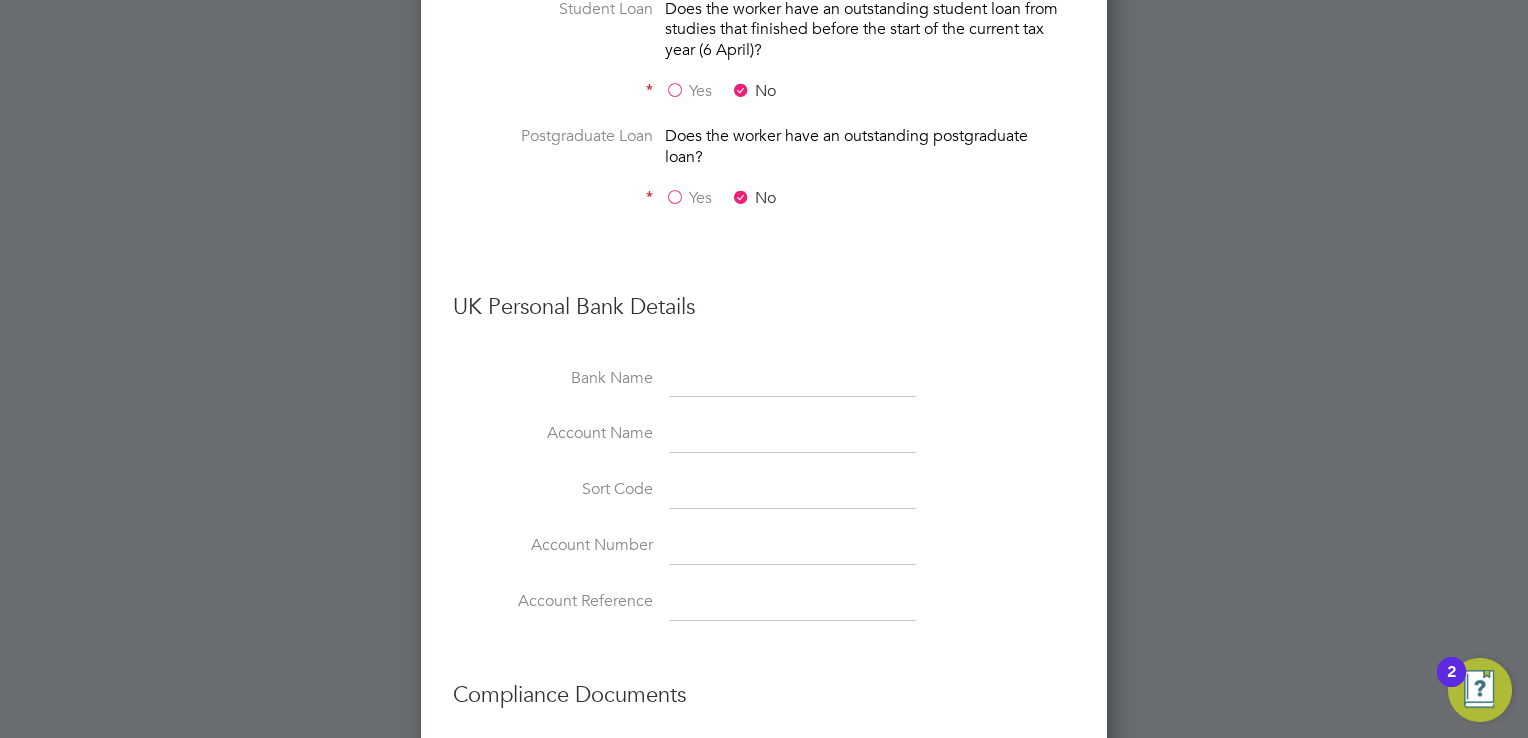 click at bounding box center (792, 380) 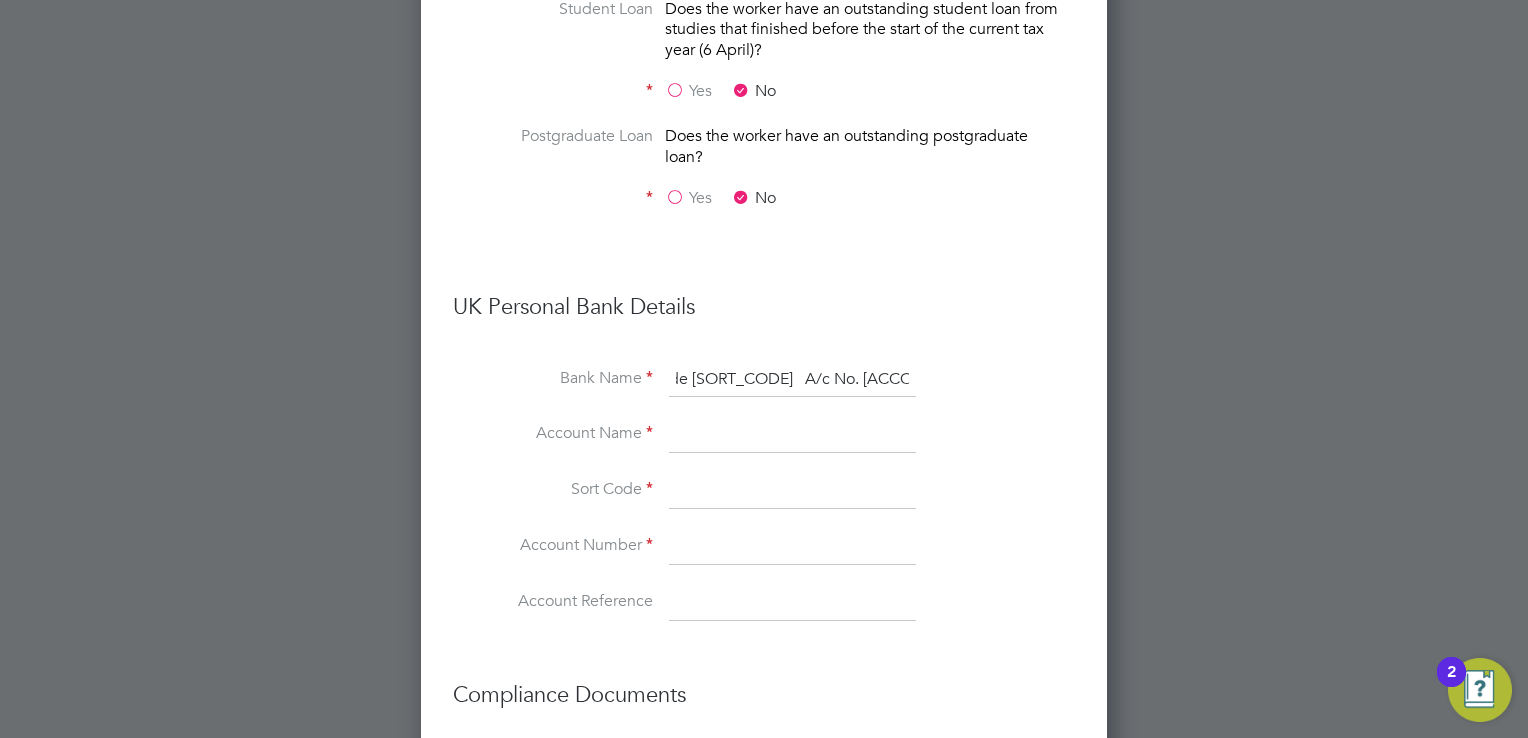 scroll, scrollTop: 0, scrollLeft: 323, axis: horizontal 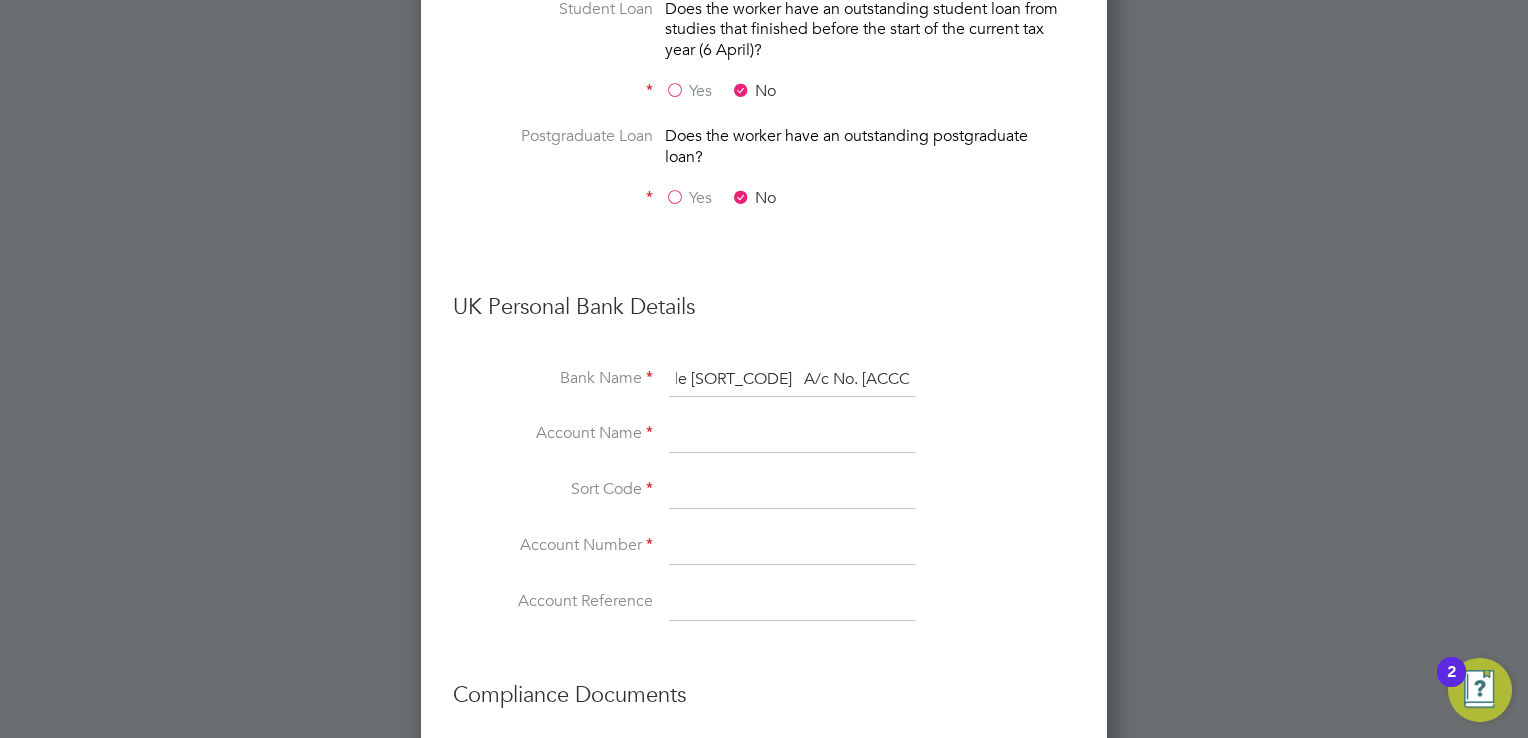 drag, startPoint x: 911, startPoint y: 386, endPoint x: 837, endPoint y: 383, distance: 74.06078 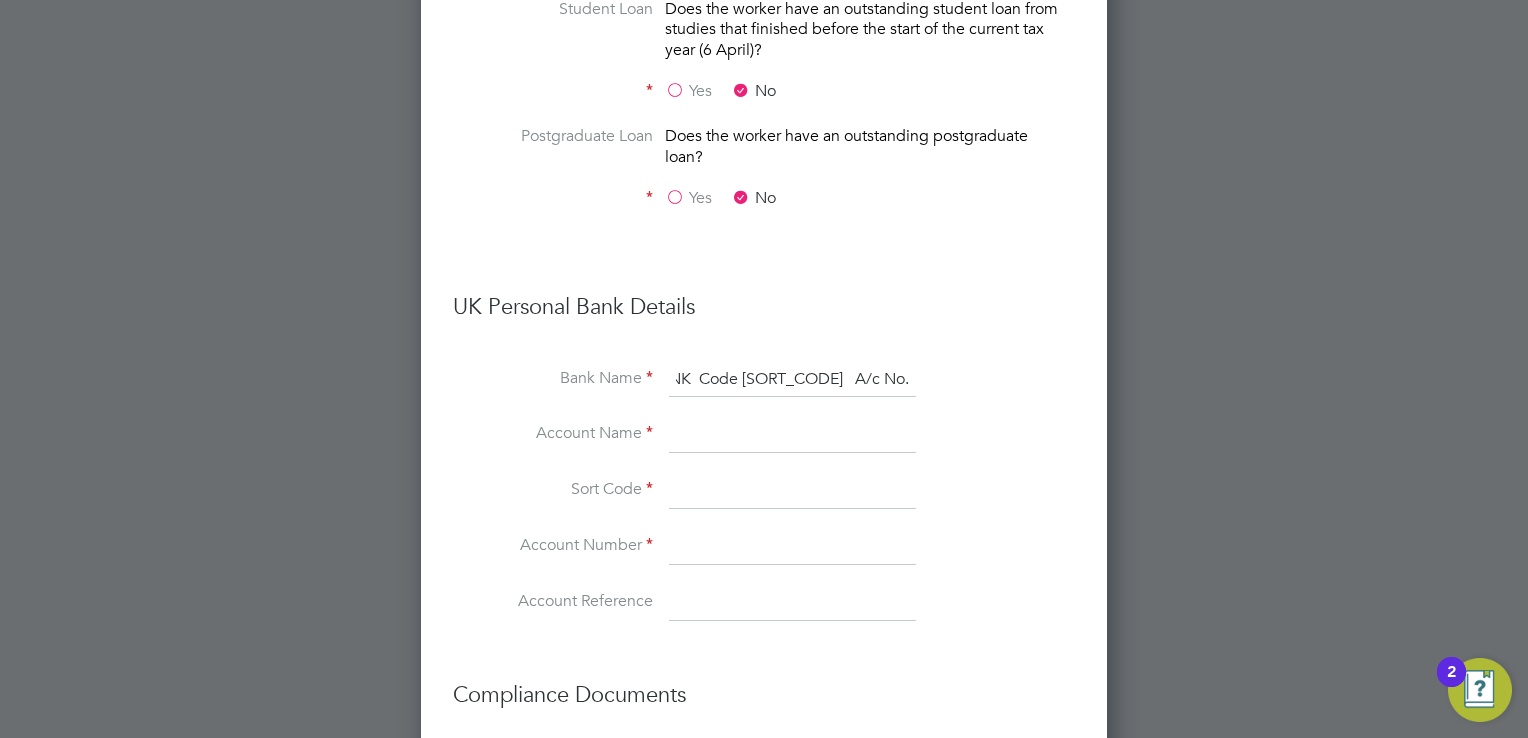 scroll, scrollTop: 0, scrollLeft: 252, axis: horizontal 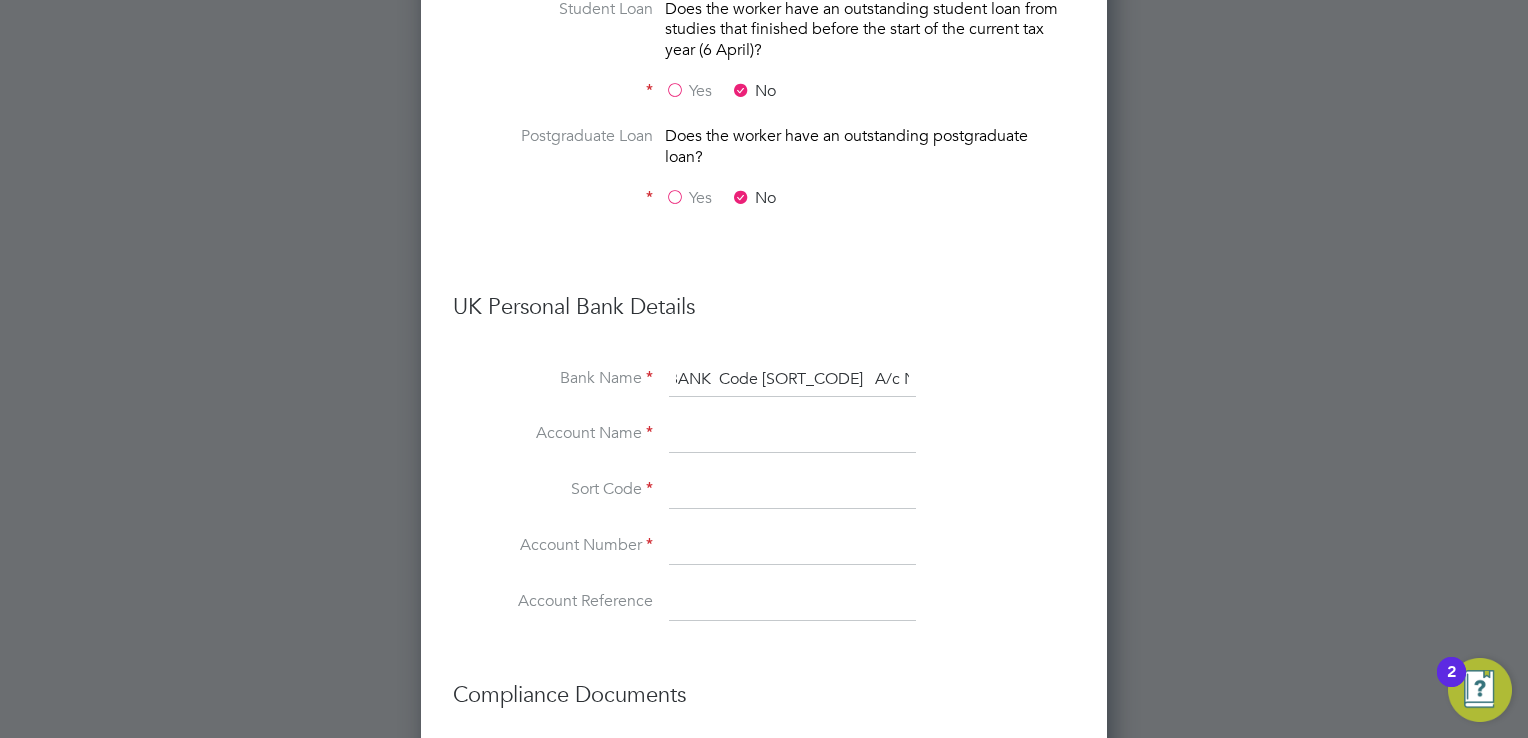 type on "NAT WEST BANK PLC, BATH OLD BANK  Code 56-00-34   A/c No." 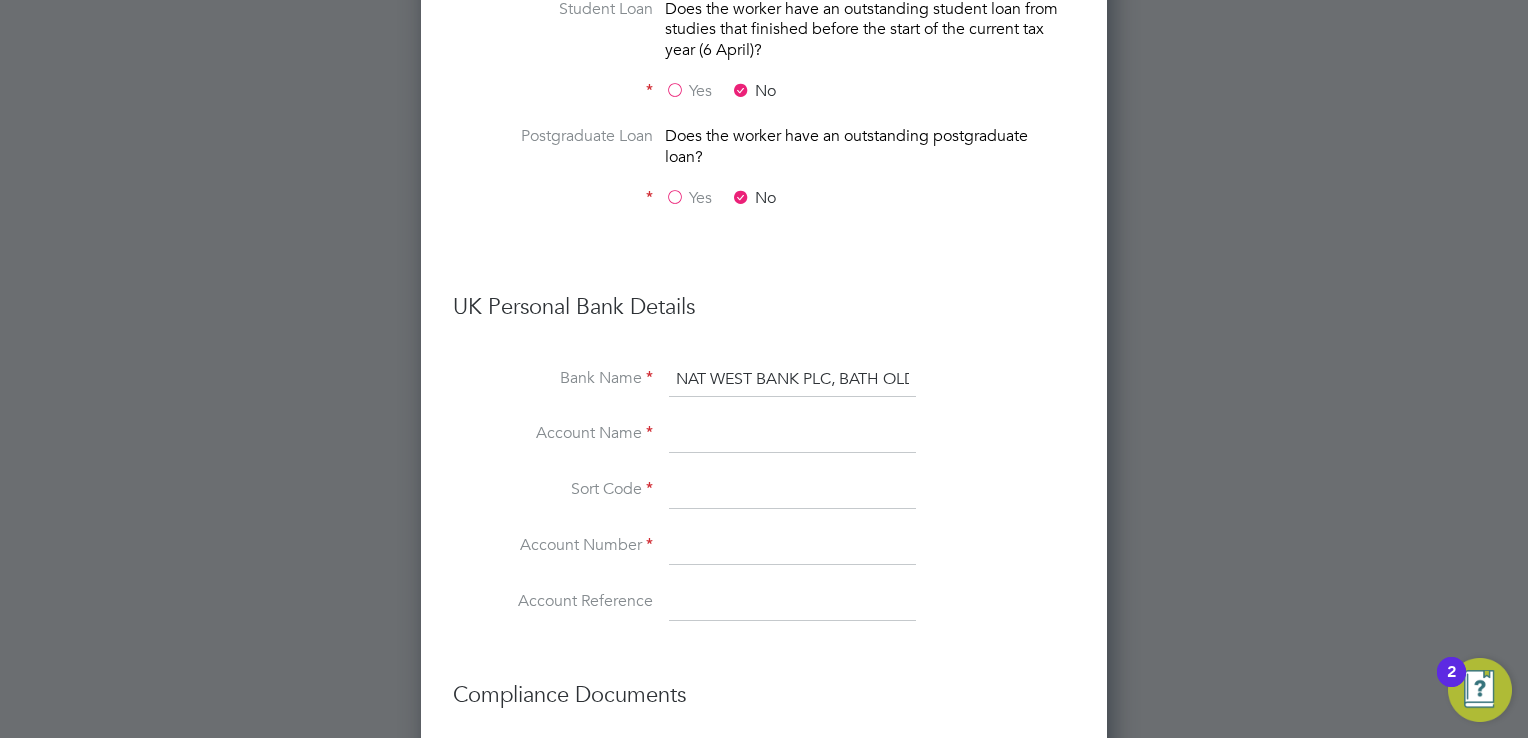 drag, startPoint x: 697, startPoint y: 434, endPoint x: 696, endPoint y: 554, distance: 120.004166 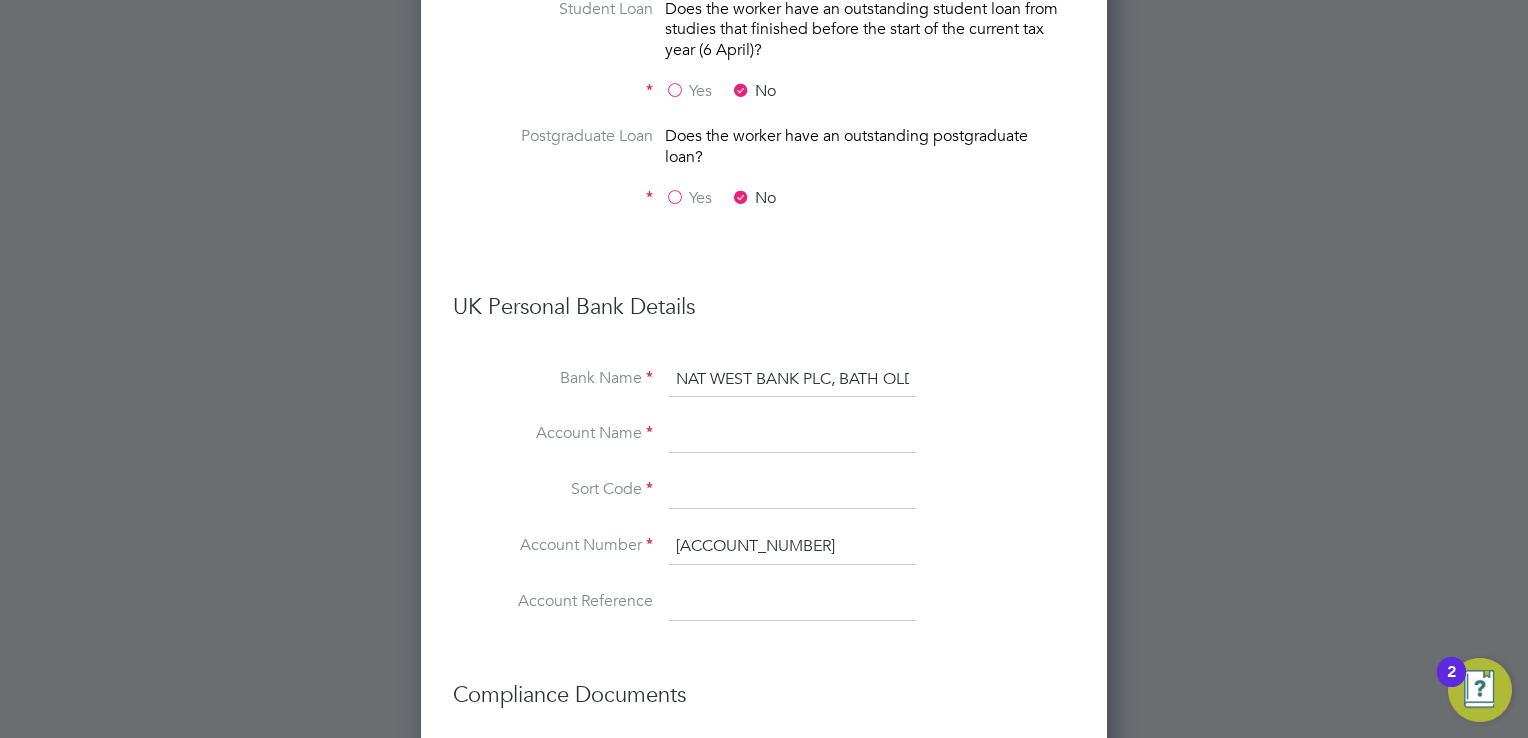 type on "80852319" 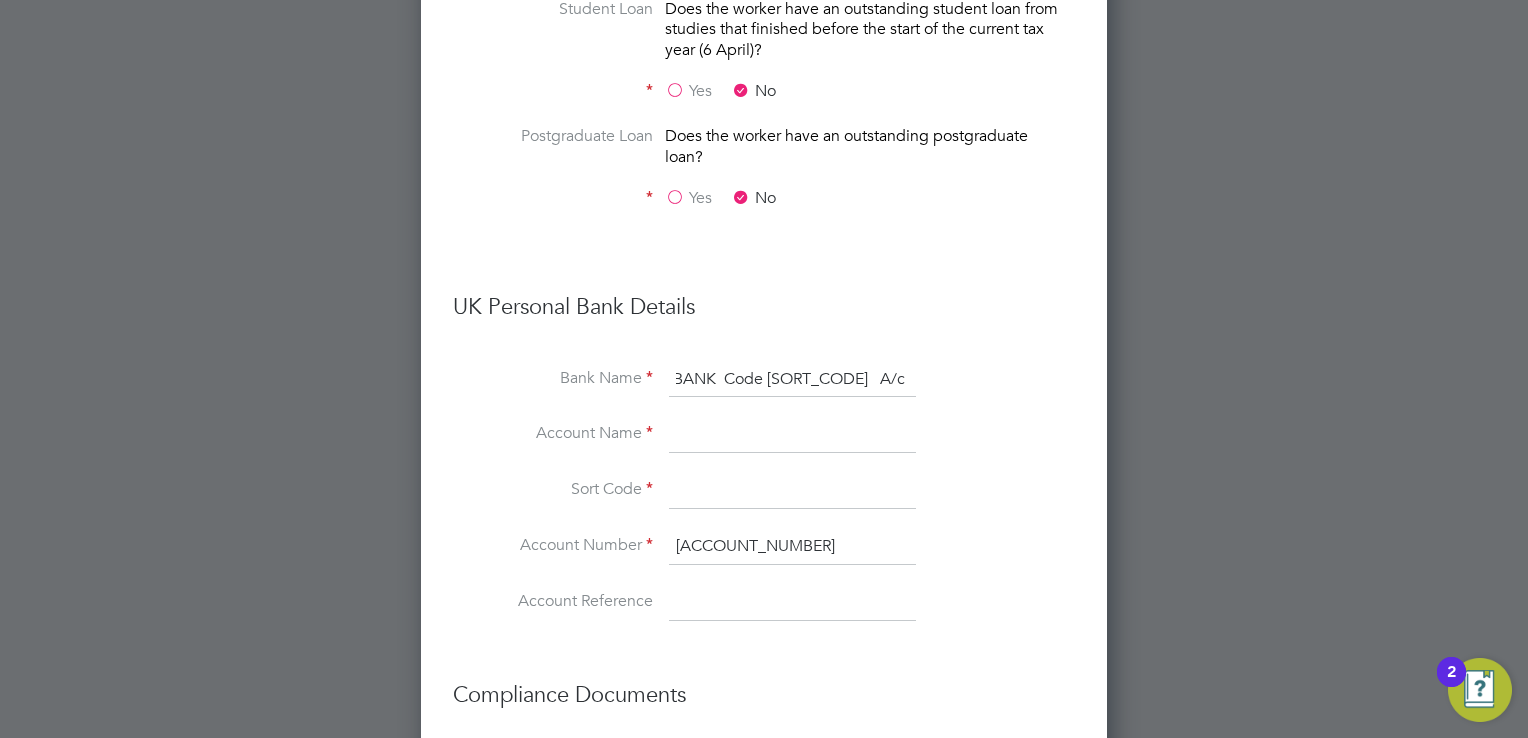 scroll, scrollTop: 0, scrollLeft: 260, axis: horizontal 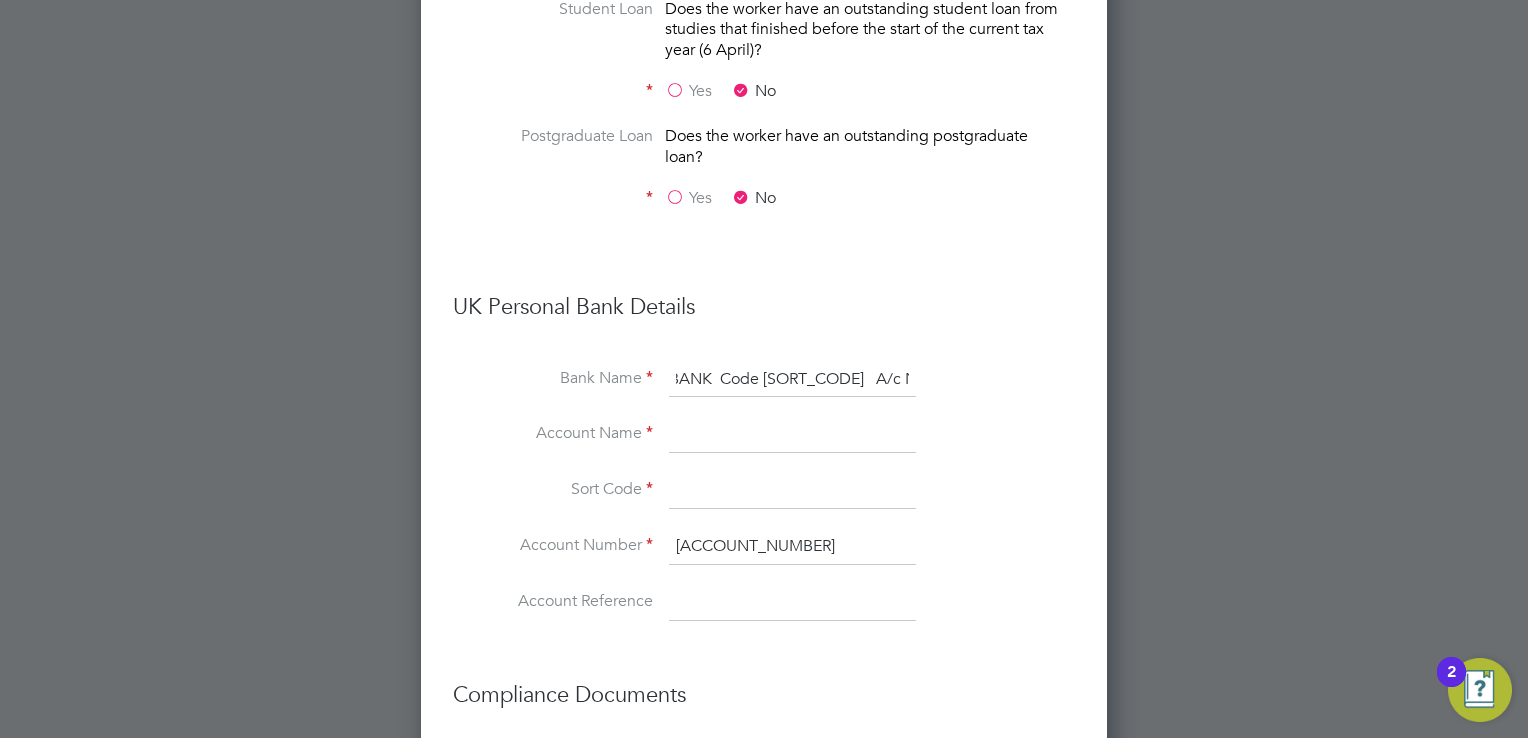 drag, startPoint x: 911, startPoint y: 386, endPoint x: 841, endPoint y: 388, distance: 70.028564 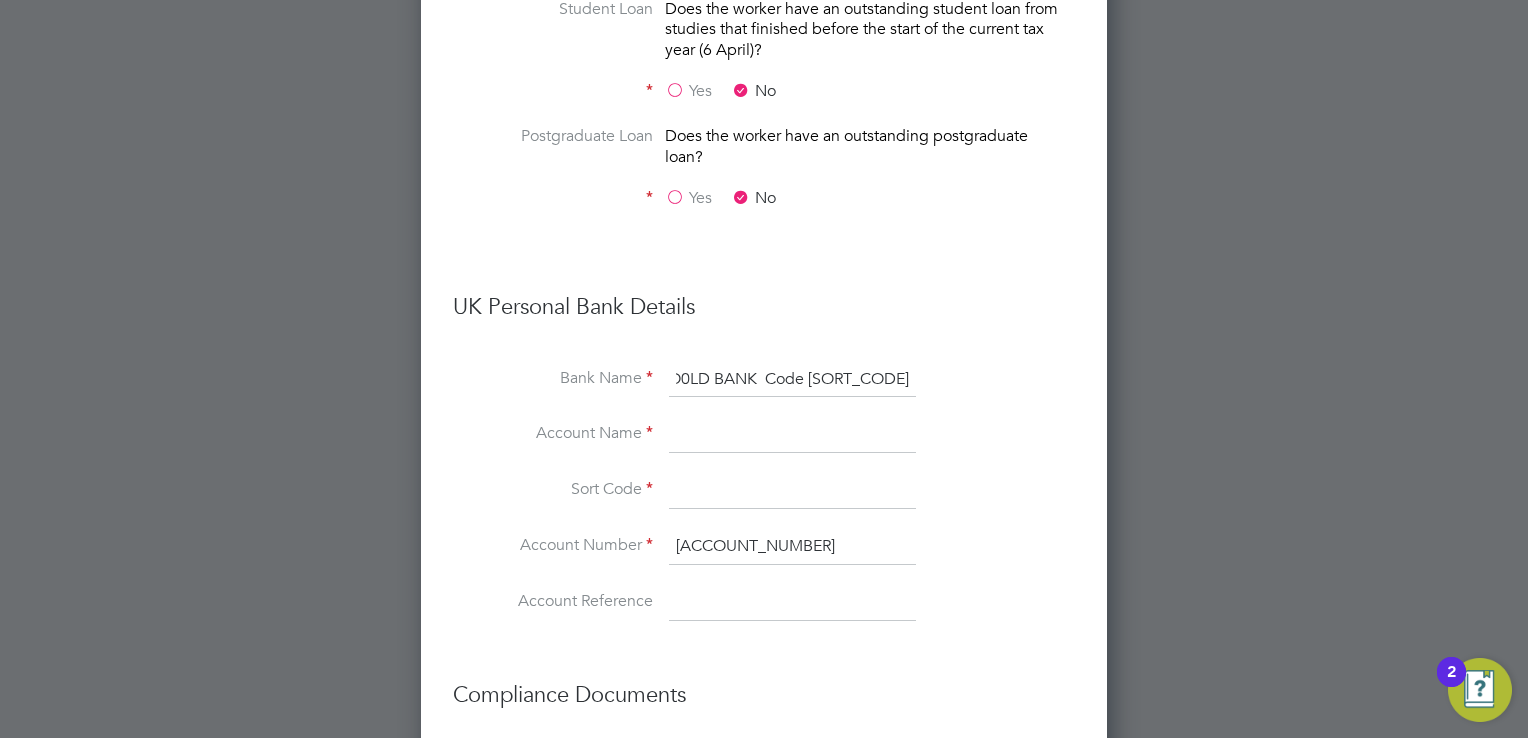 scroll, scrollTop: 0, scrollLeft: 196, axis: horizontal 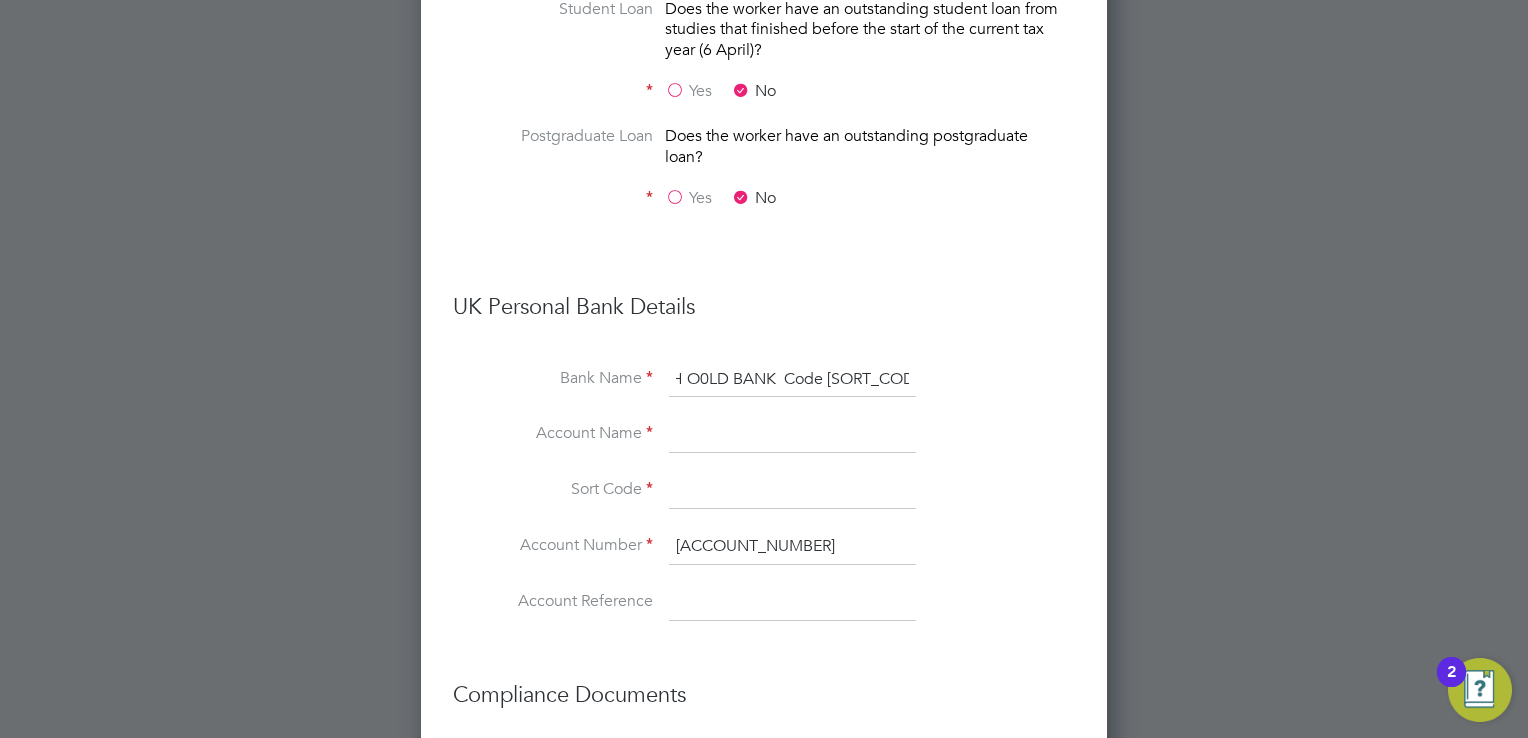 drag, startPoint x: 899, startPoint y: 389, endPoint x: 839, endPoint y: 388, distance: 60.00833 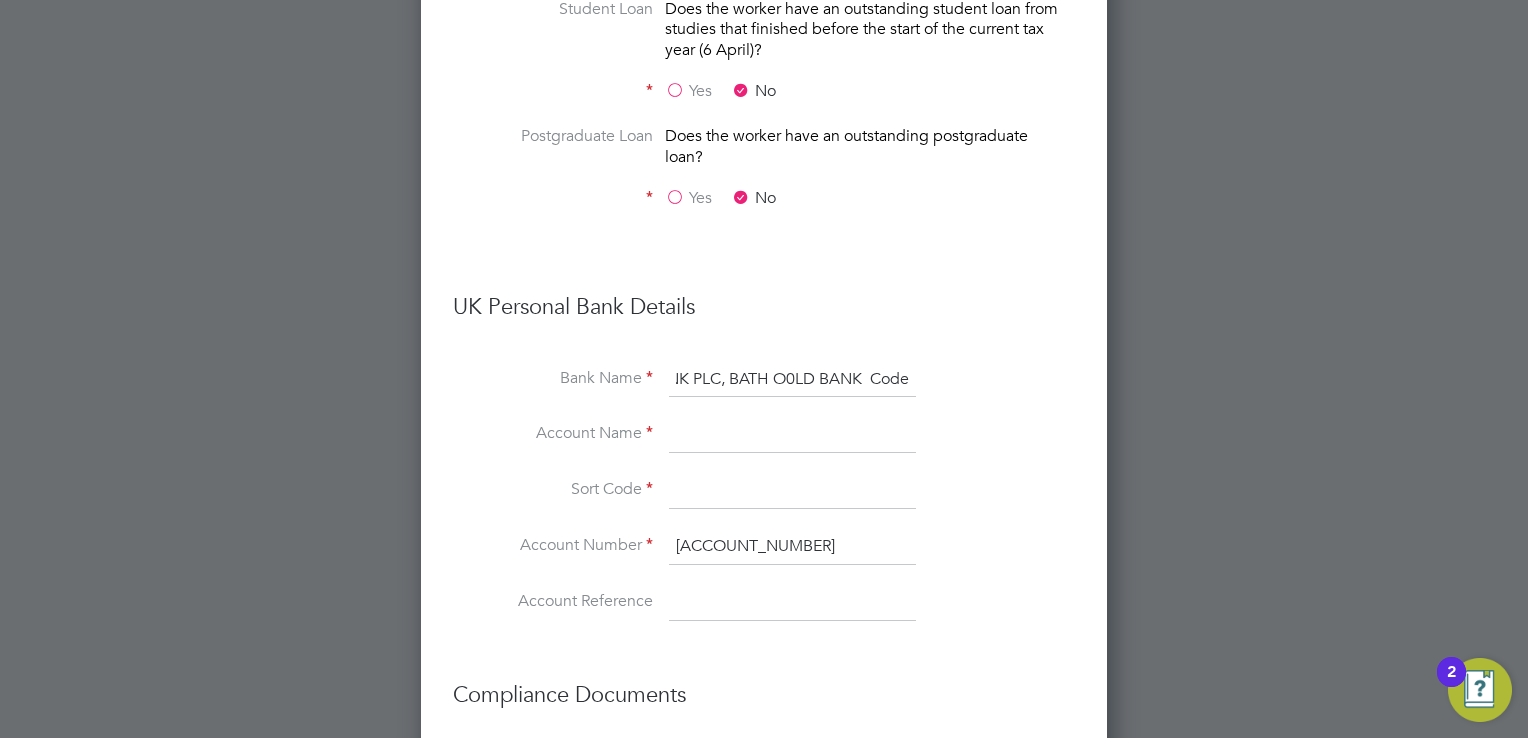 scroll, scrollTop: 0, scrollLeft: 132, axis: horizontal 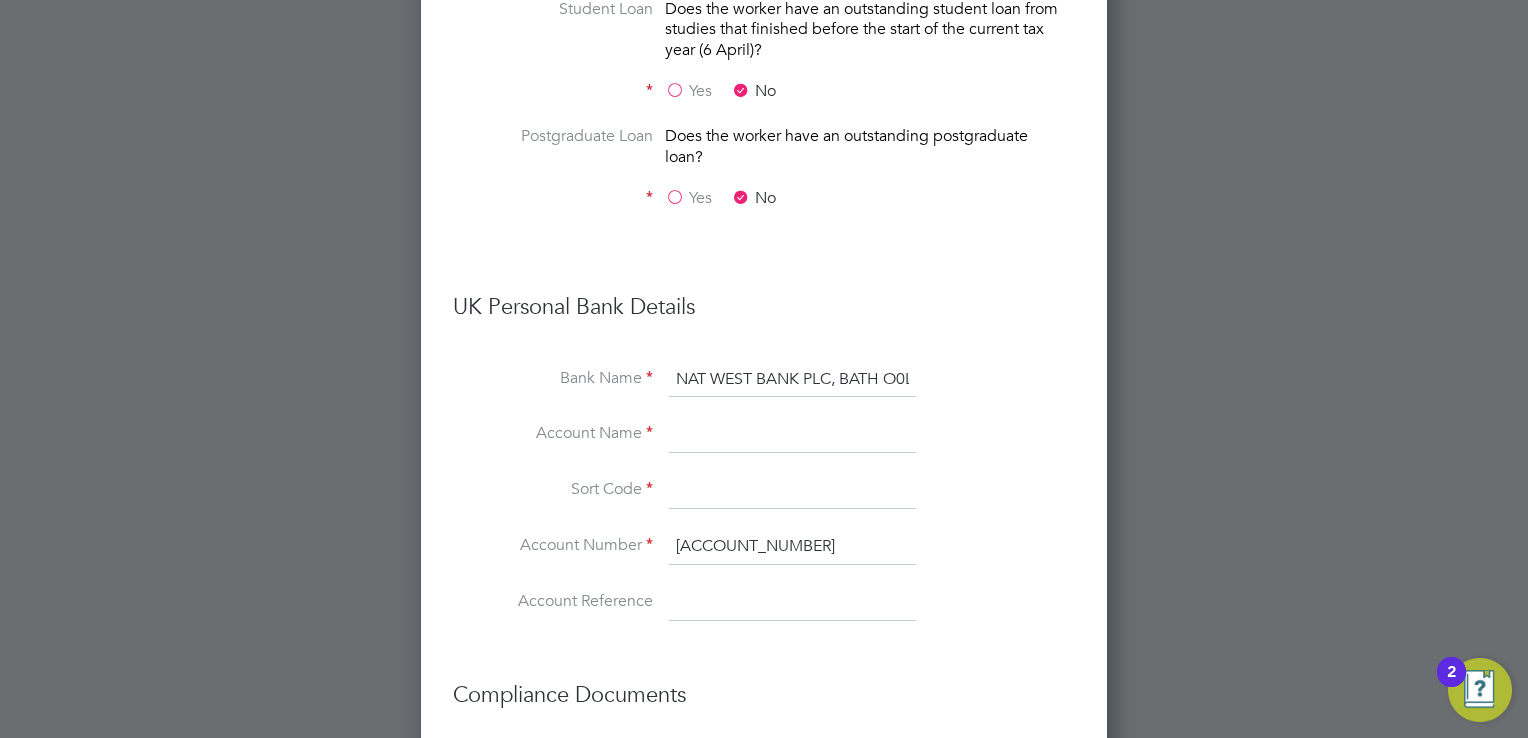 paste on "56-00-34" 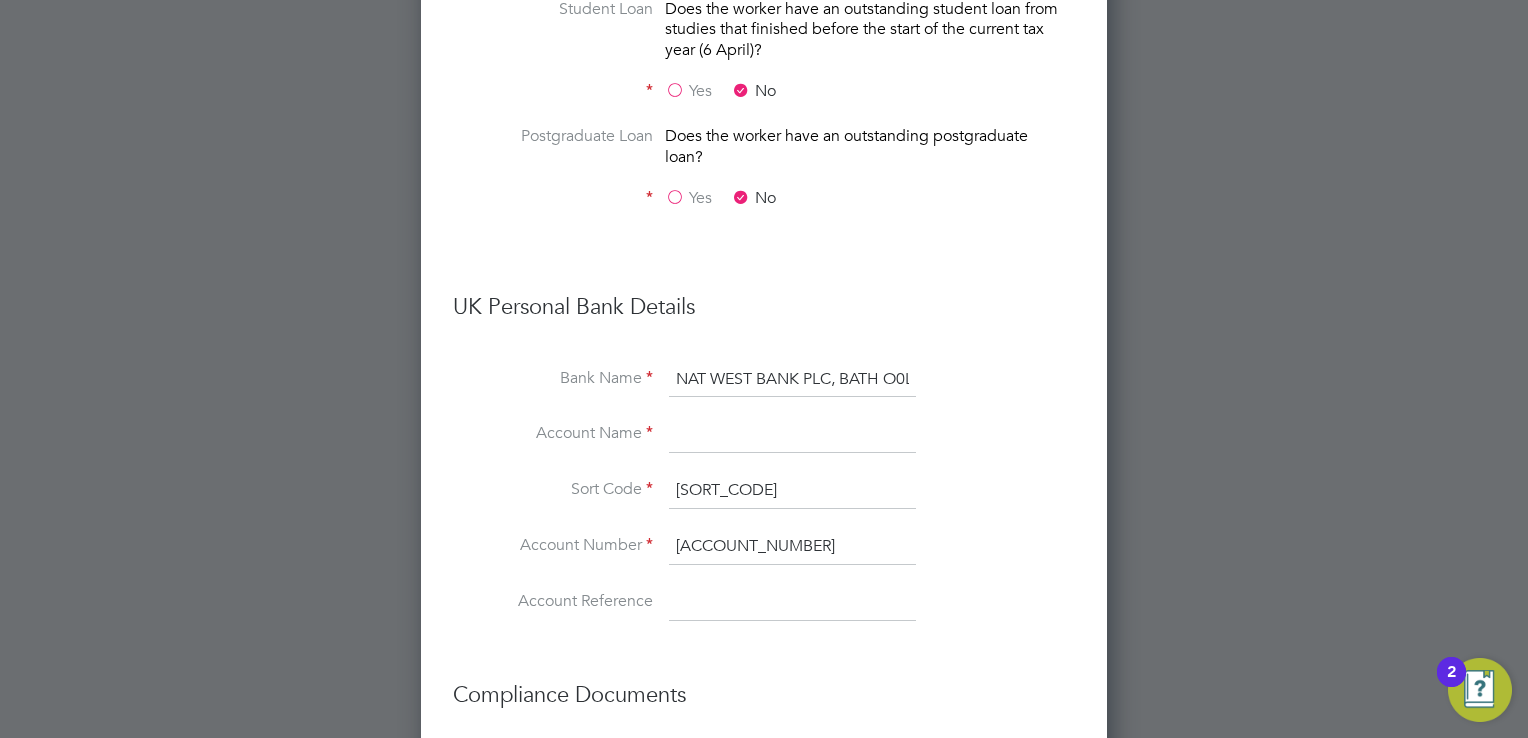 type on "56-00-34" 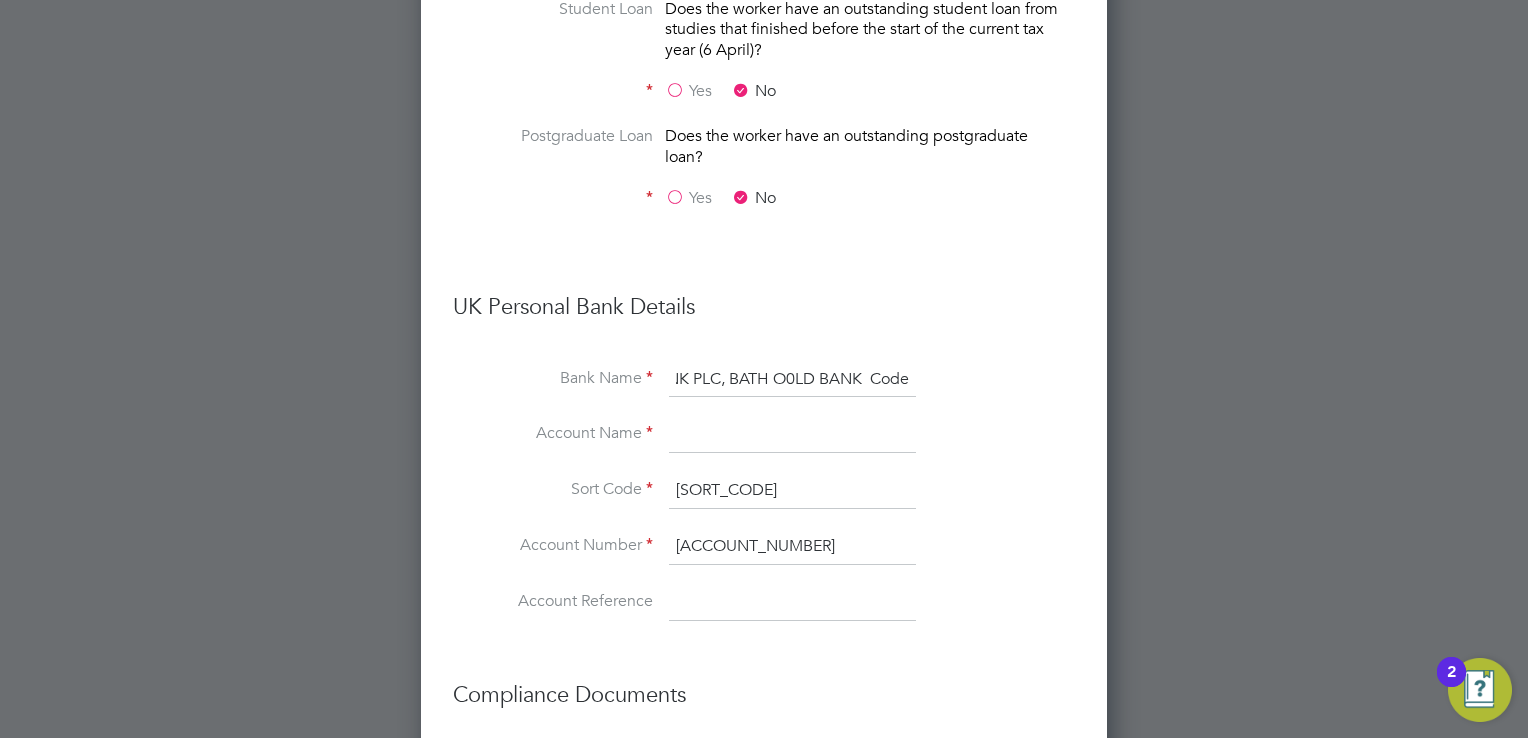 drag, startPoint x: 844, startPoint y: 386, endPoint x: 1012, endPoint y: 377, distance: 168.2409 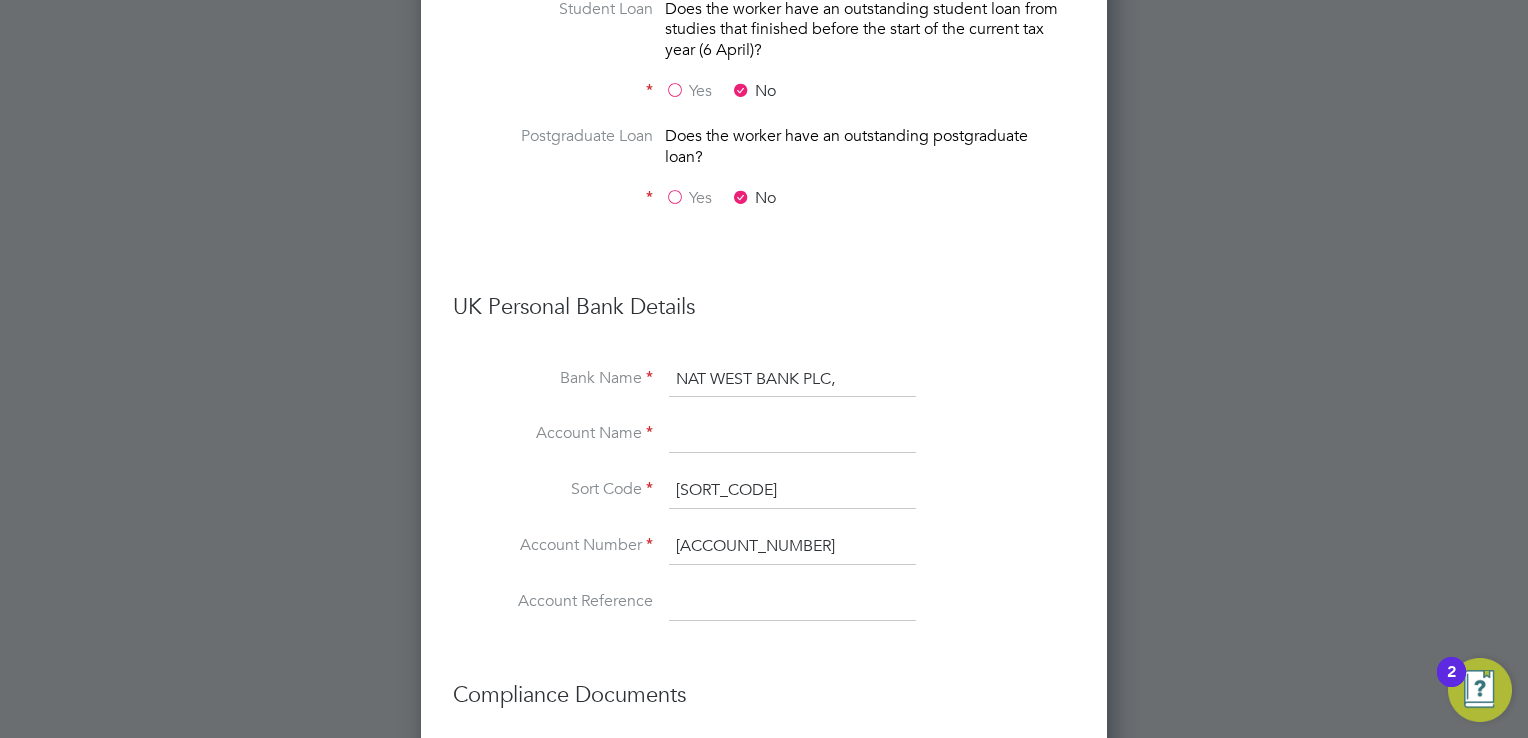 scroll, scrollTop: 0, scrollLeft: 0, axis: both 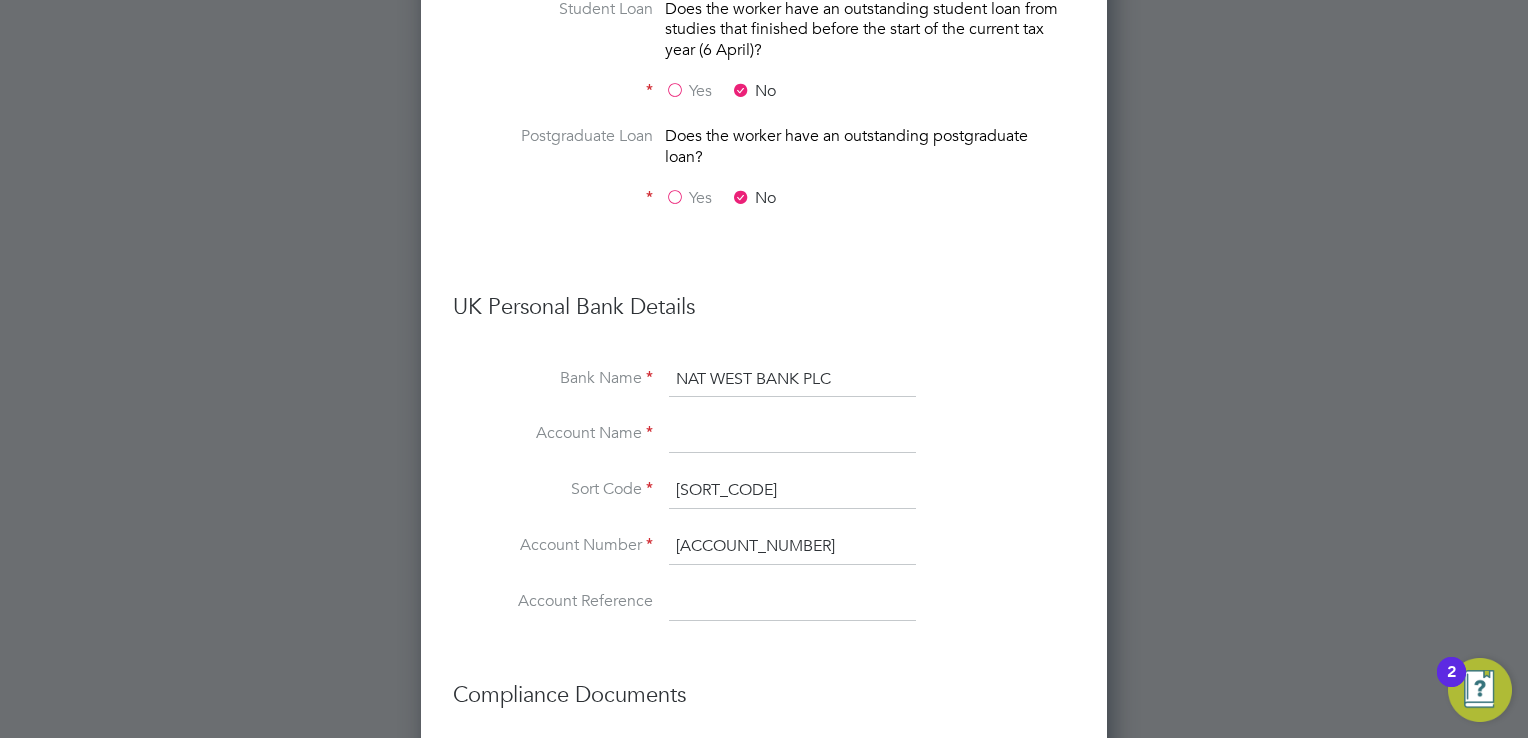type on "NAT WEST BANK PLC" 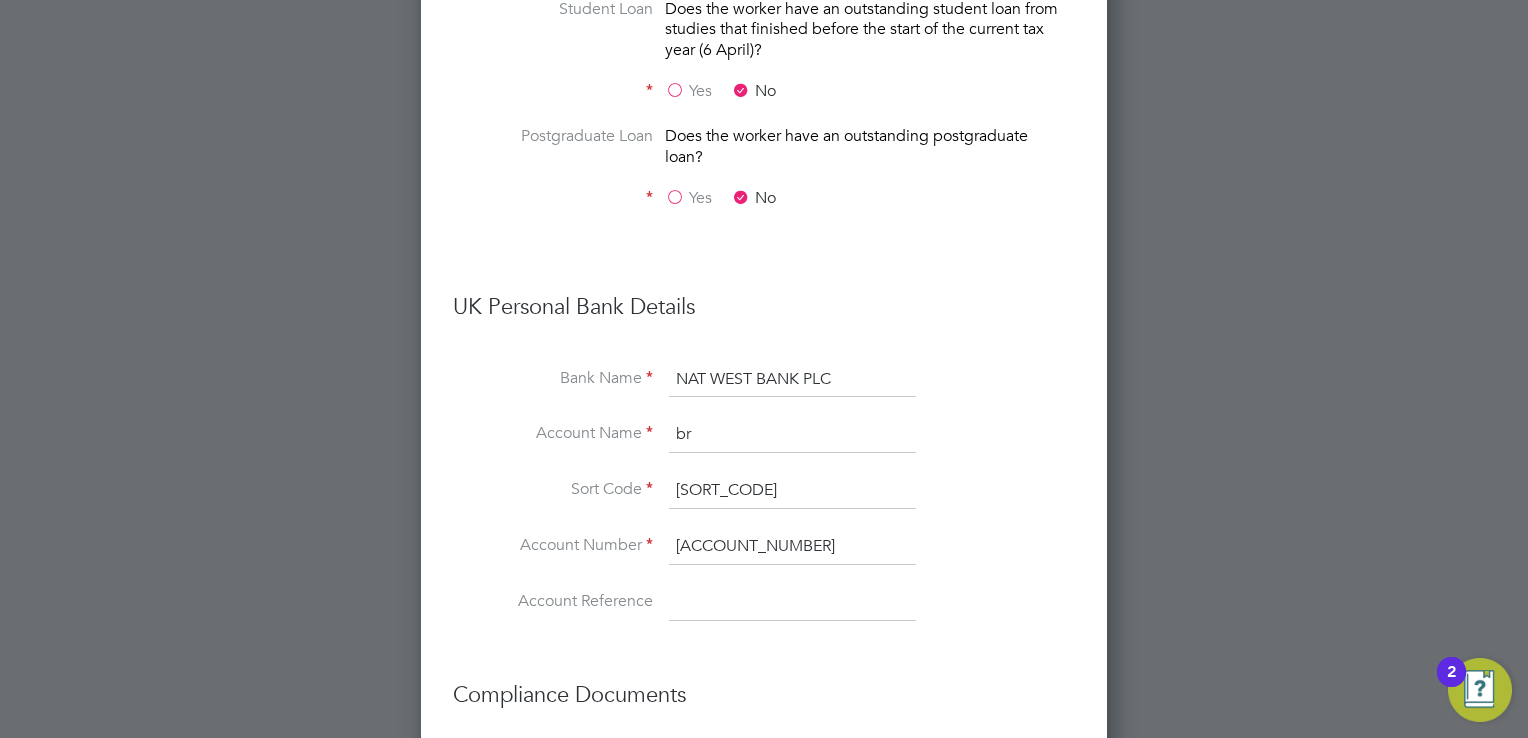 type on "b" 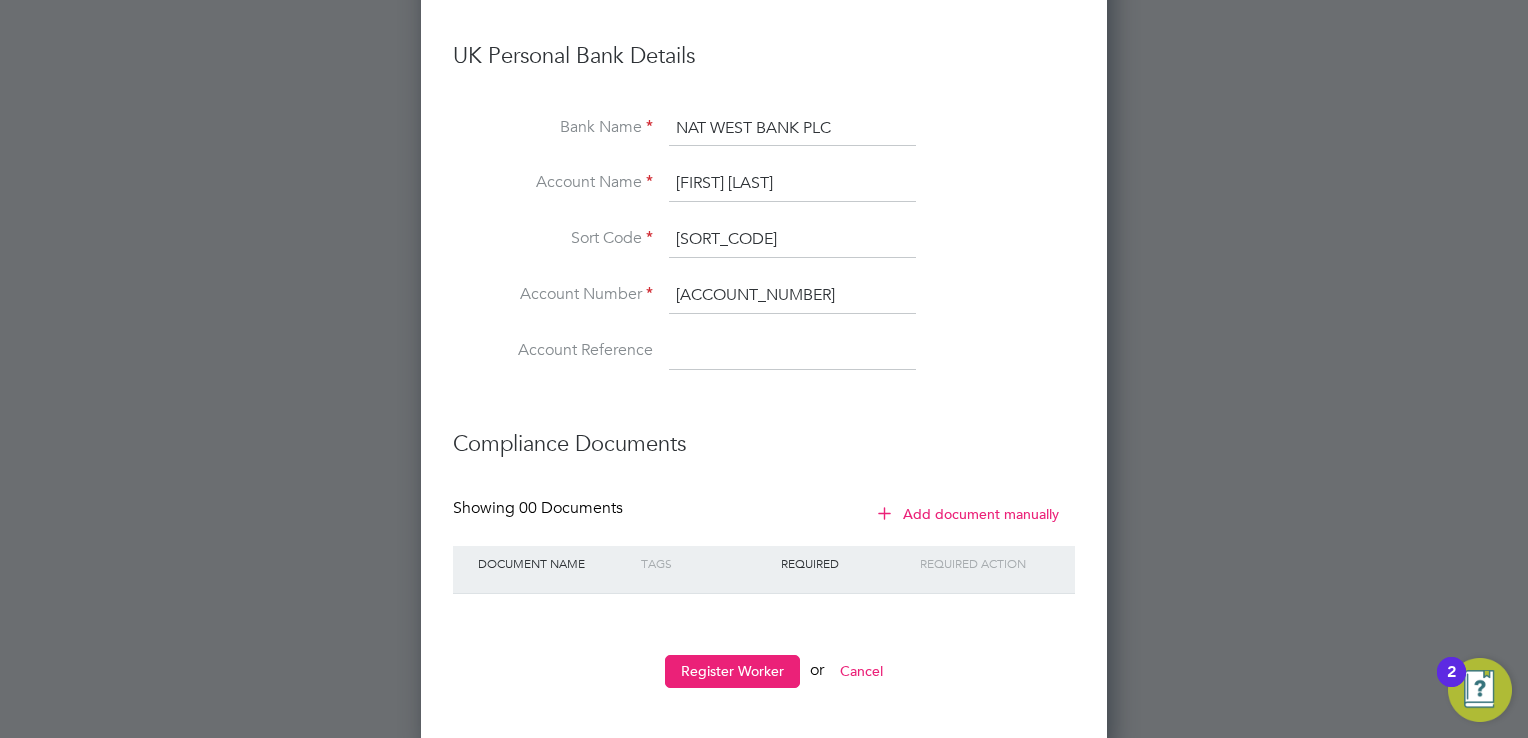 scroll, scrollTop: 2458, scrollLeft: 0, axis: vertical 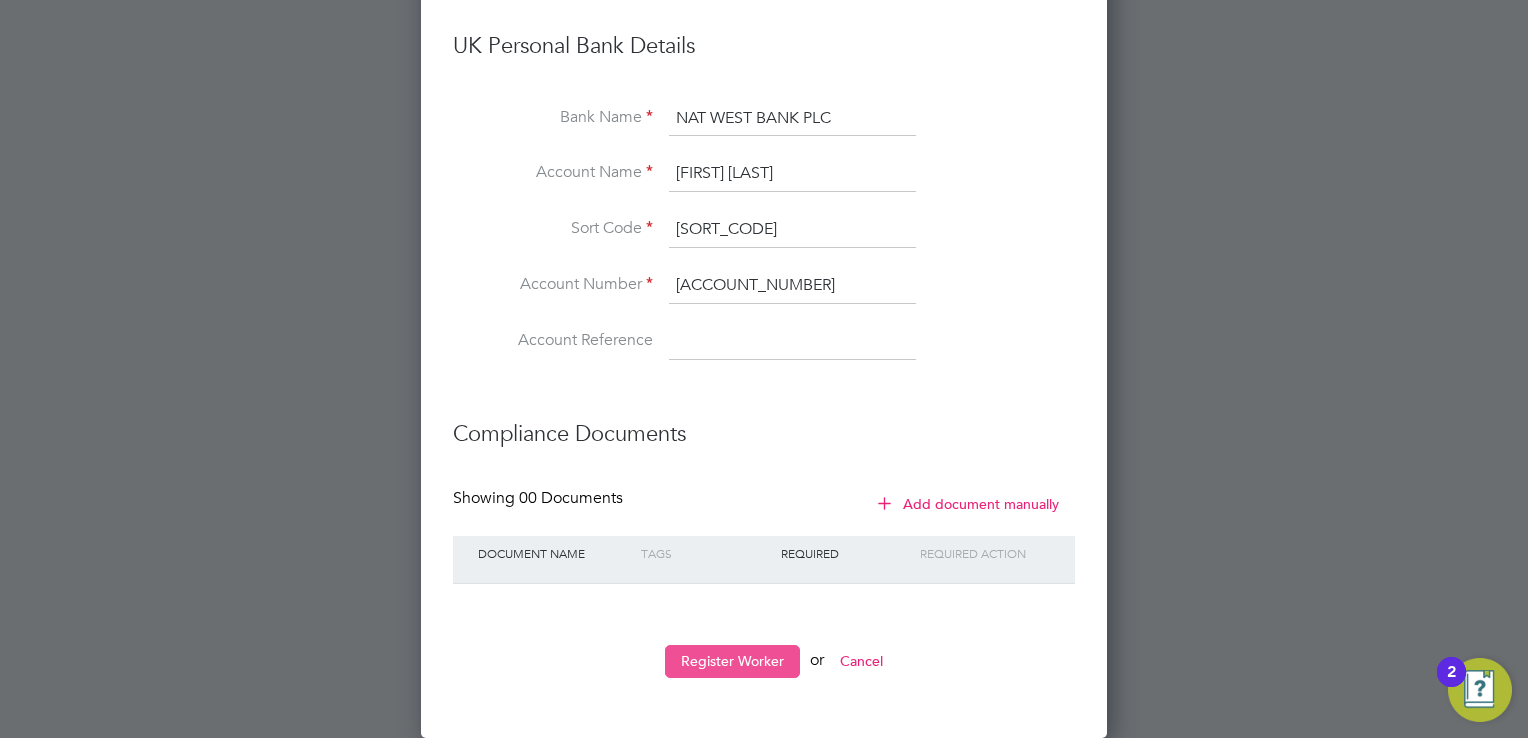 type on "Brian Lewis" 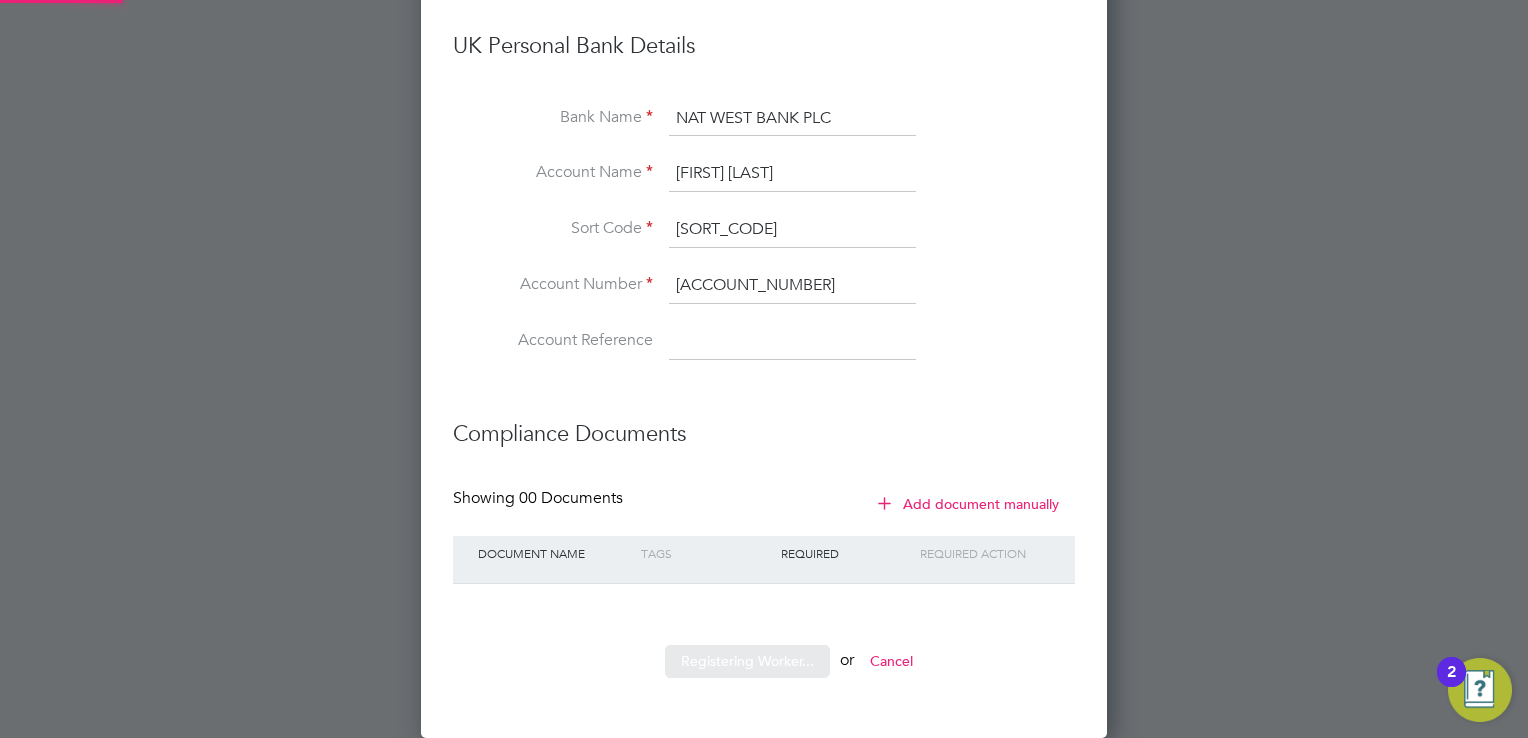 scroll, scrollTop: 0, scrollLeft: 0, axis: both 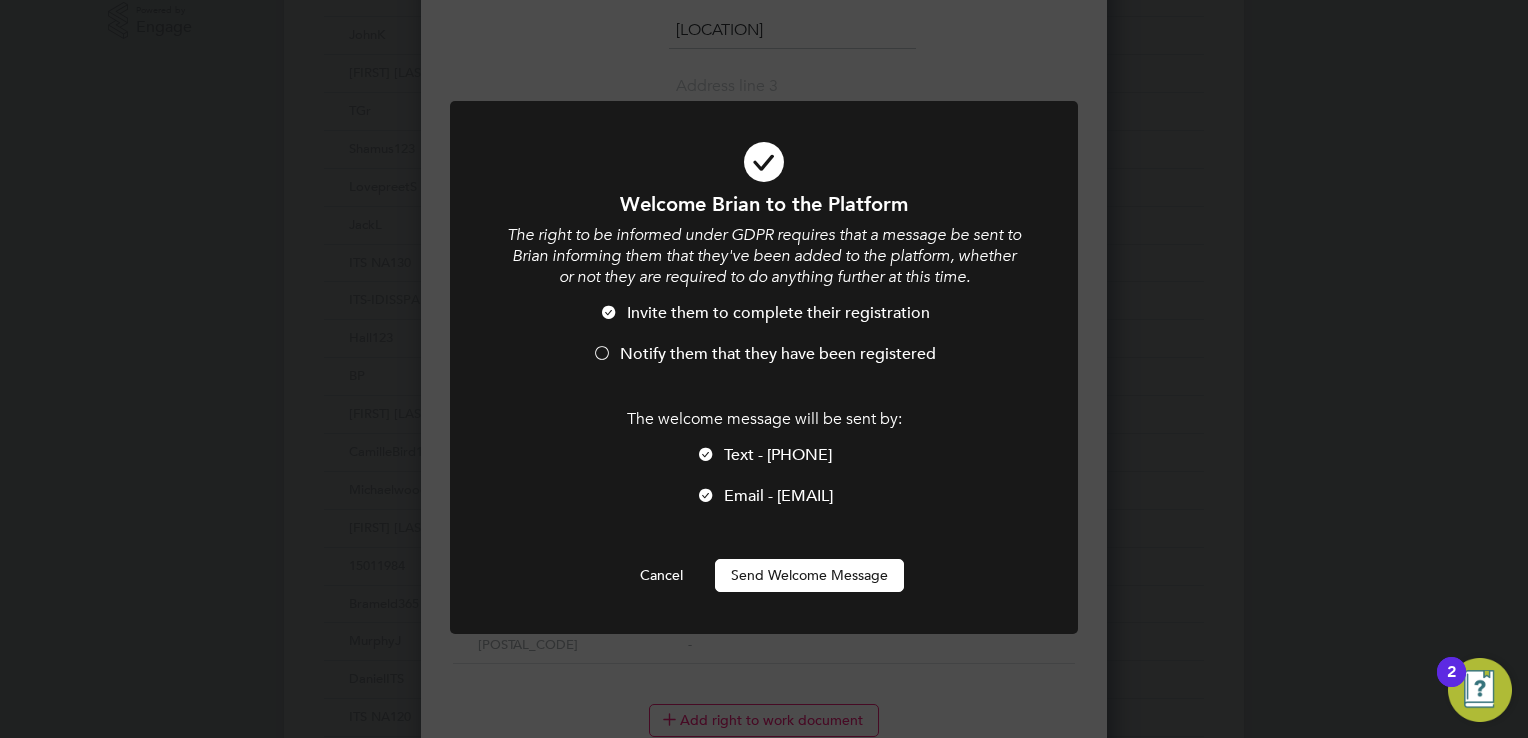 click on "Send Welcome Message" at bounding box center (809, 575) 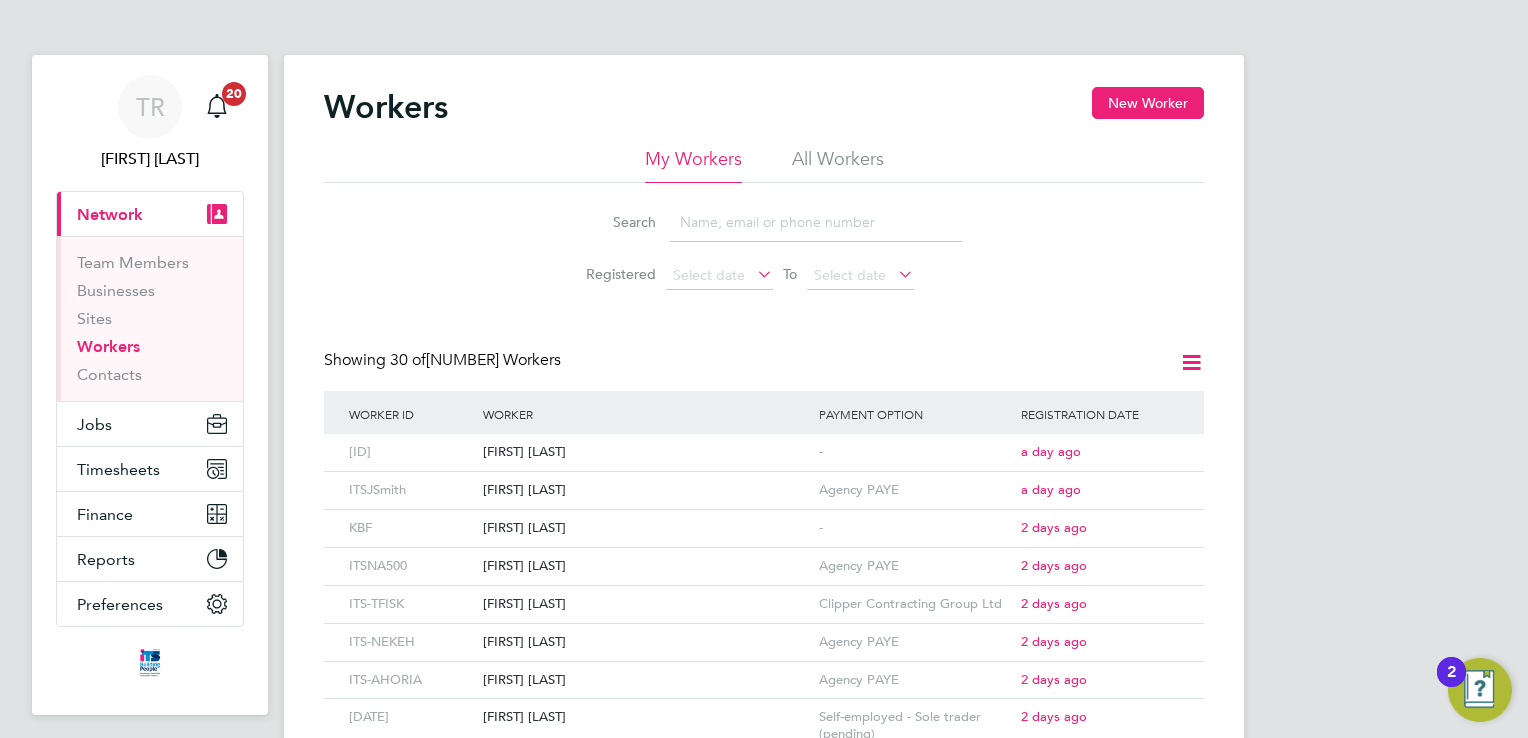 scroll, scrollTop: 0, scrollLeft: 0, axis: both 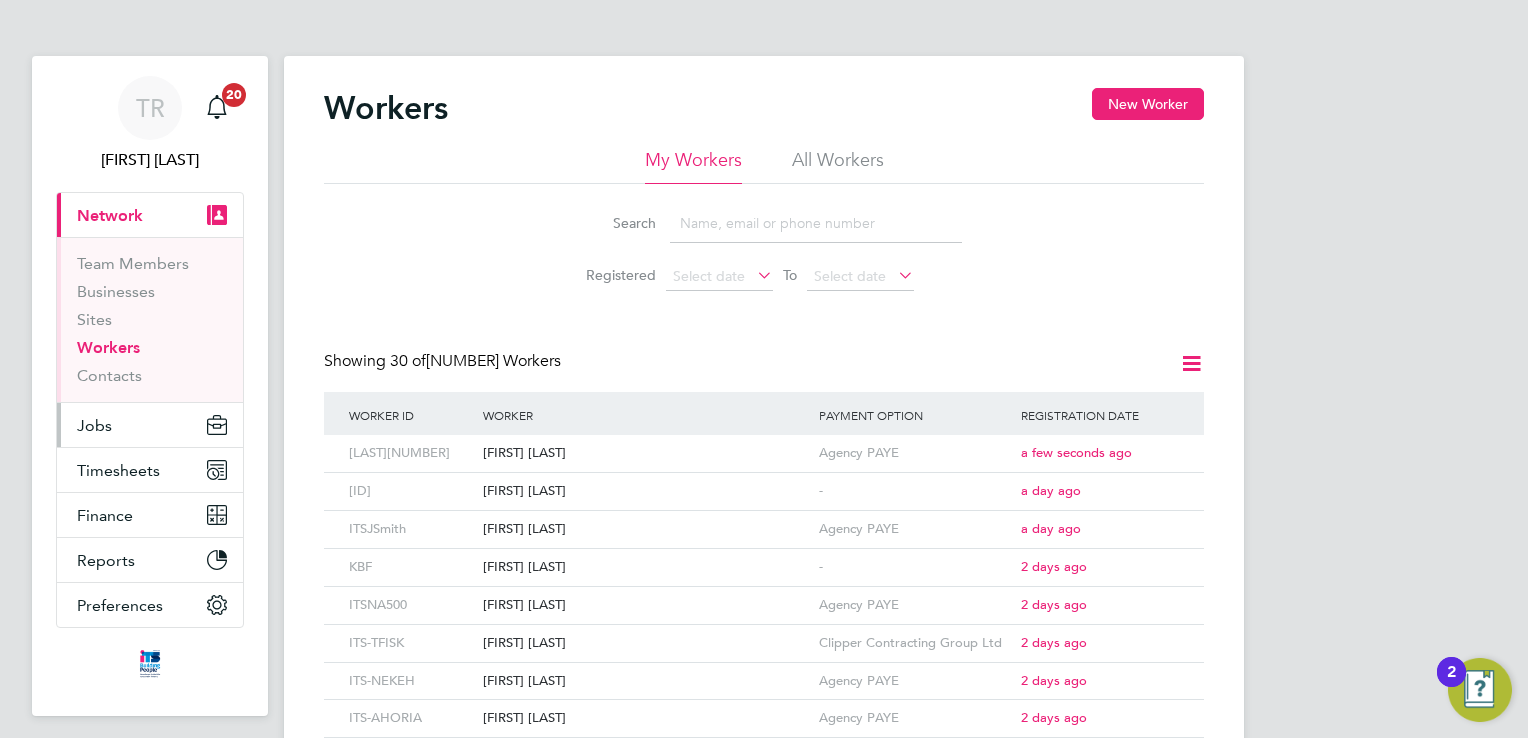 click on "Jobs" at bounding box center (94, 425) 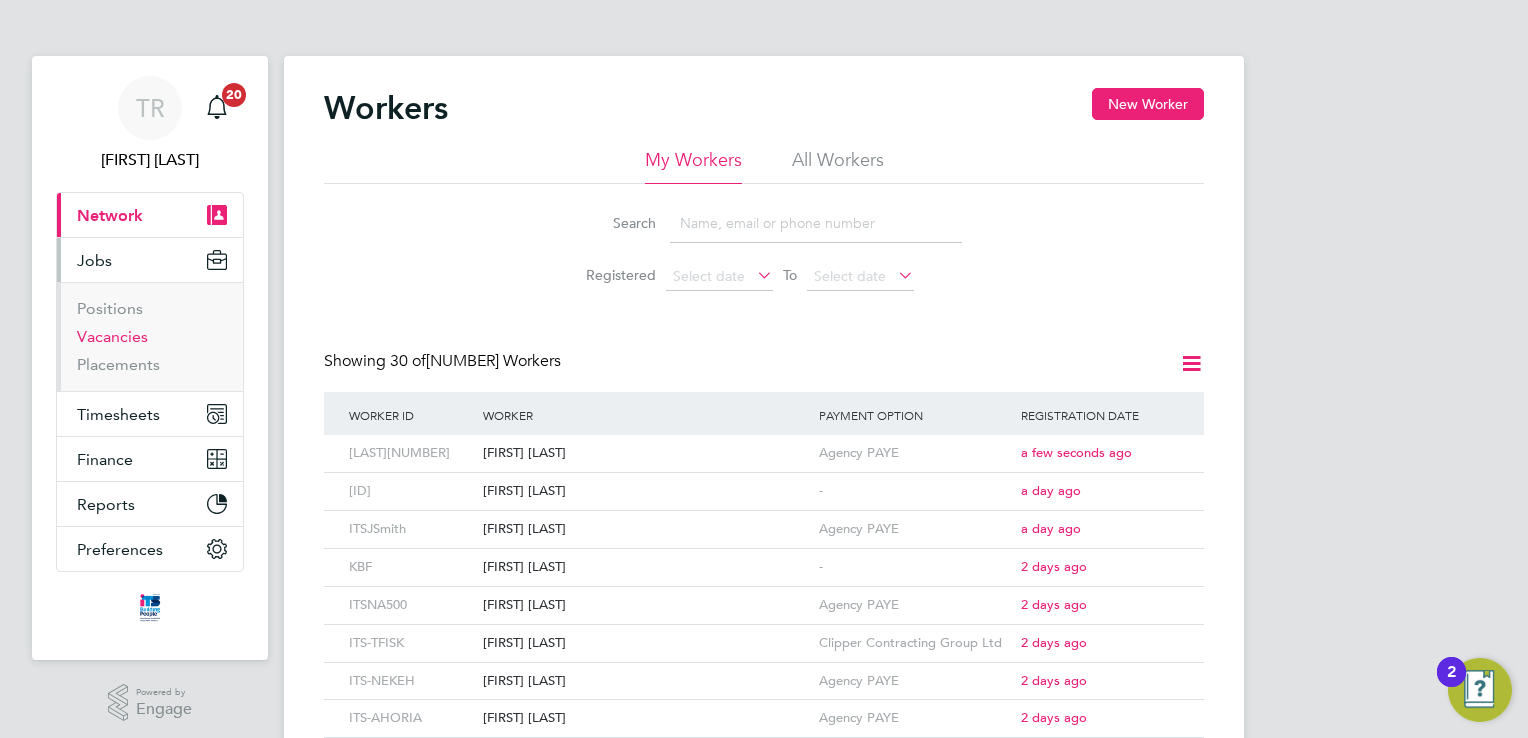 click on "Vacancies" at bounding box center (112, 336) 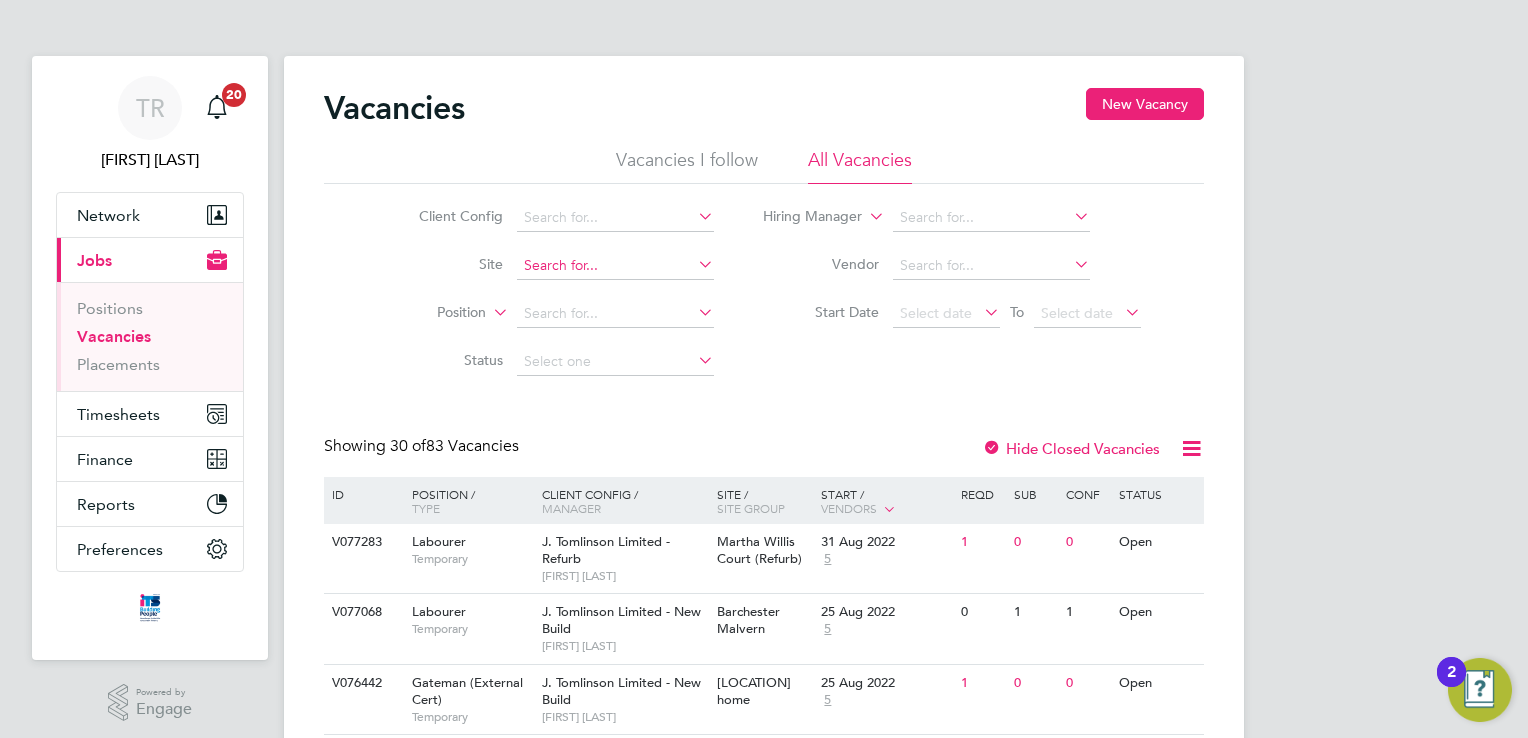 click 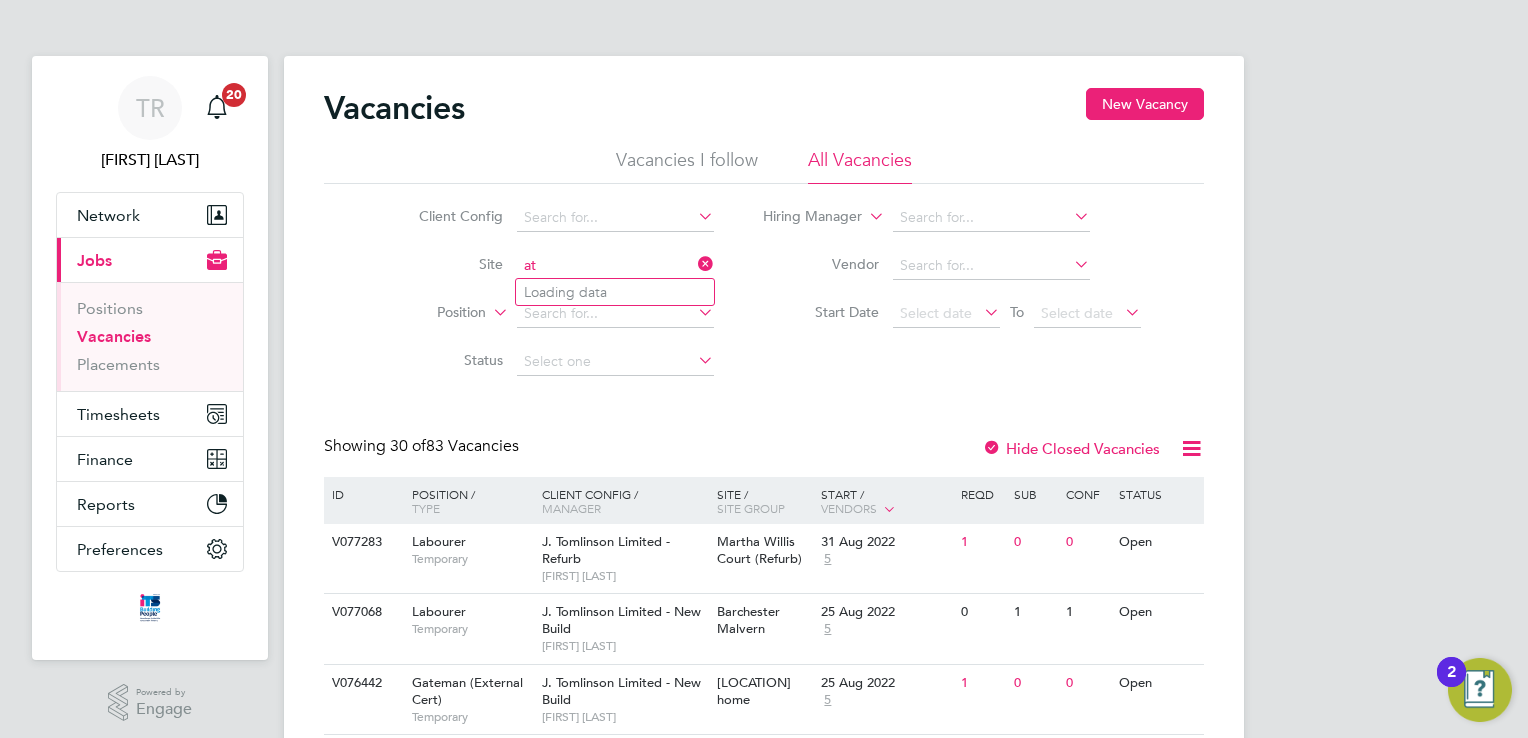 type on "a" 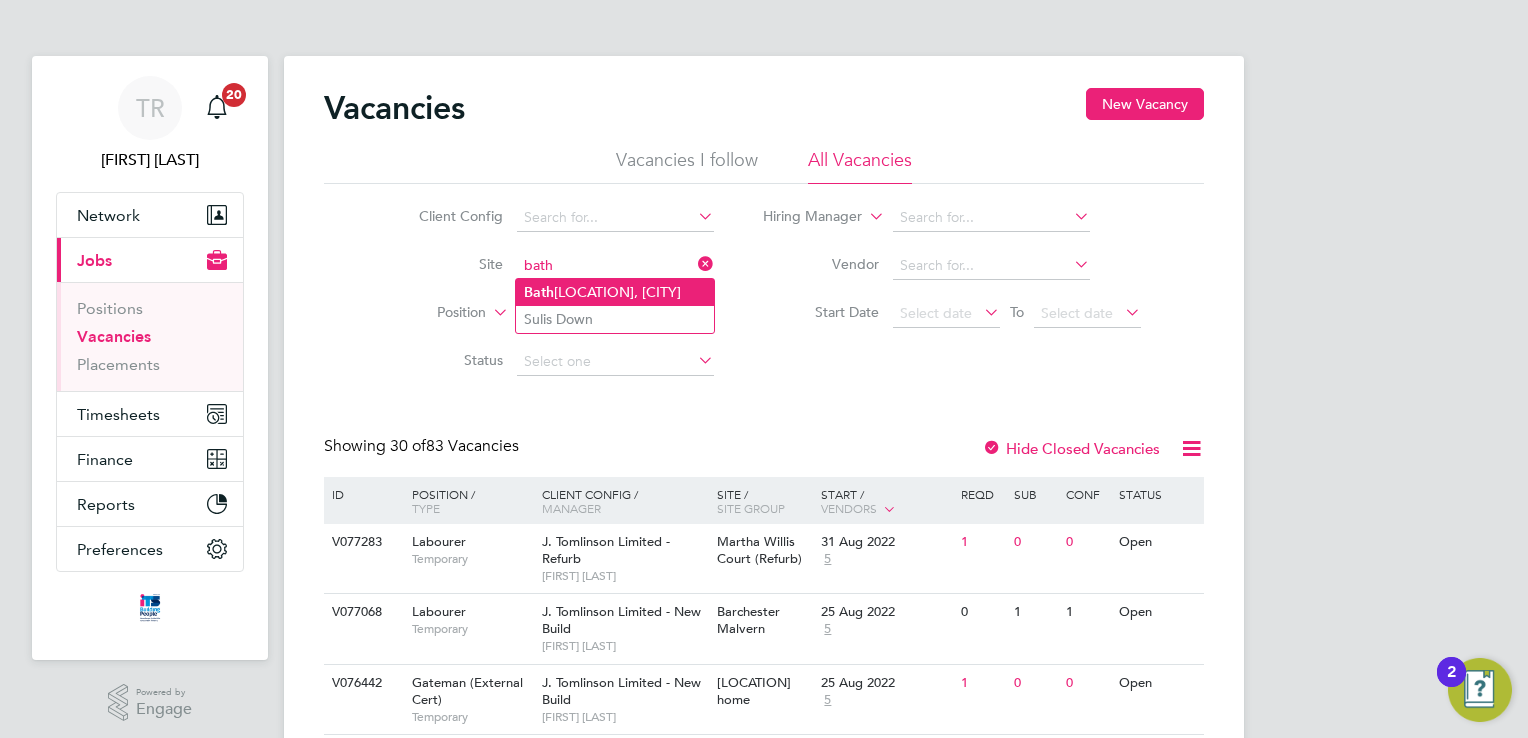 click on "Bath  Road, Bristol" 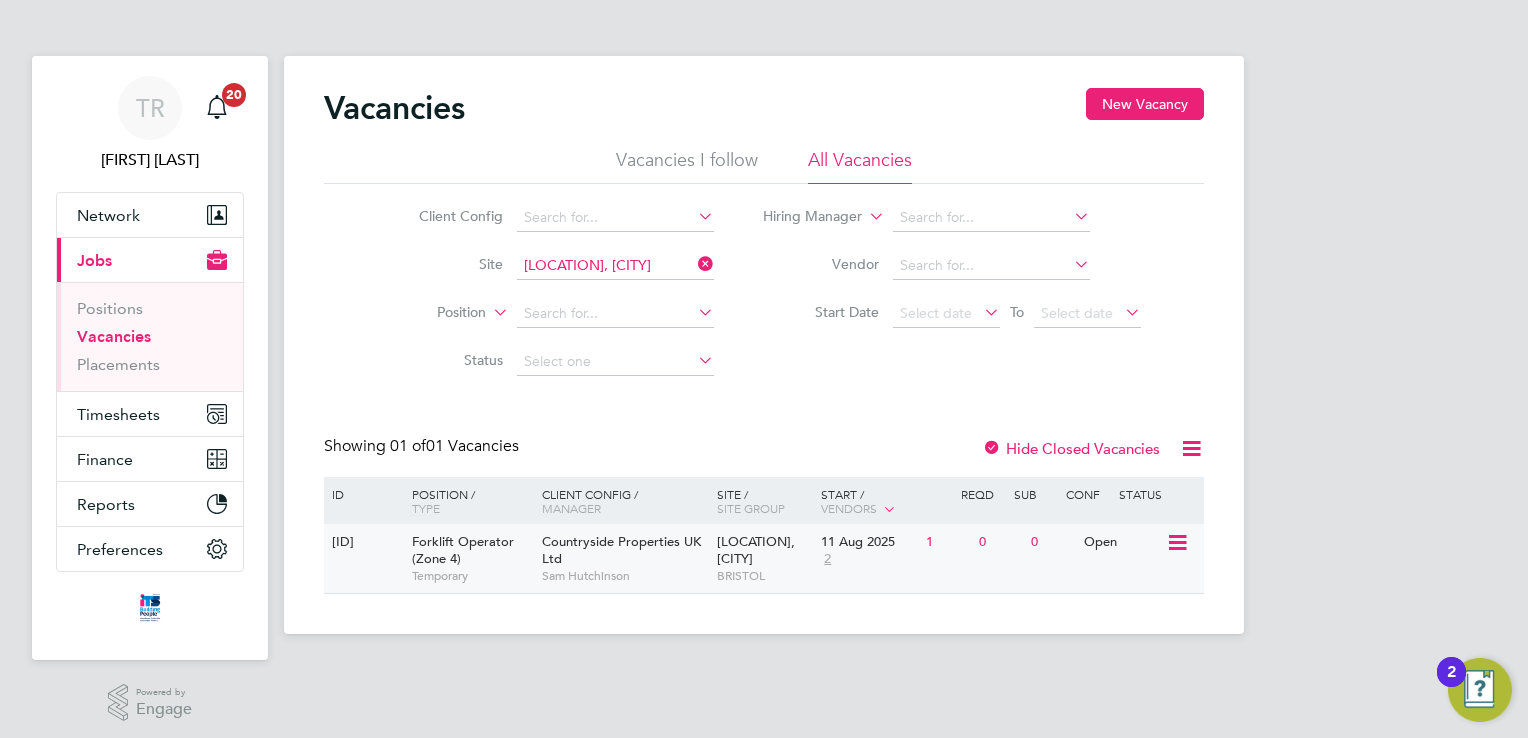 click on "Countryside Properties UK Ltd" 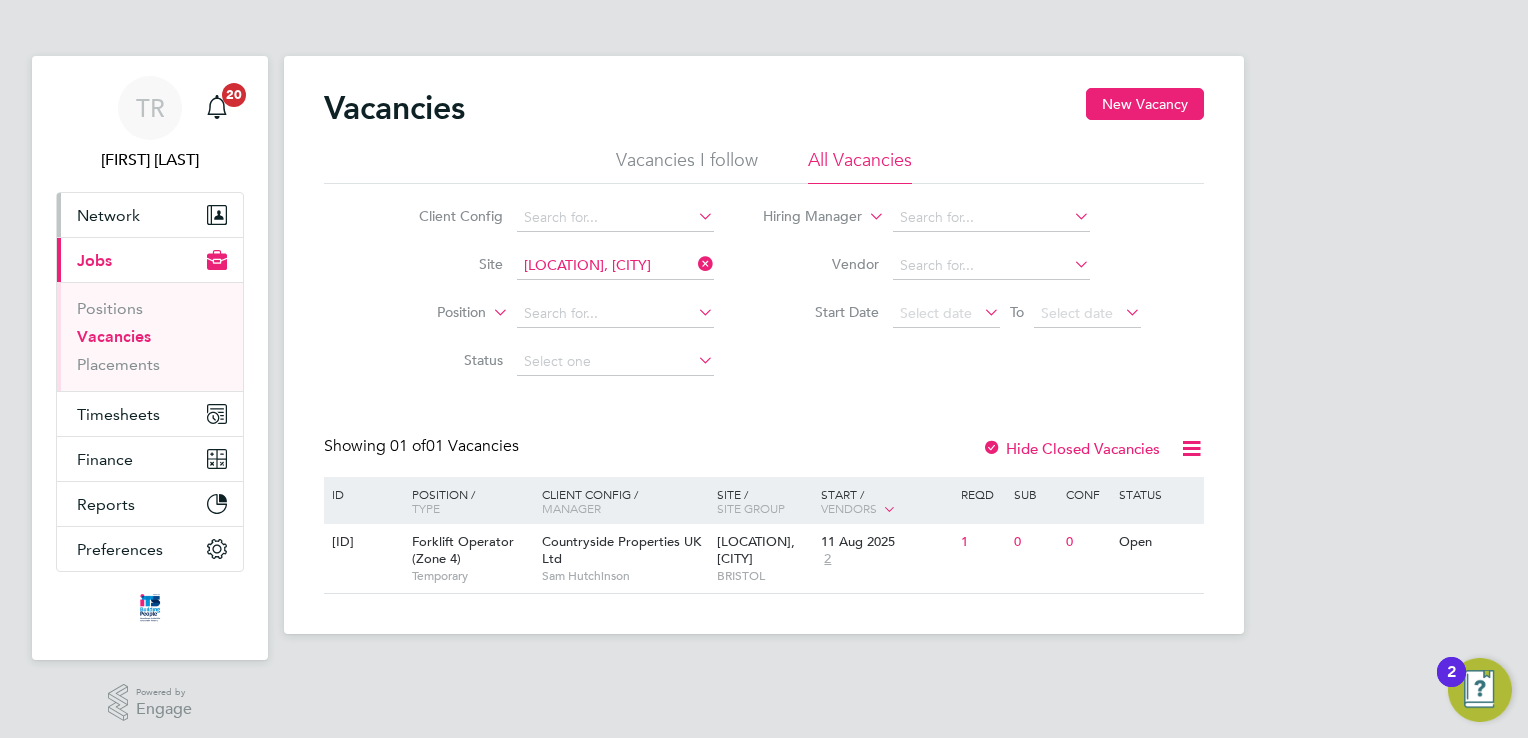 click on "Network" at bounding box center [108, 215] 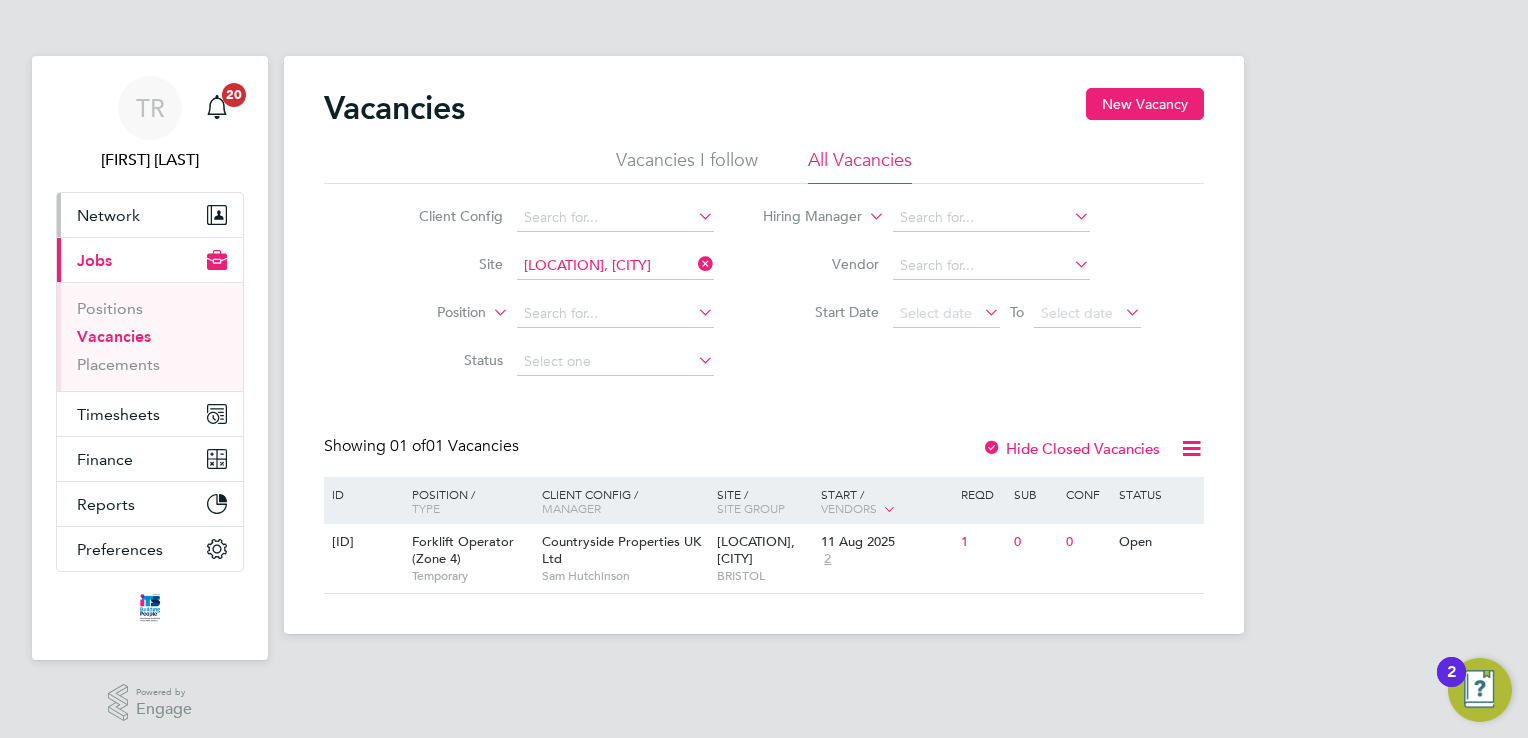click on "Network" at bounding box center [108, 215] 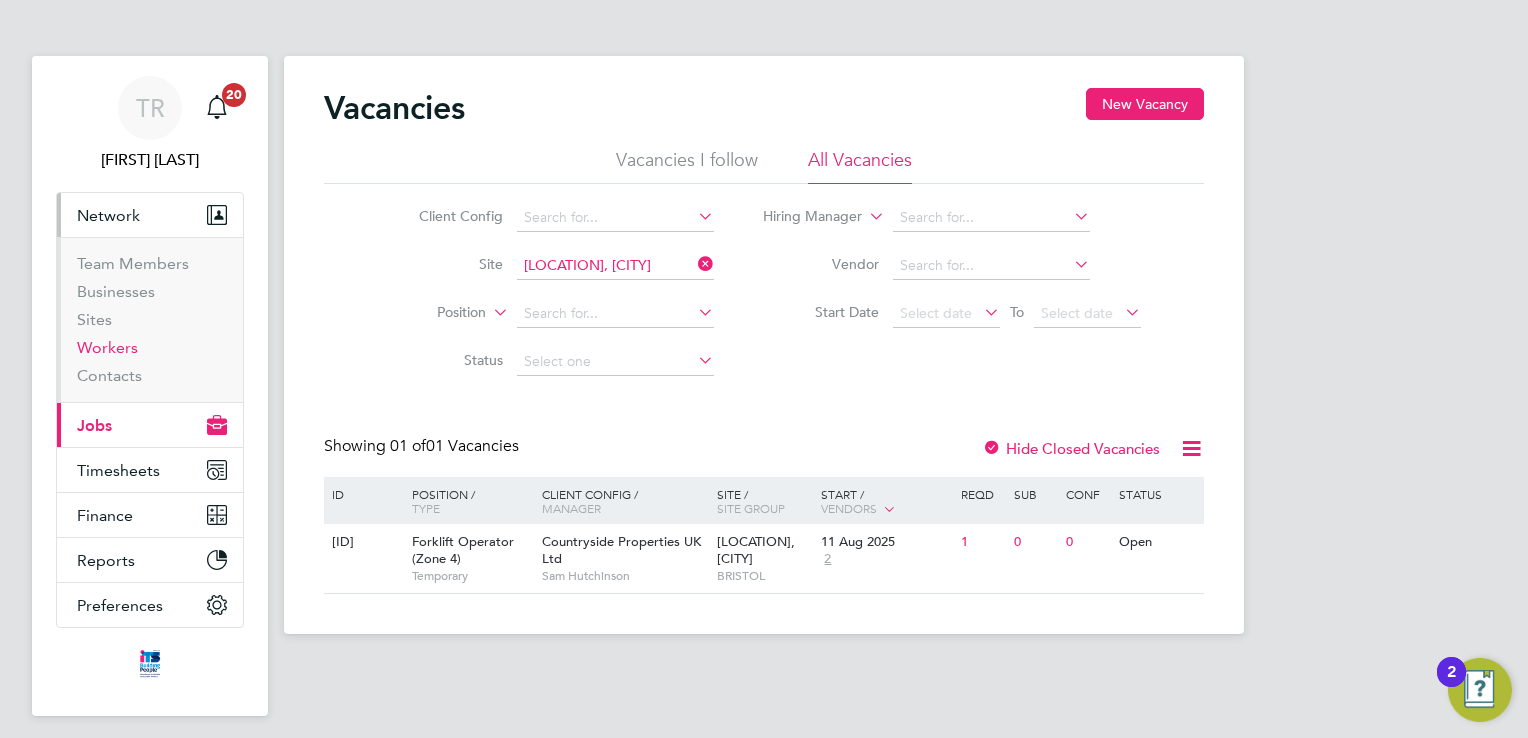 drag, startPoint x: 117, startPoint y: 346, endPoint x: 136, endPoint y: 346, distance: 19 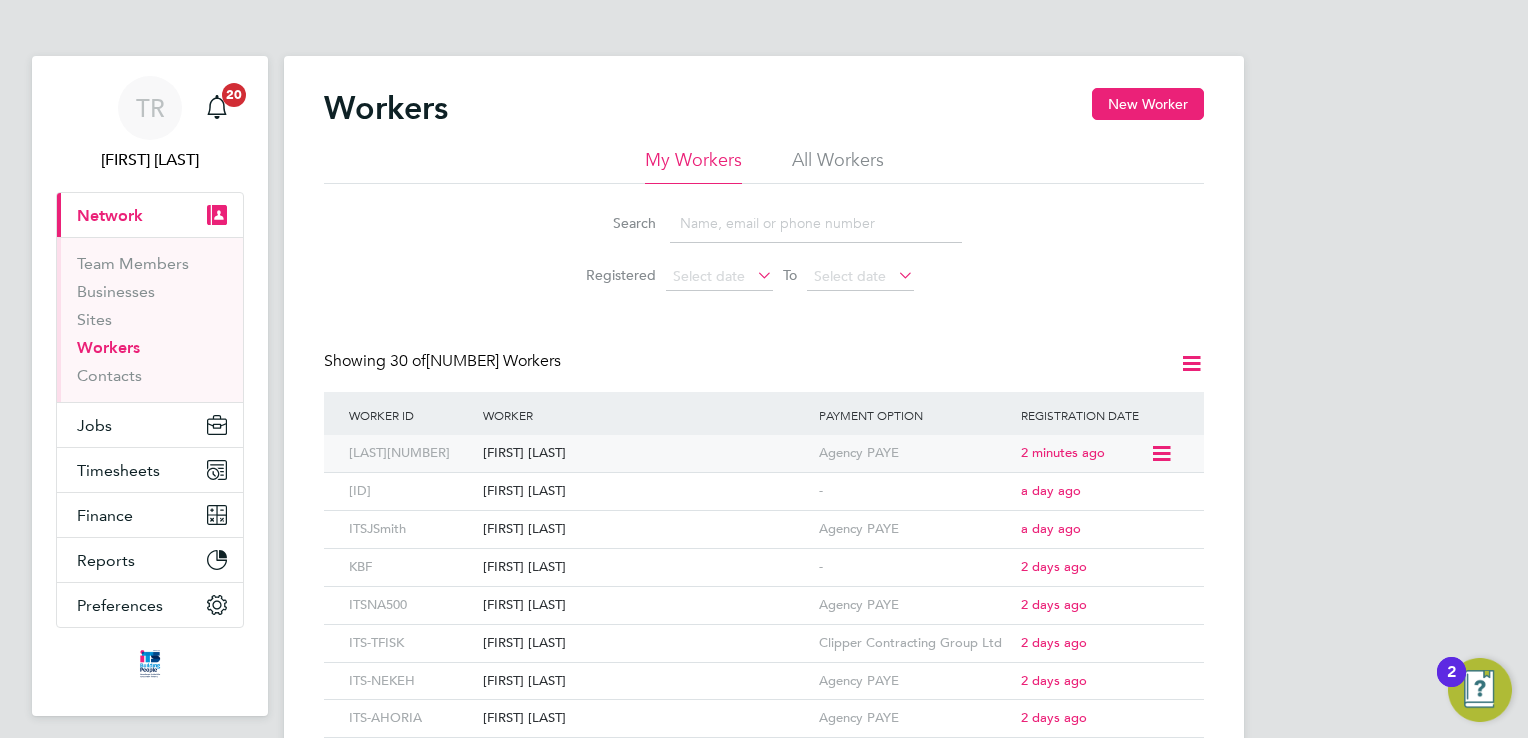 click on "Brian Lewis" 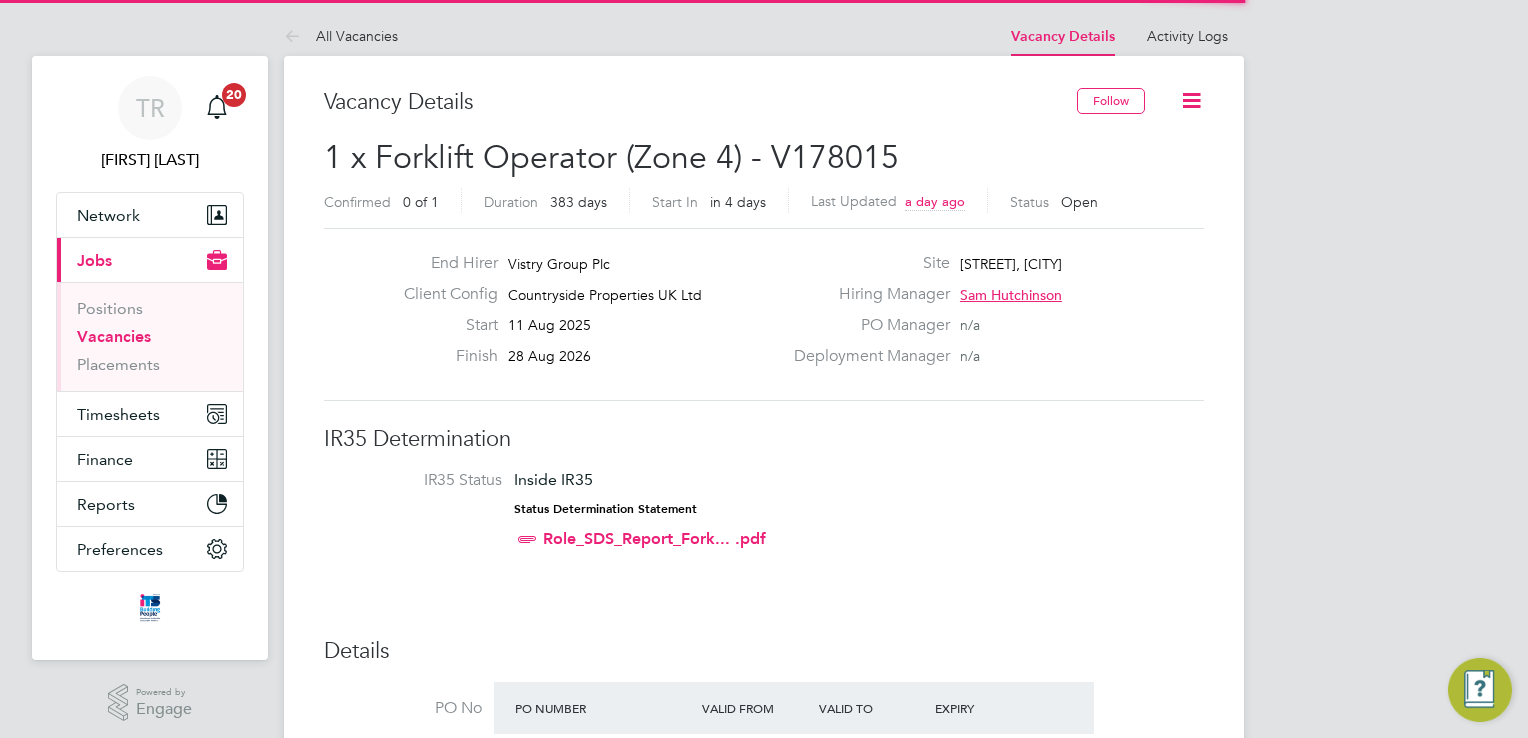 scroll, scrollTop: 0, scrollLeft: 0, axis: both 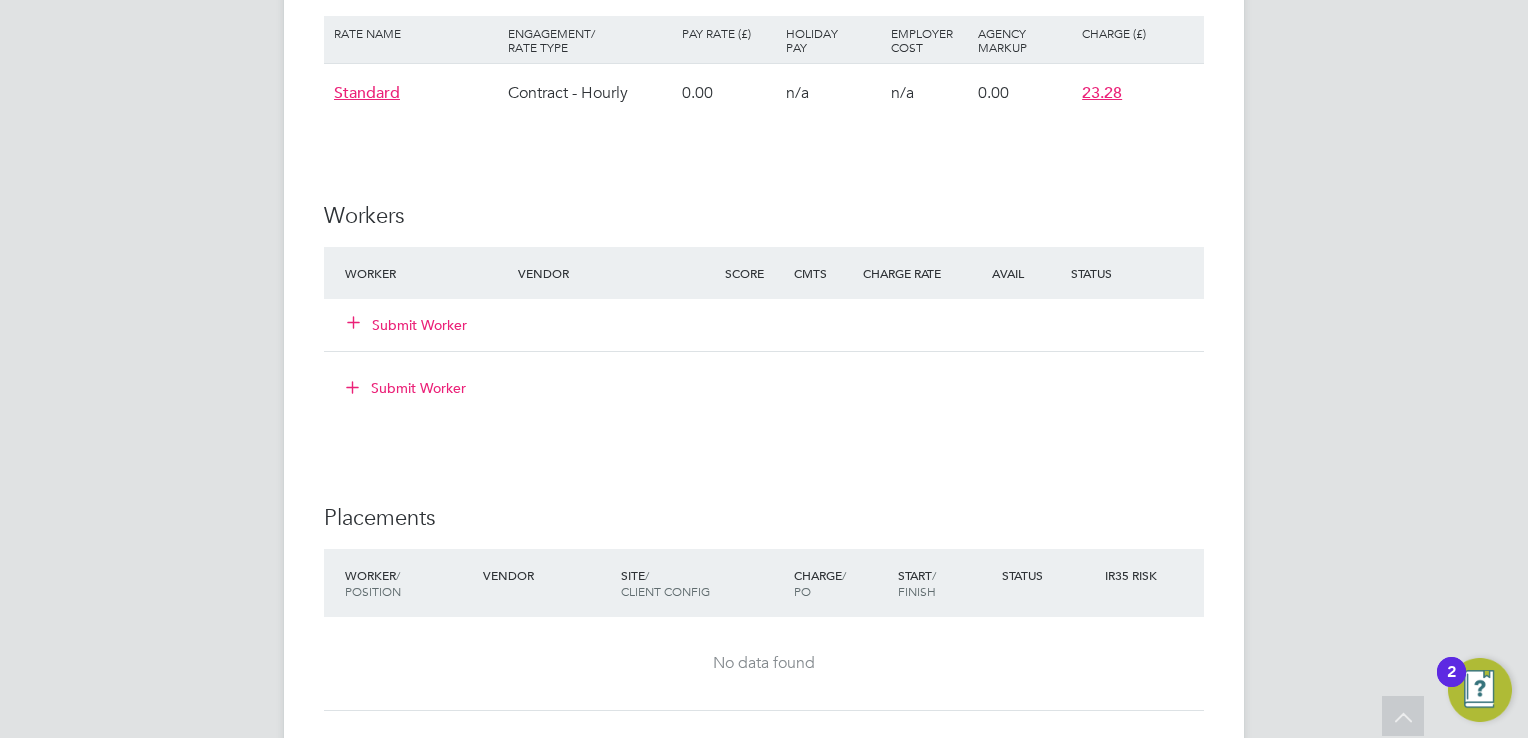 click on "Submit Worker" 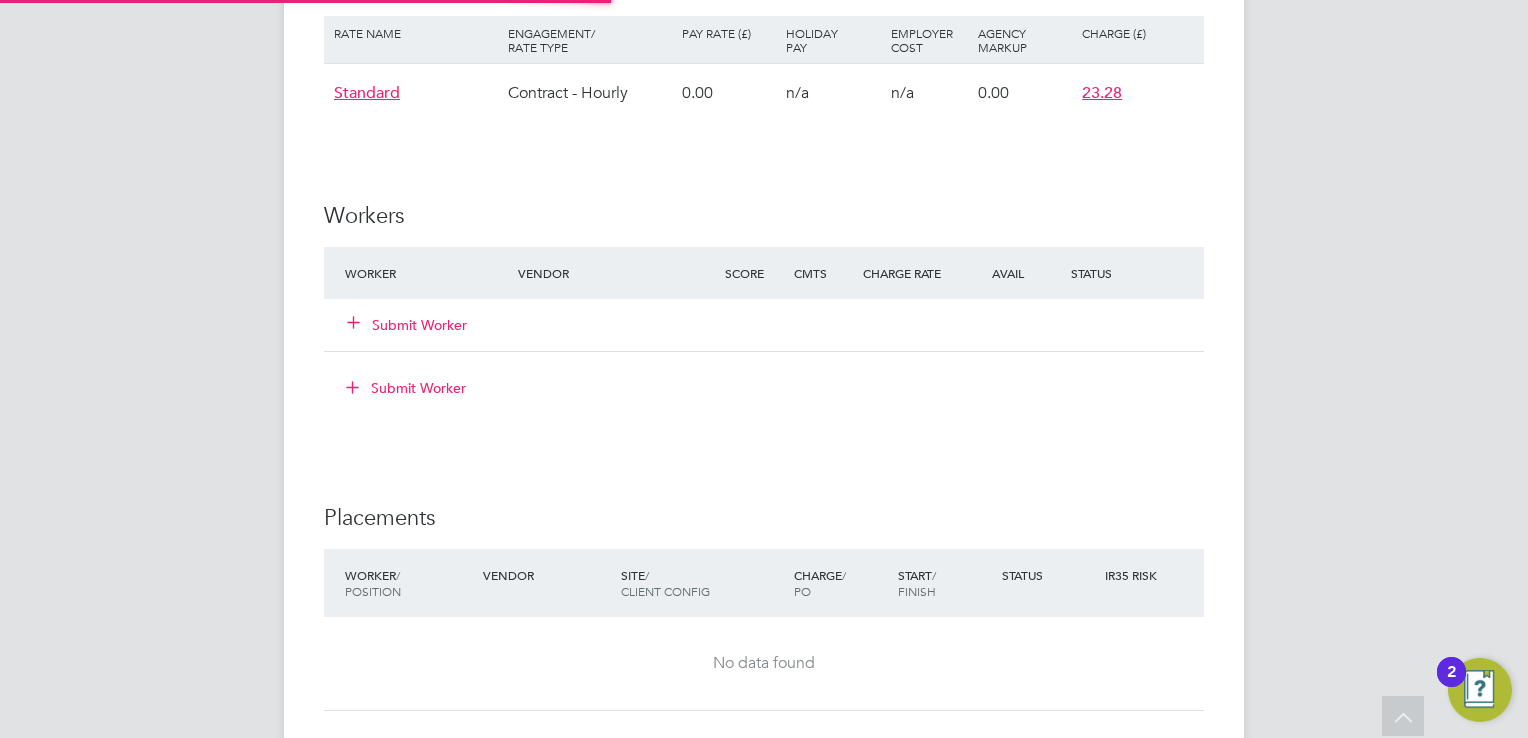 scroll, scrollTop: 9, scrollLeft: 9, axis: both 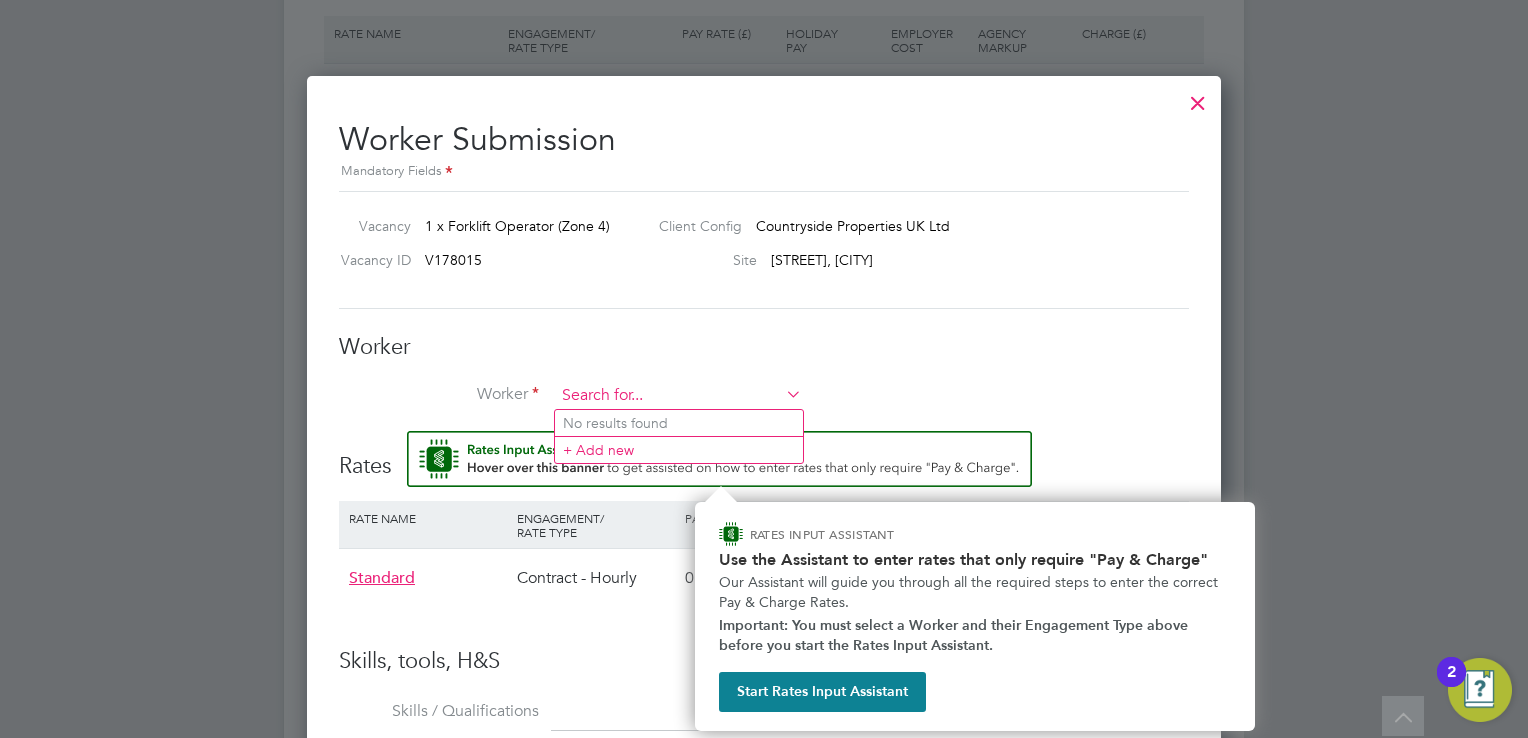 click at bounding box center [678, 396] 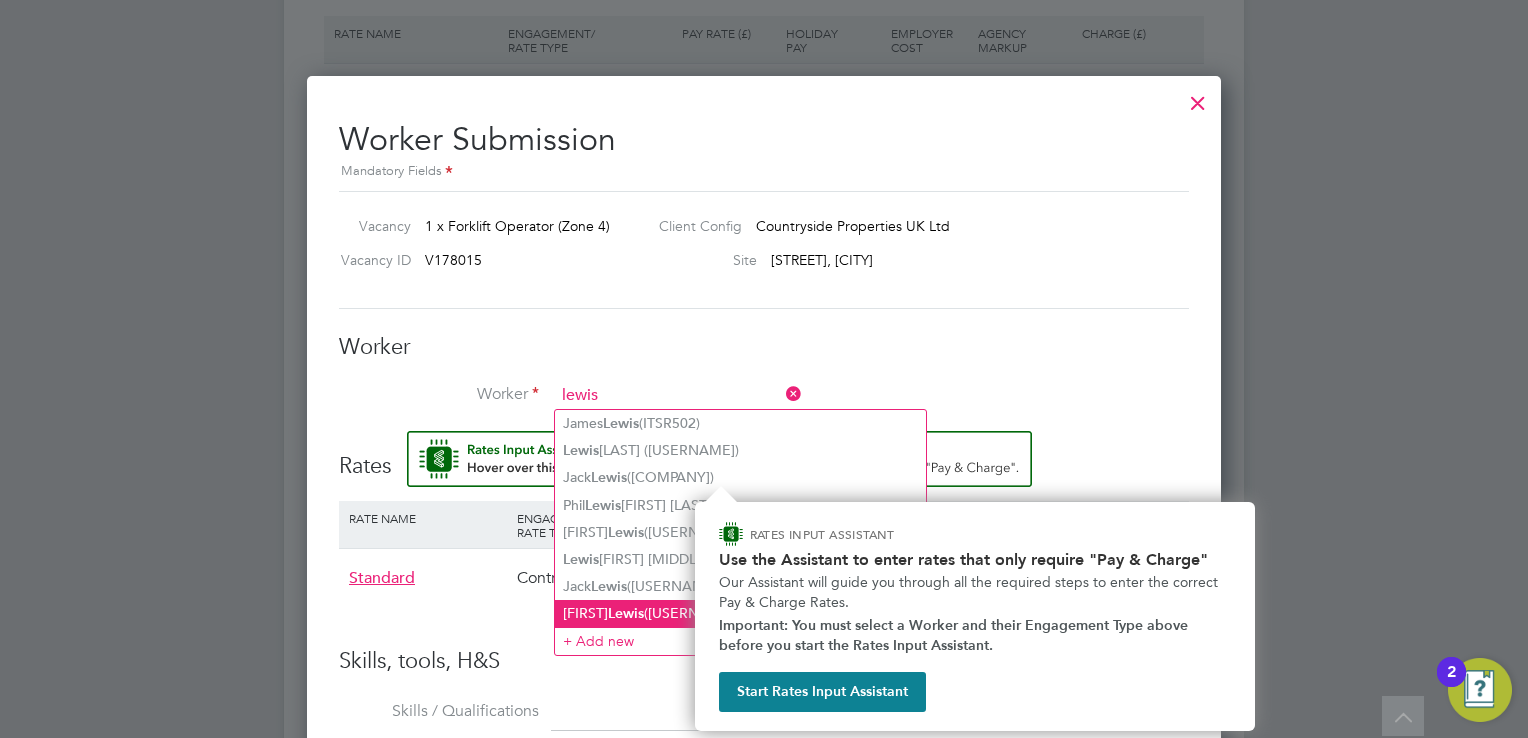 click on "Lewis" 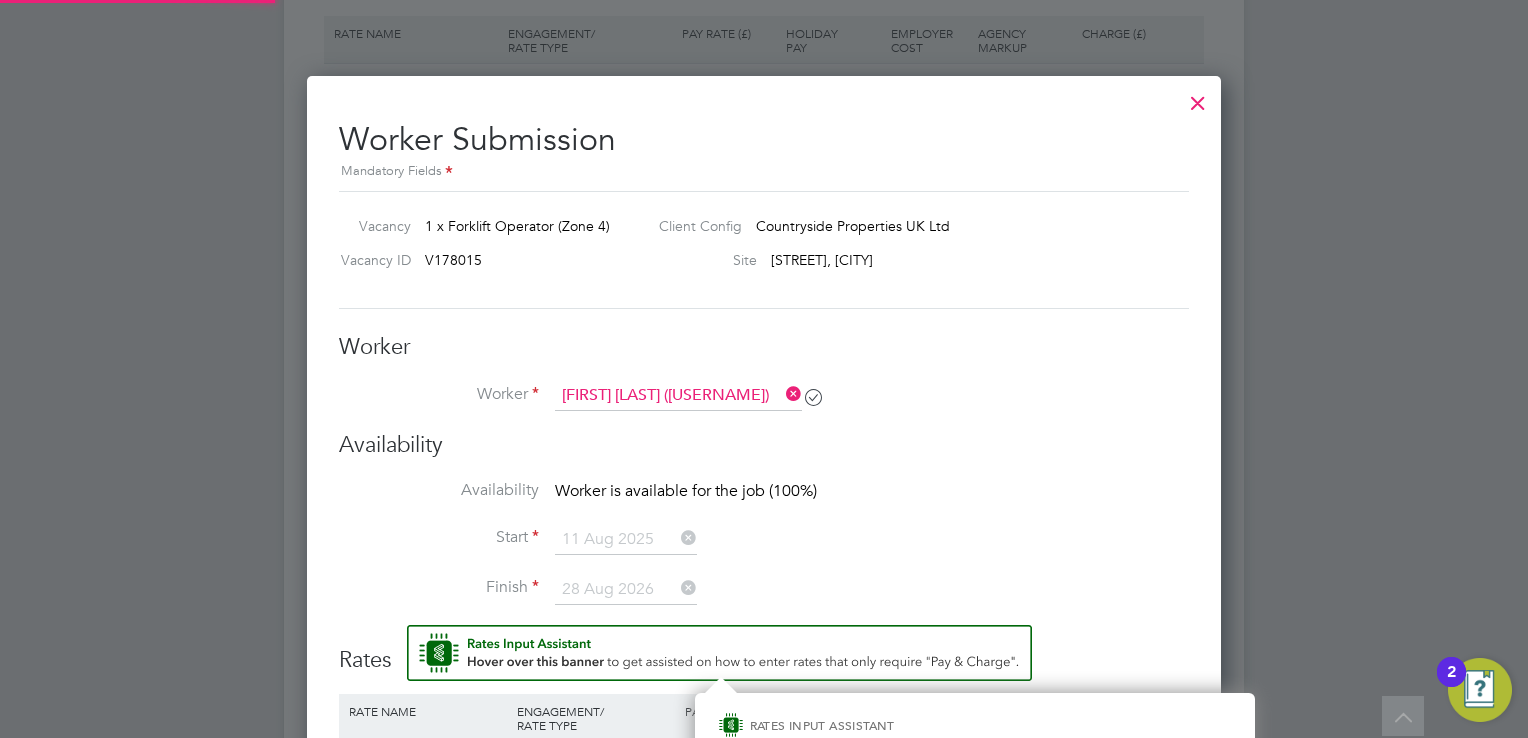 scroll, scrollTop: 10, scrollLeft: 9, axis: both 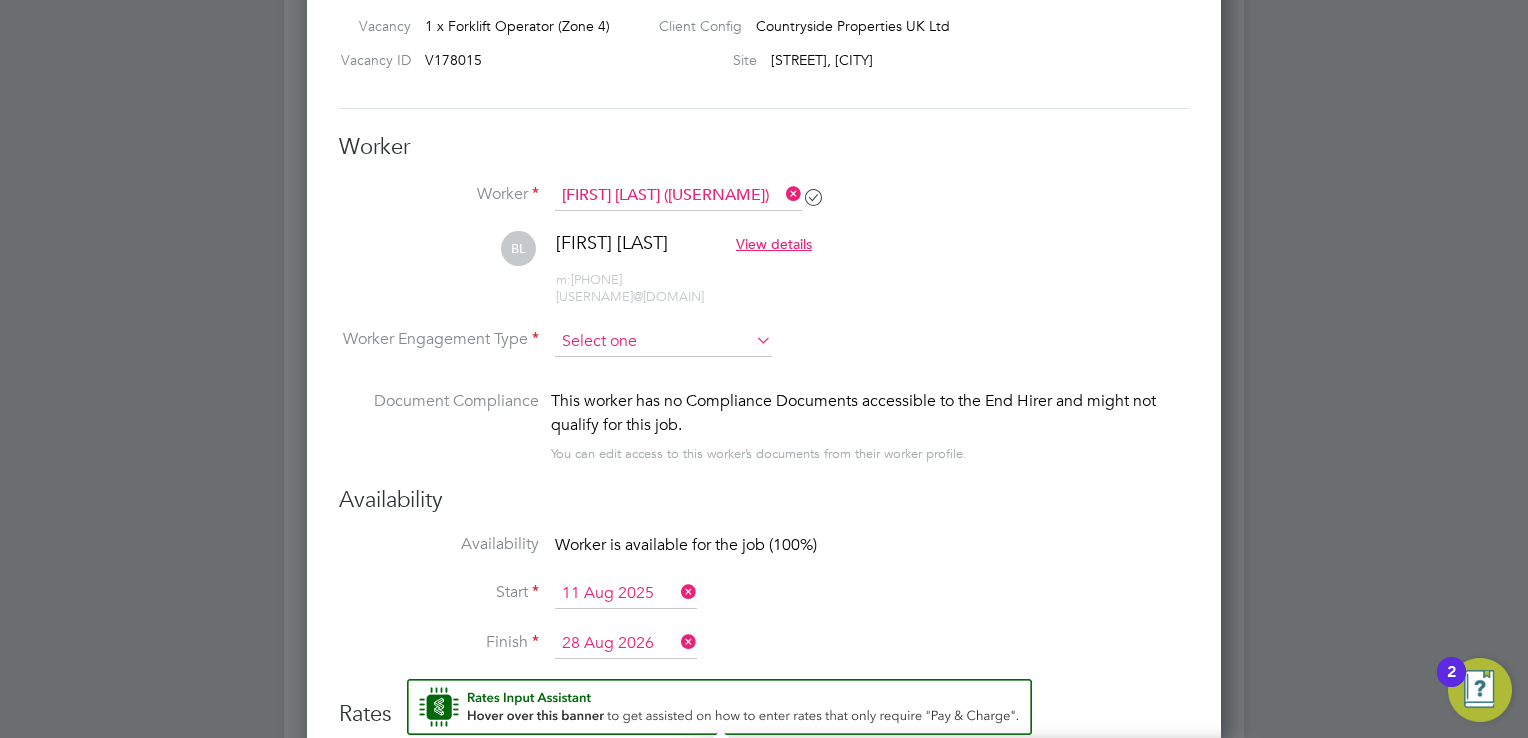 click at bounding box center [663, 342] 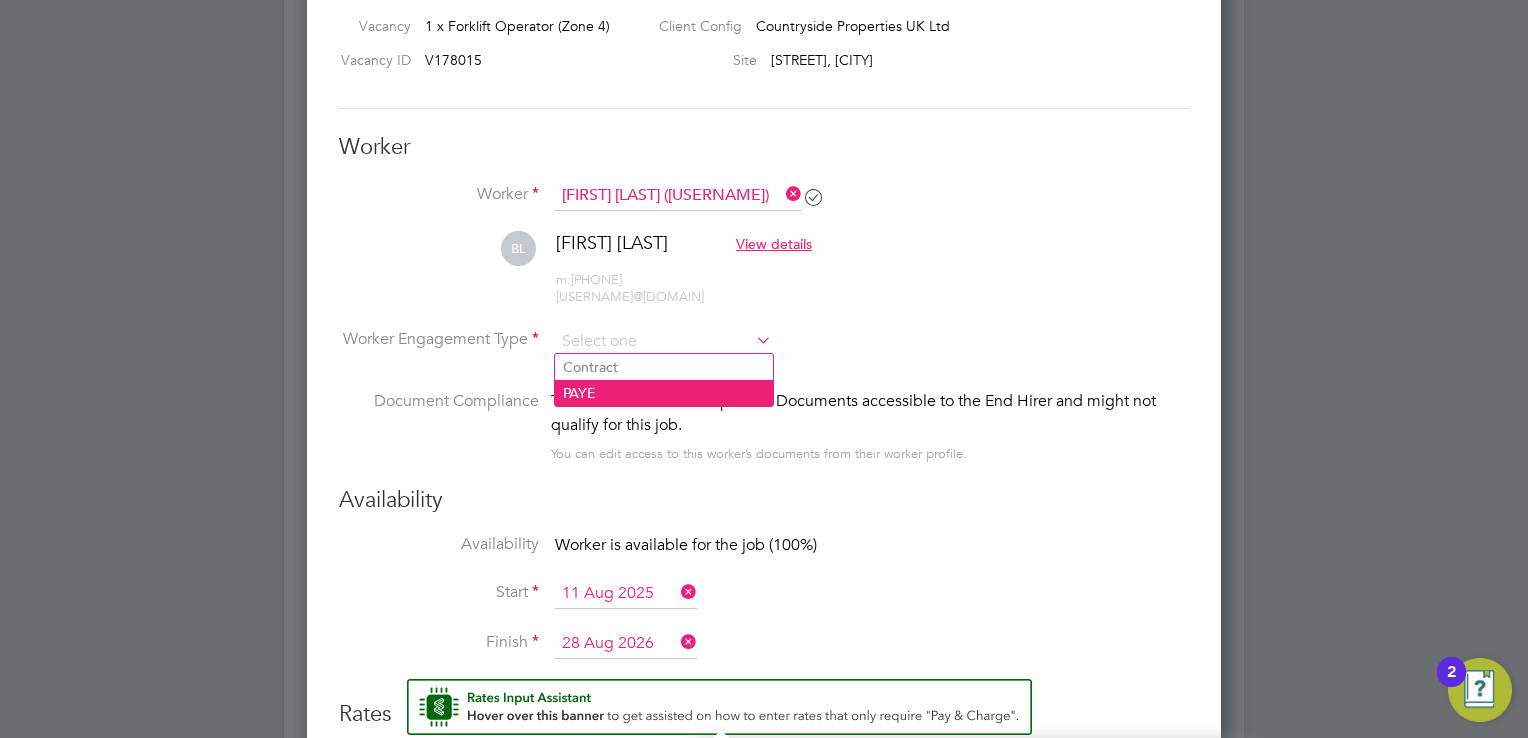 click on "PAYE" 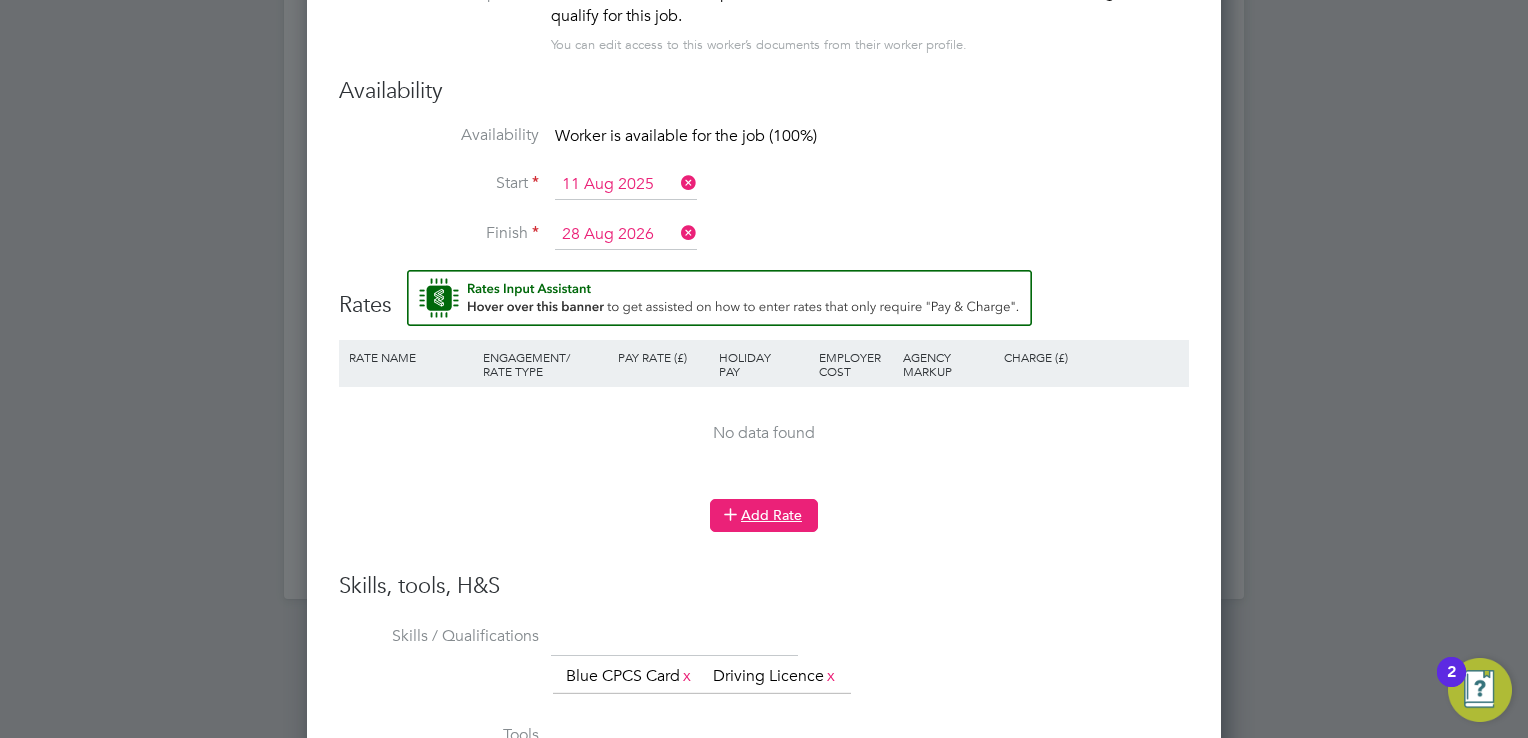 click on "Add Rate" at bounding box center [764, 515] 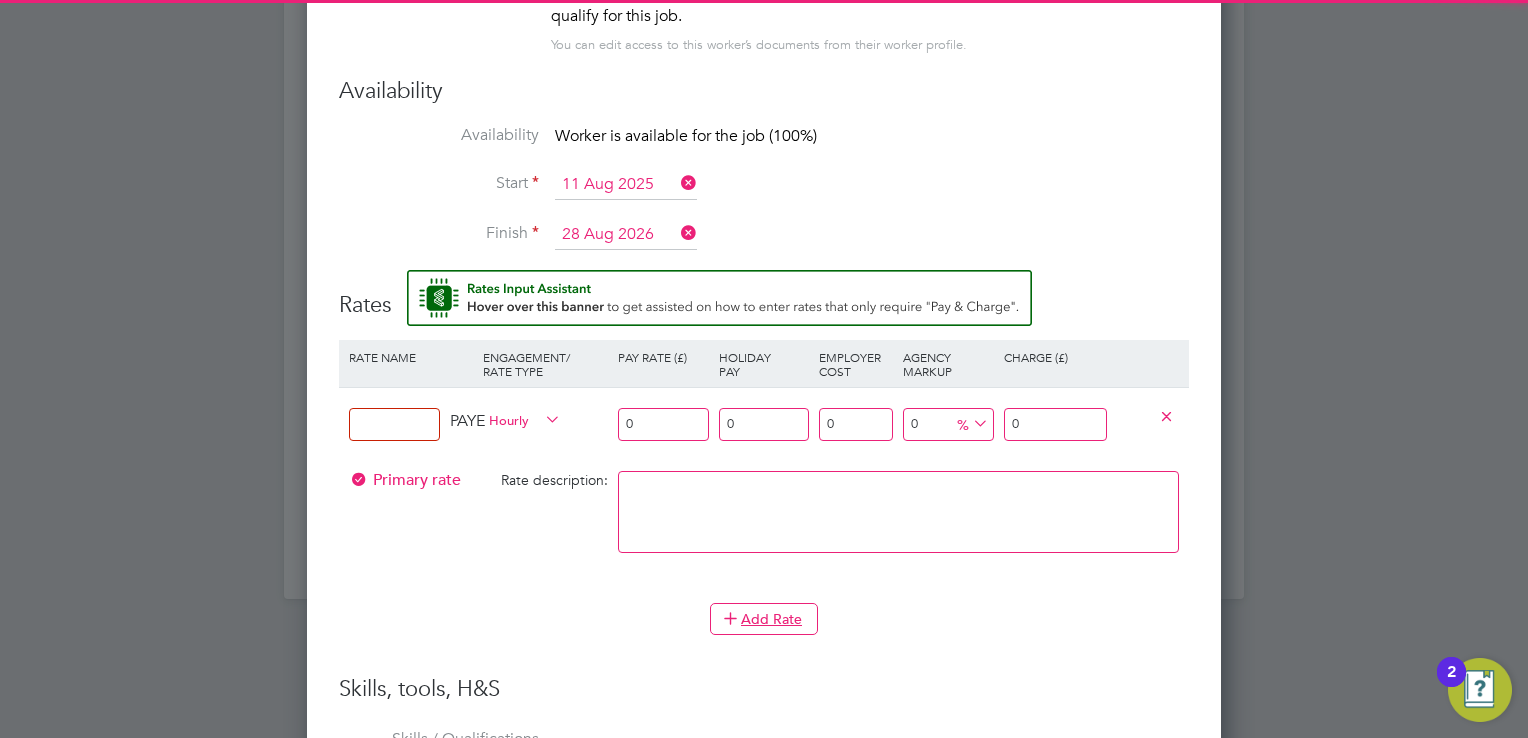 click at bounding box center (394, 424) 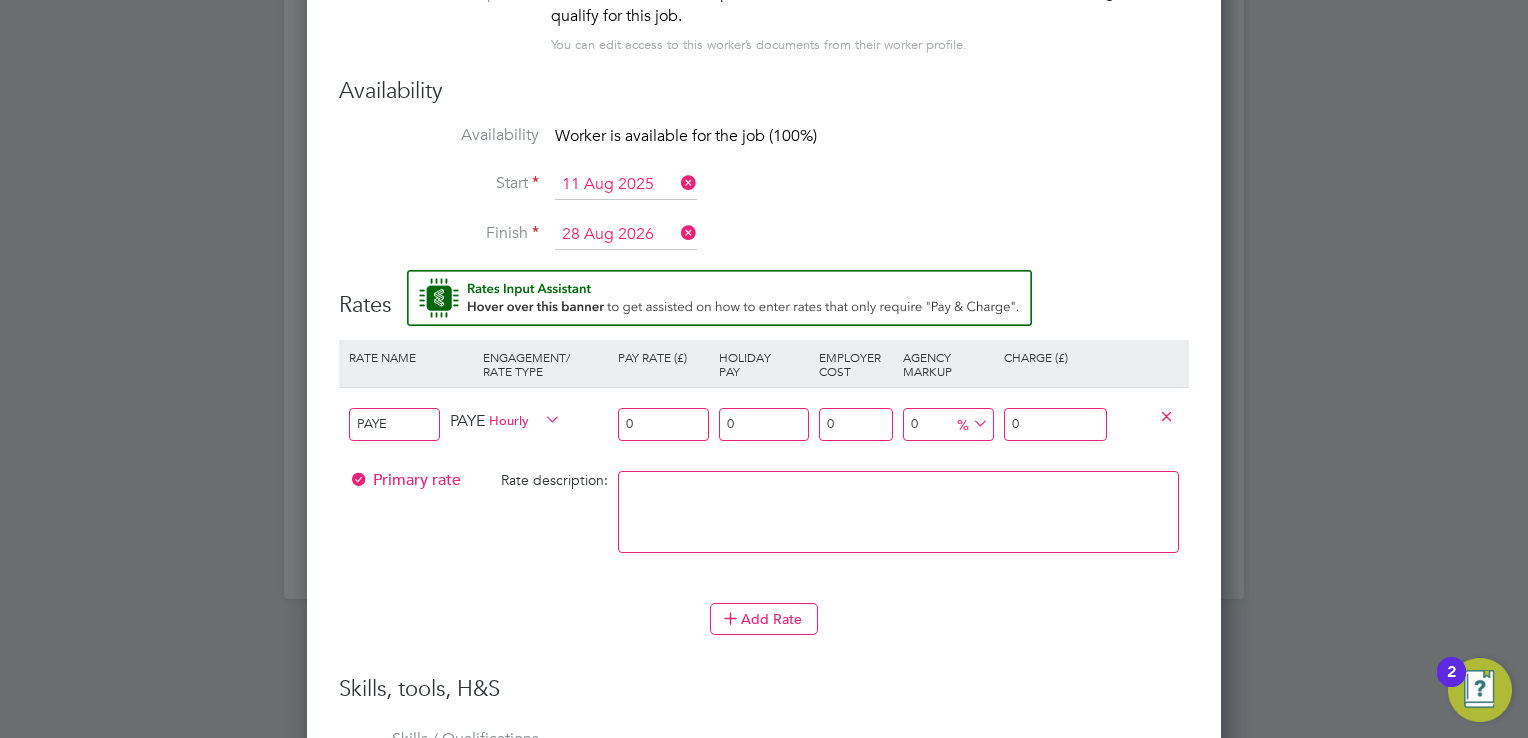 type on "PAYE" 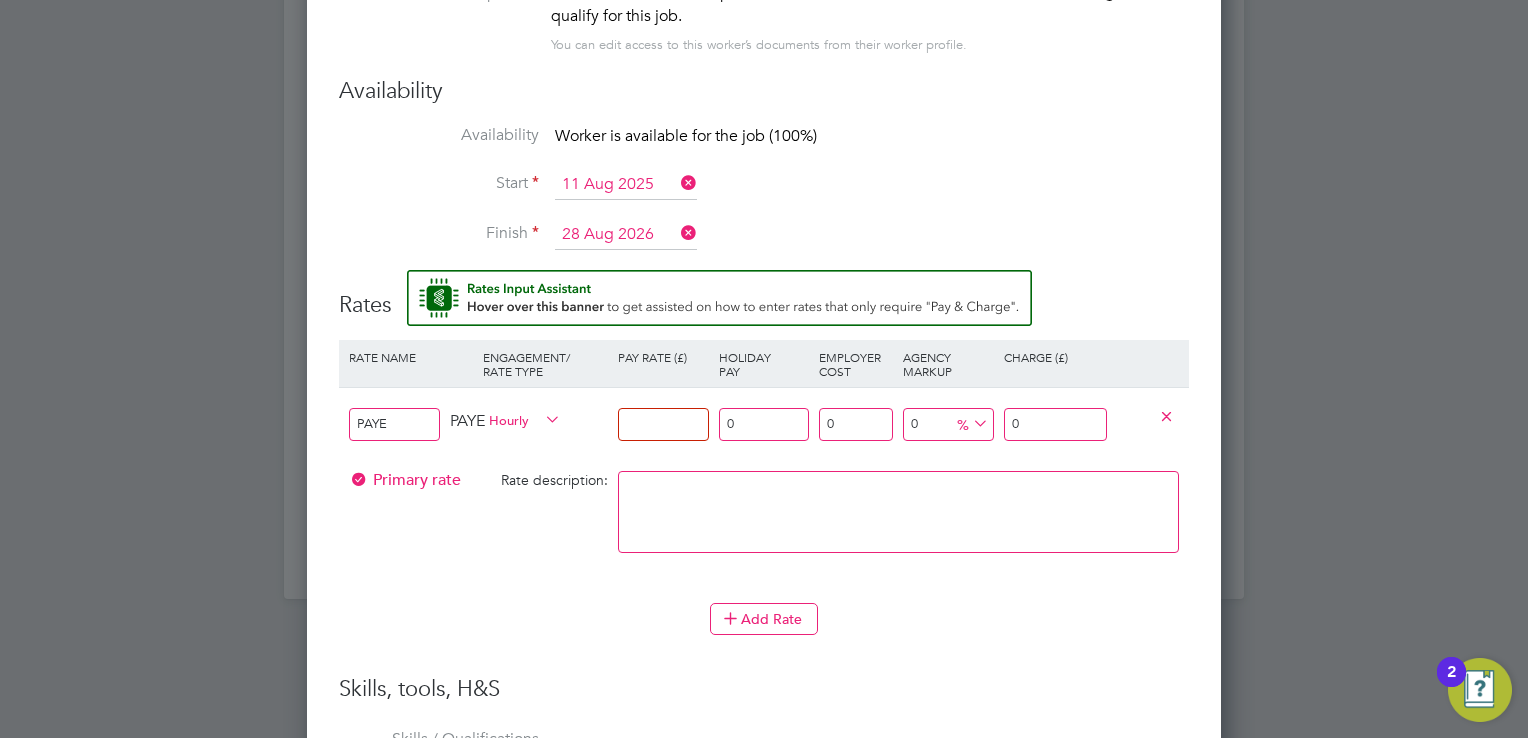 type on "1" 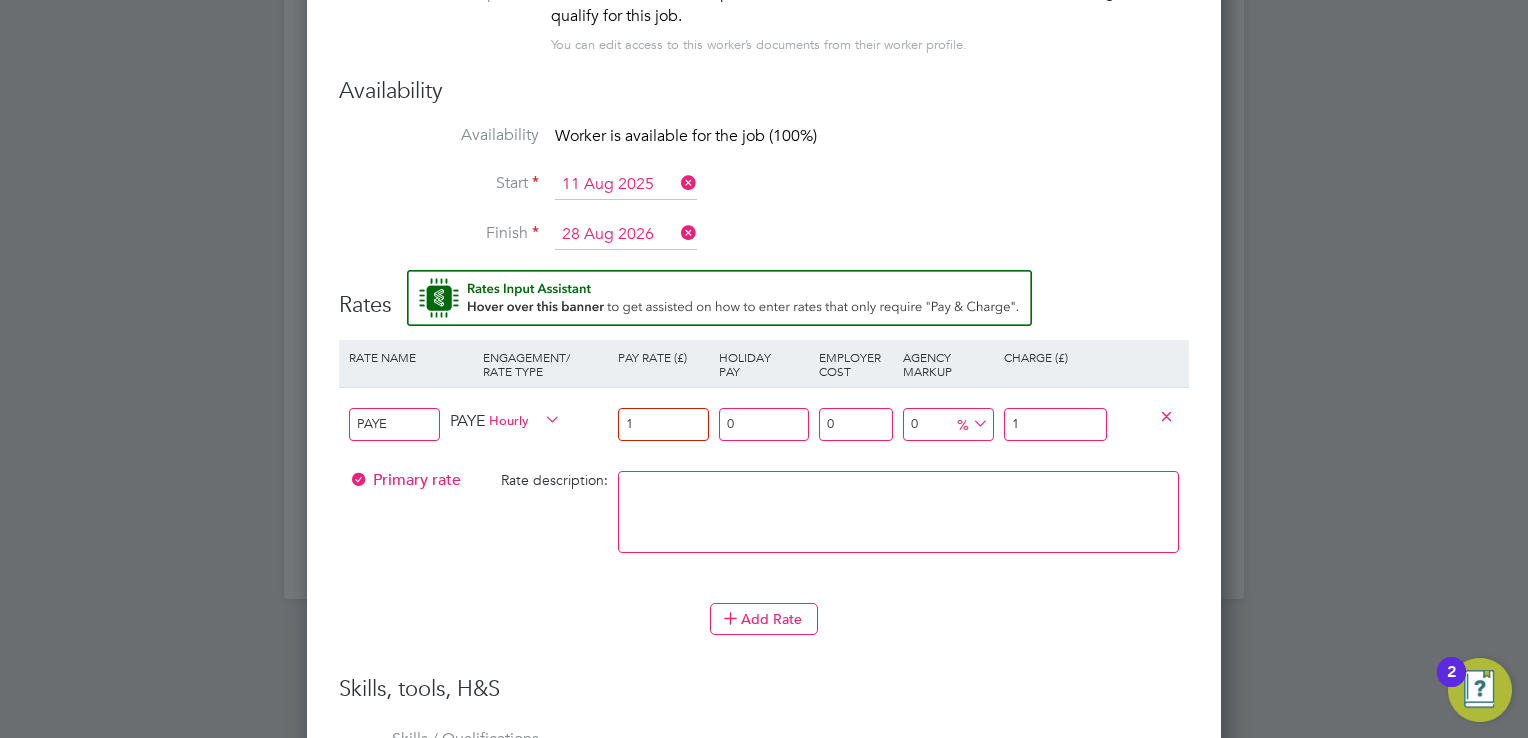type on "16" 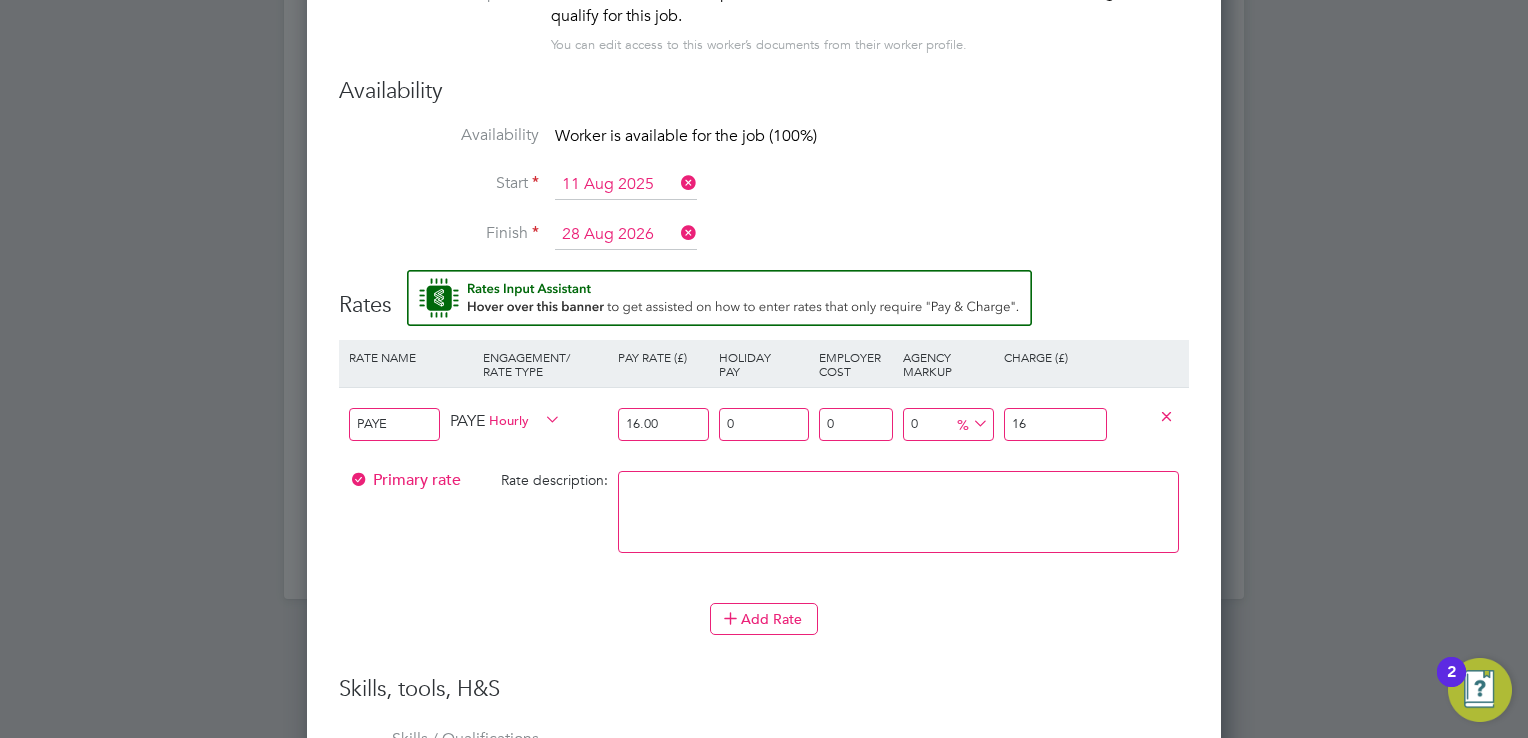 type on "16.00" 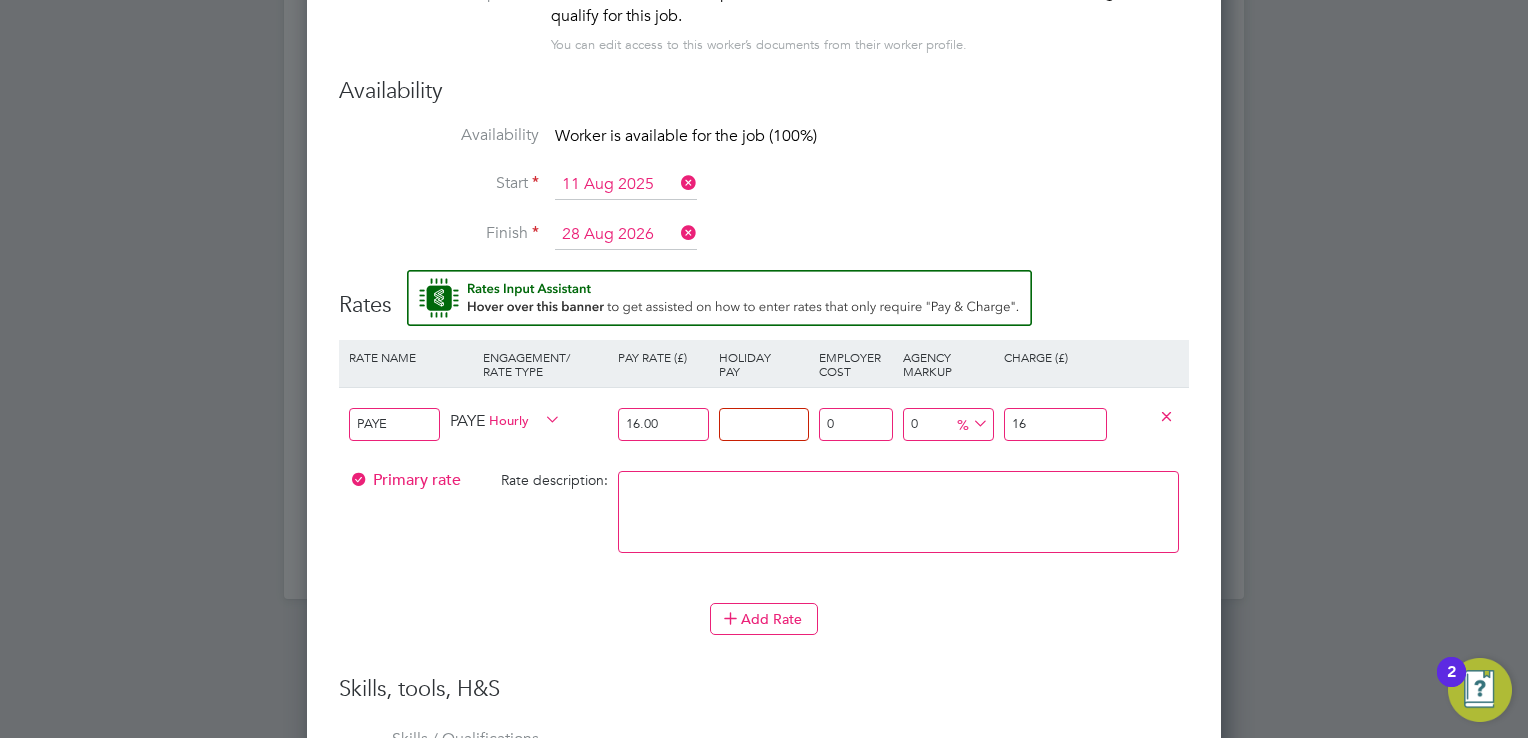 type on "1" 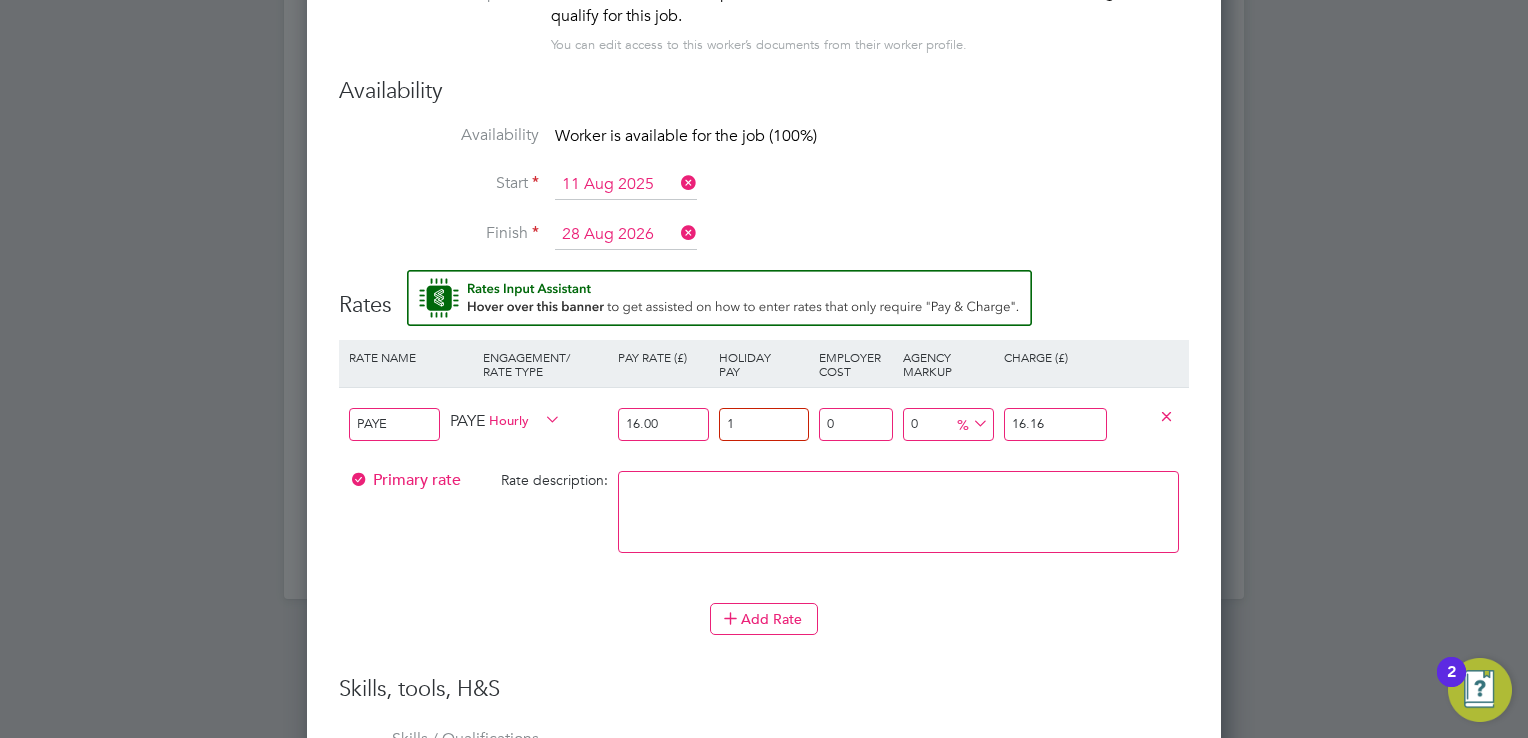 type on "12" 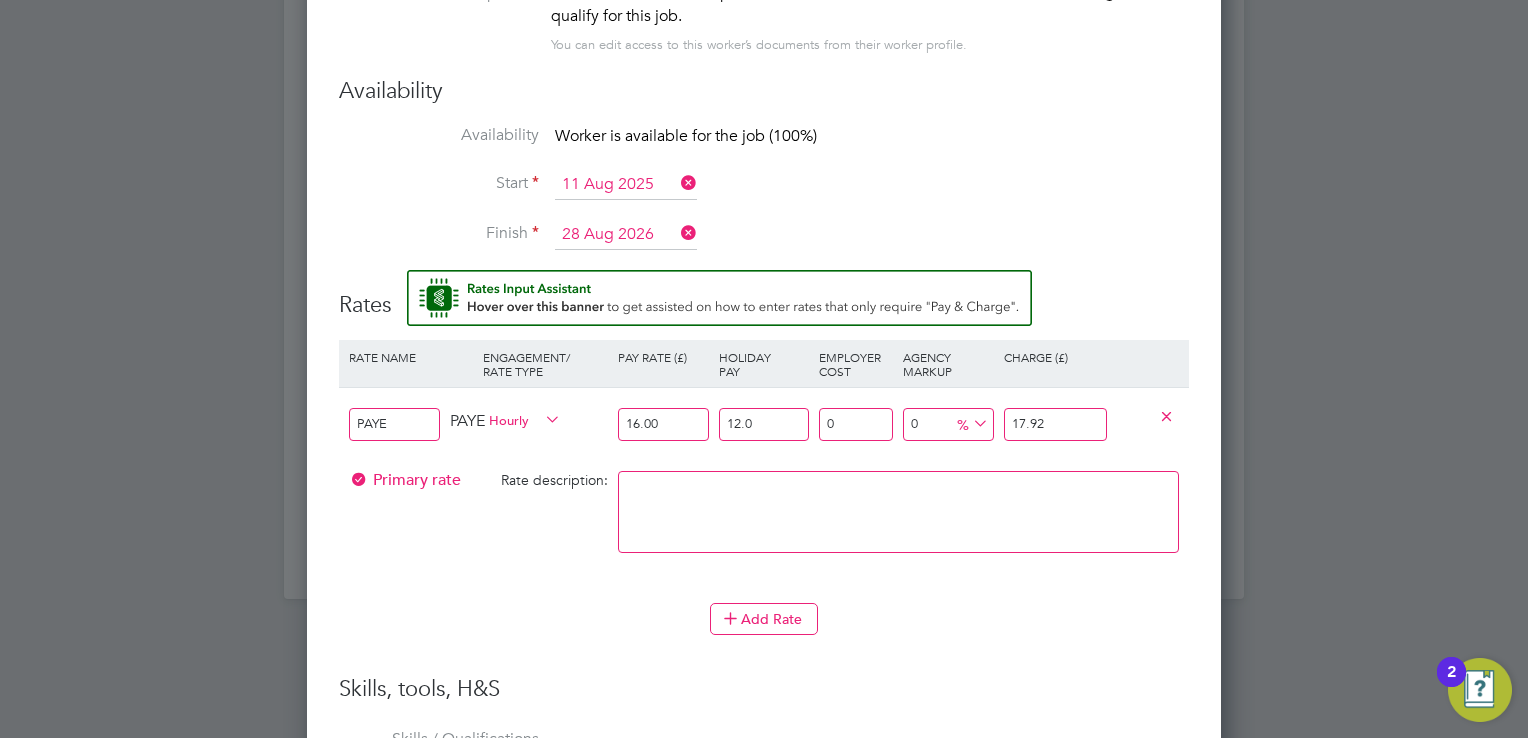 type on "12.07" 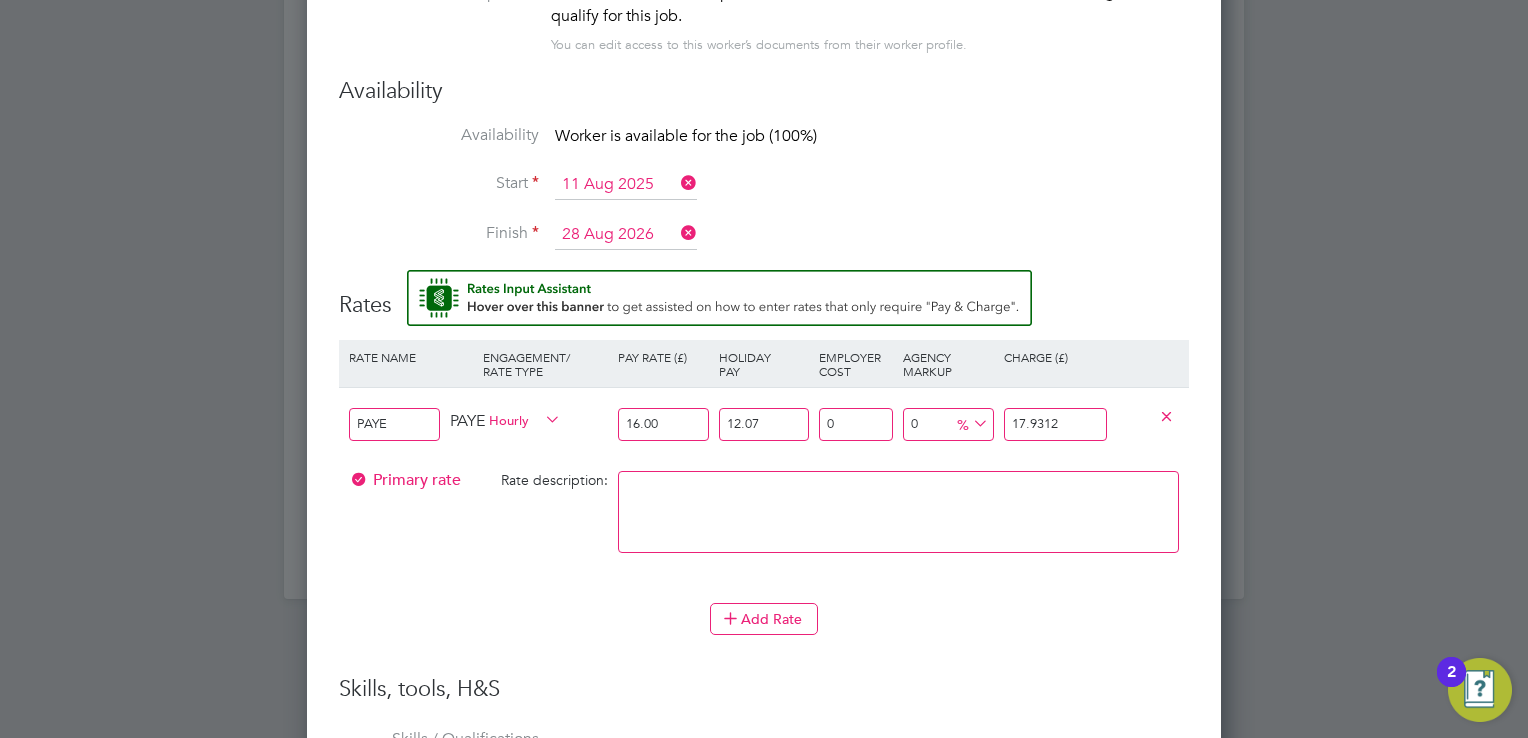 type on "12.07" 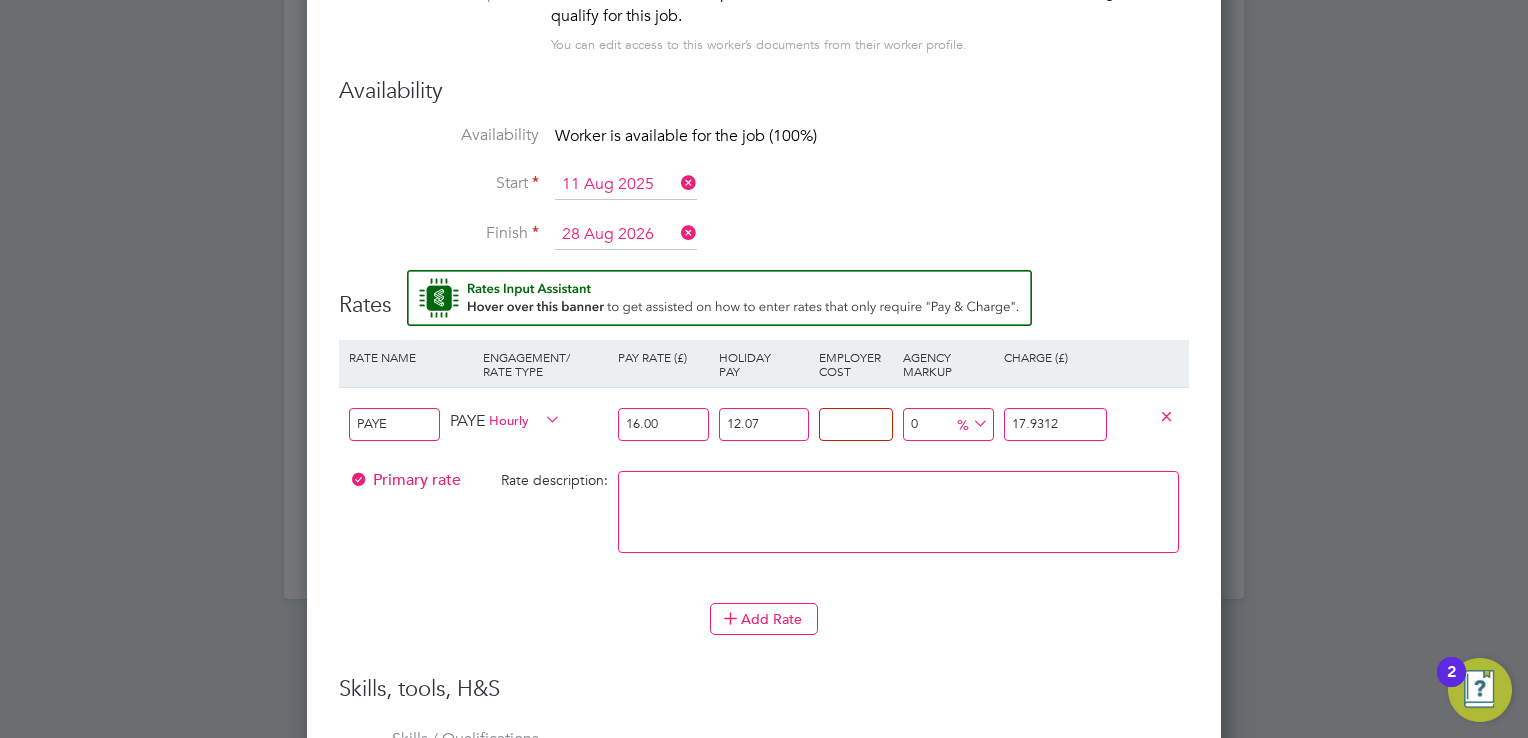 type on "1" 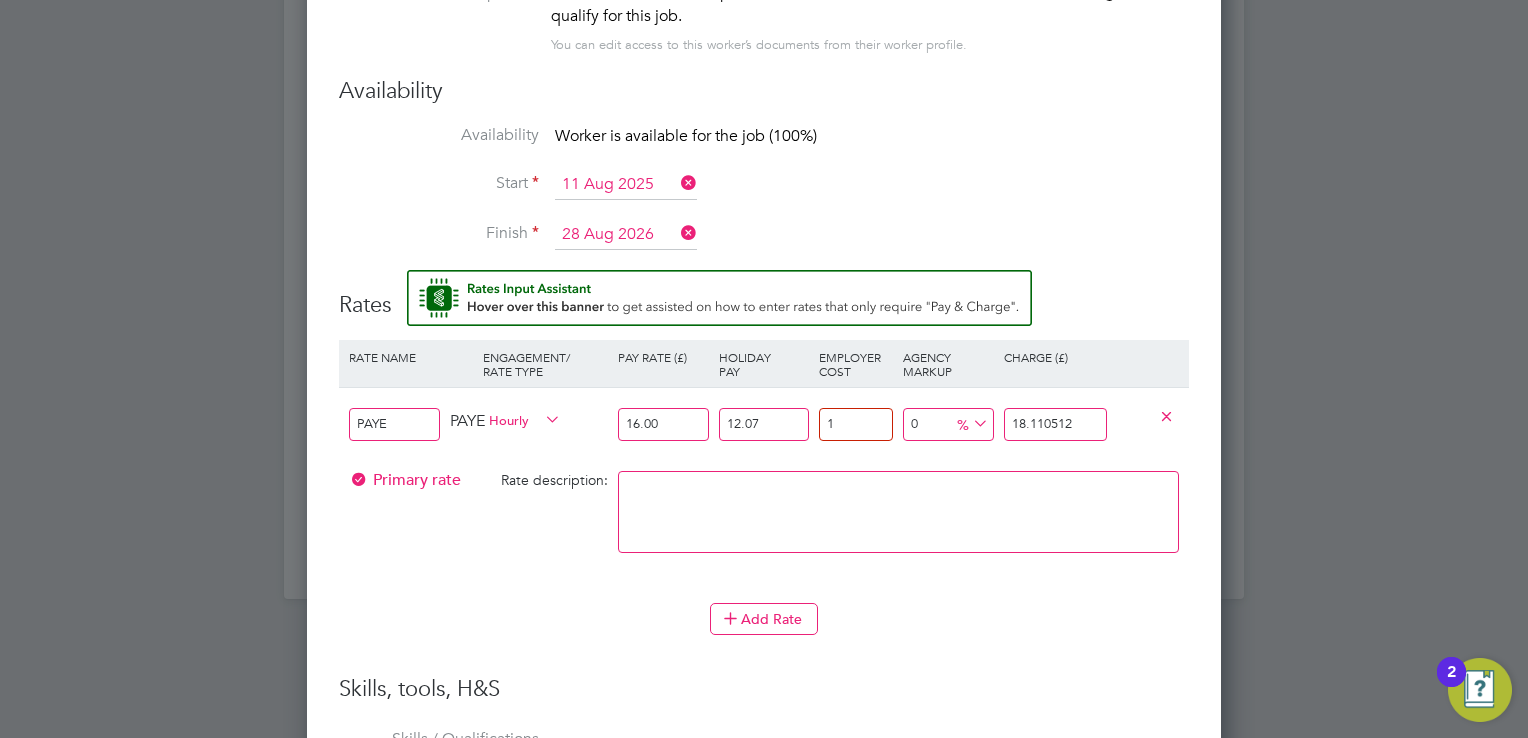 type on "15" 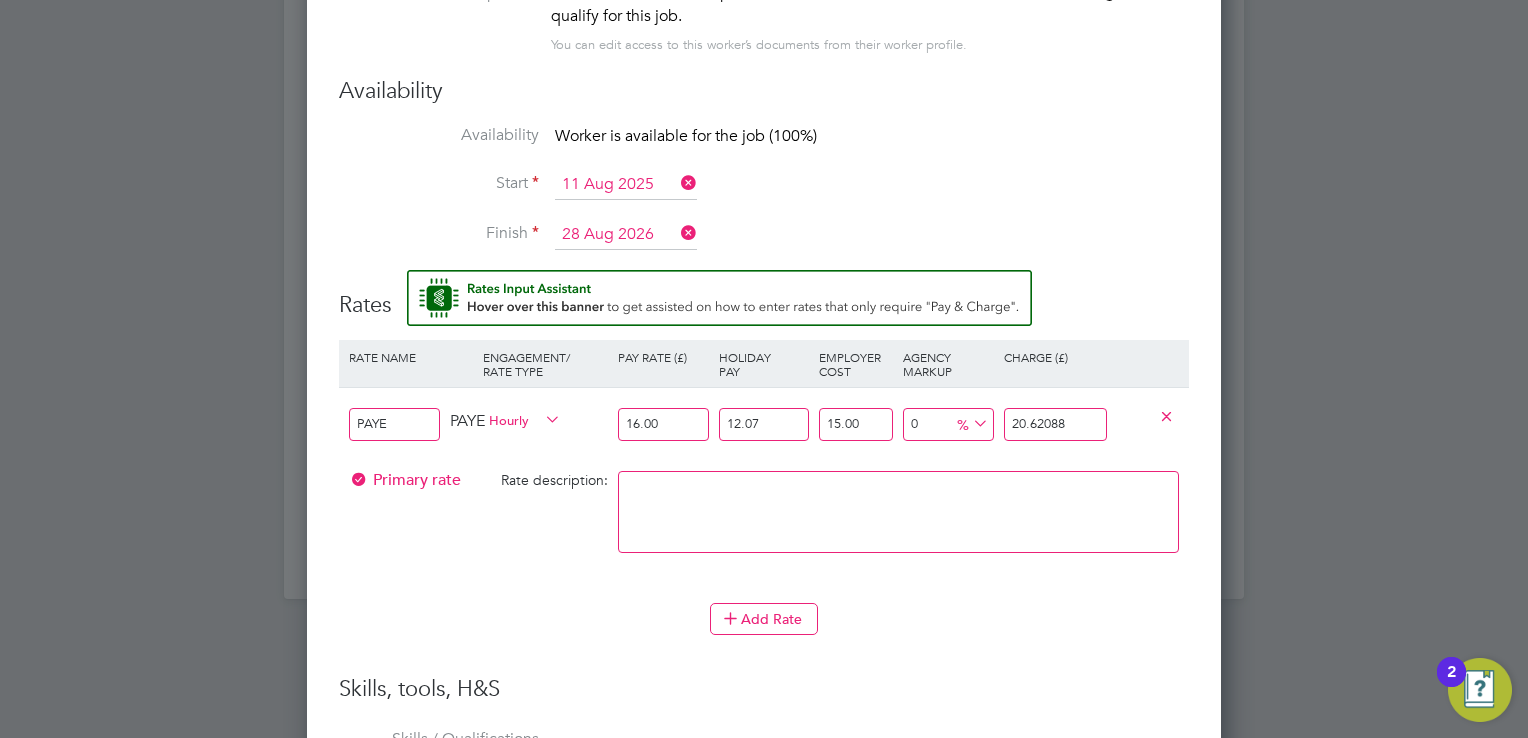 type on "15.00" 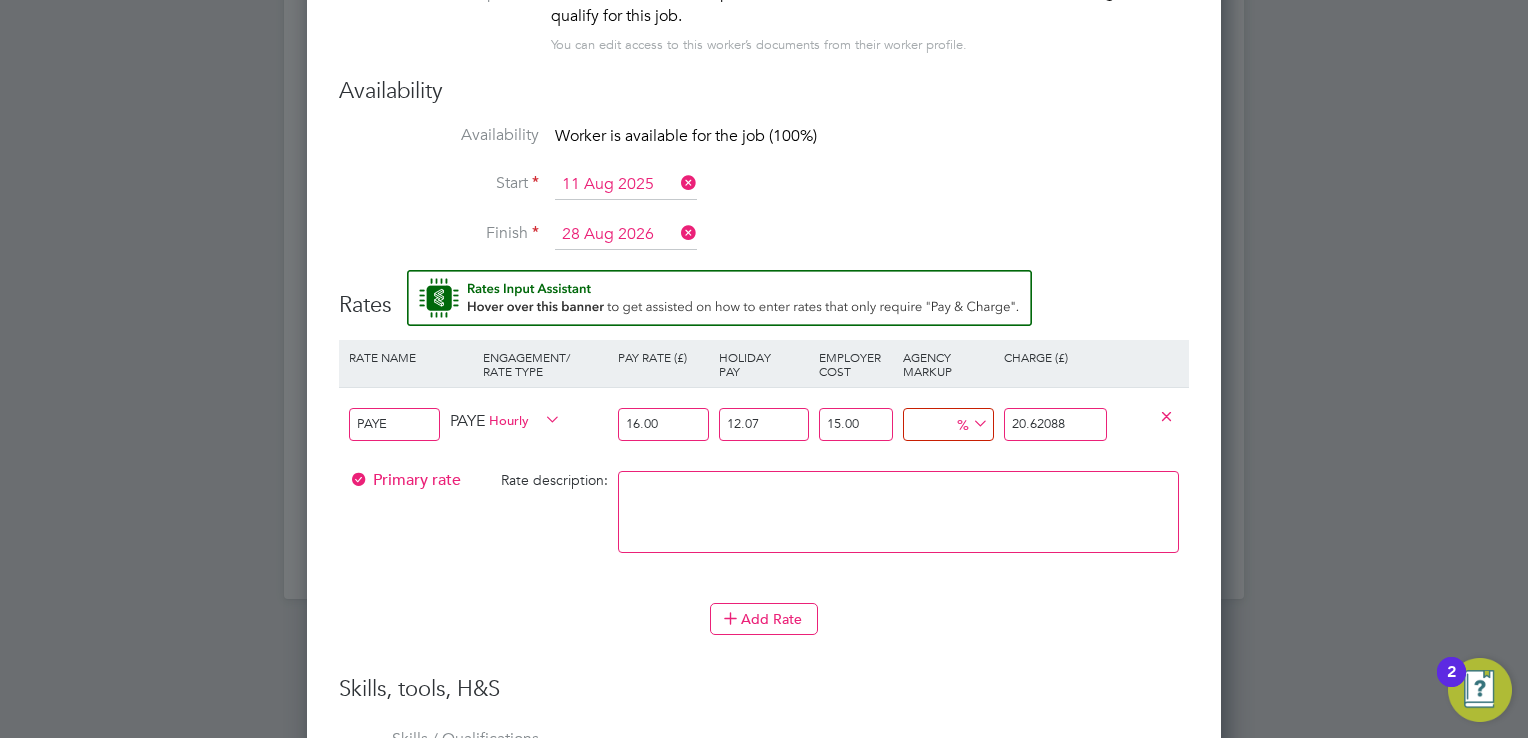 type on "1" 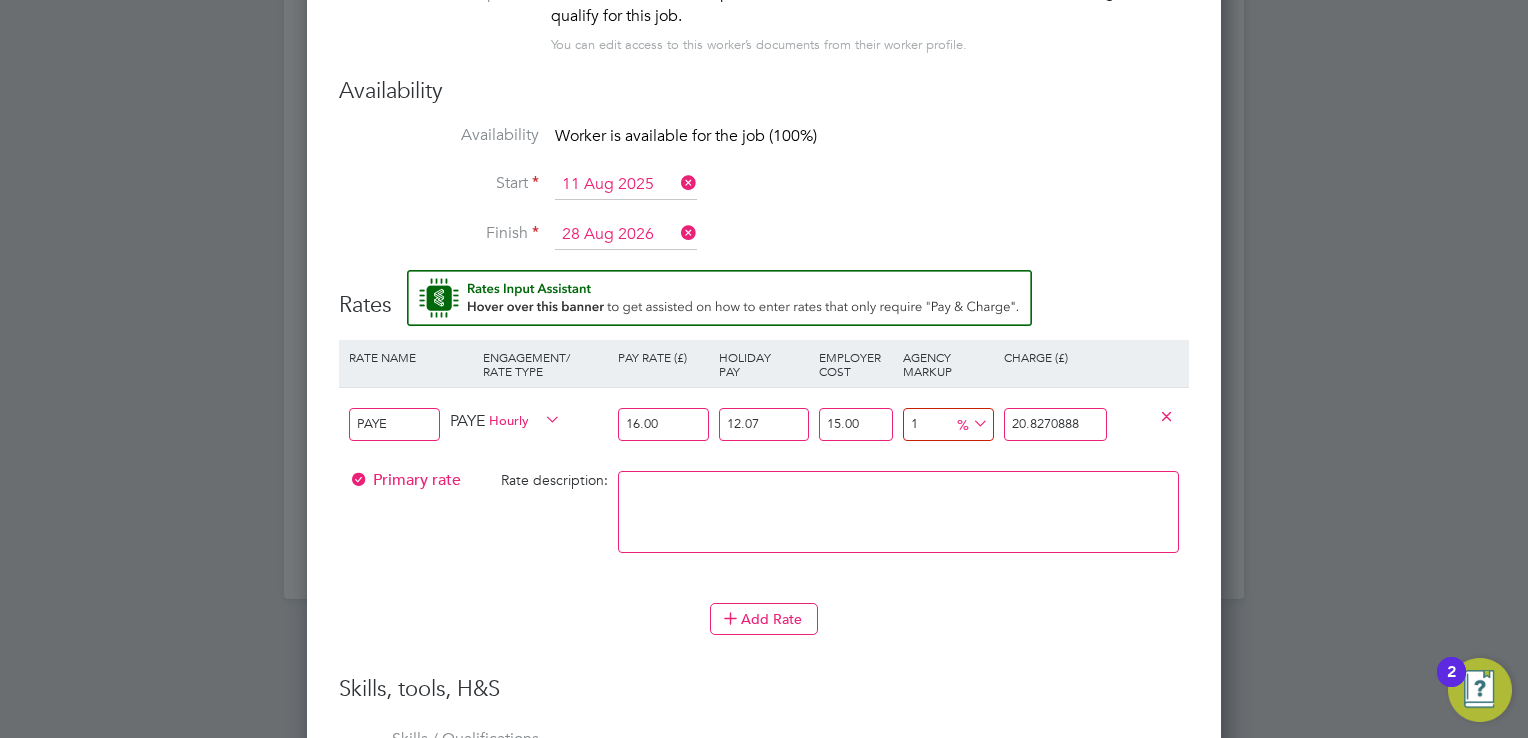 type on "18" 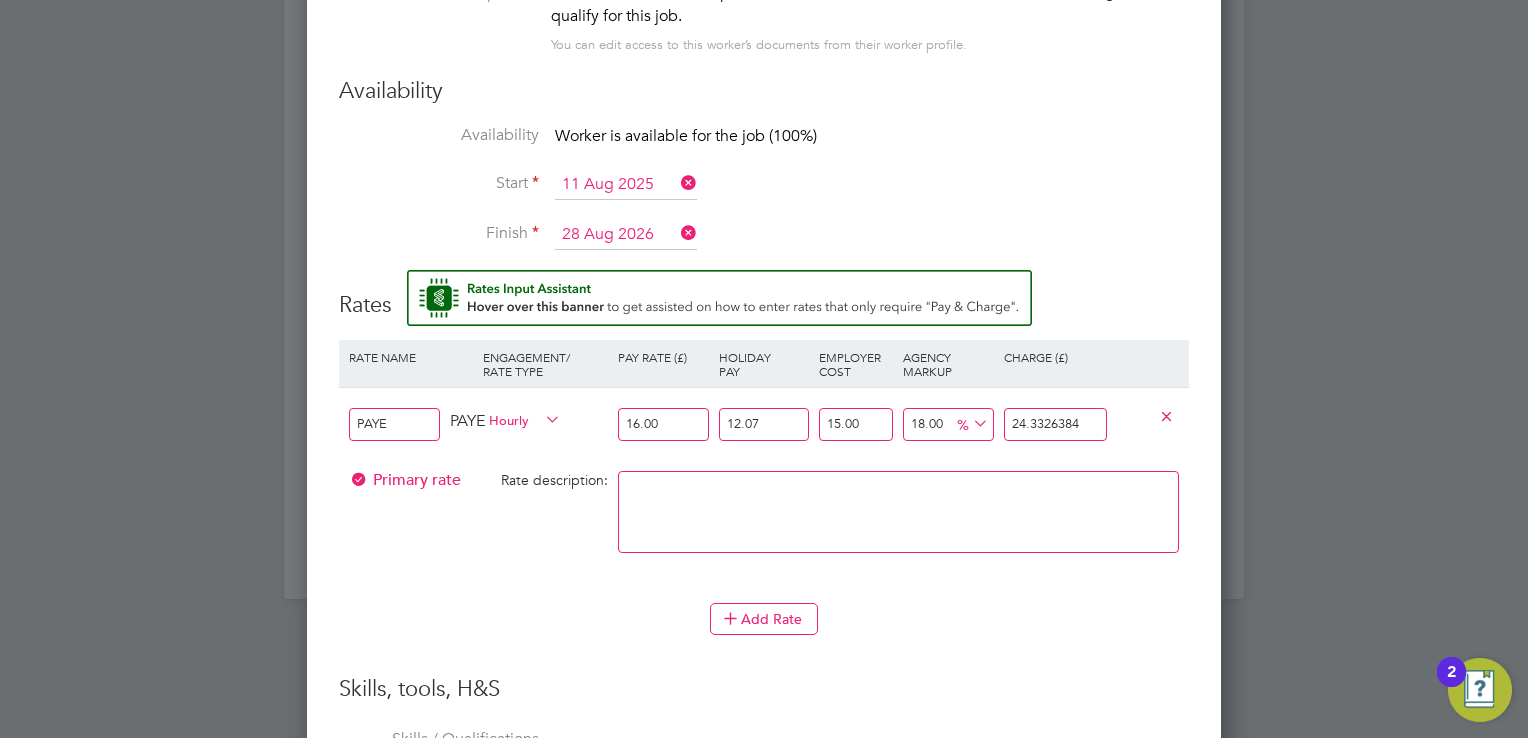 type on "18.00" 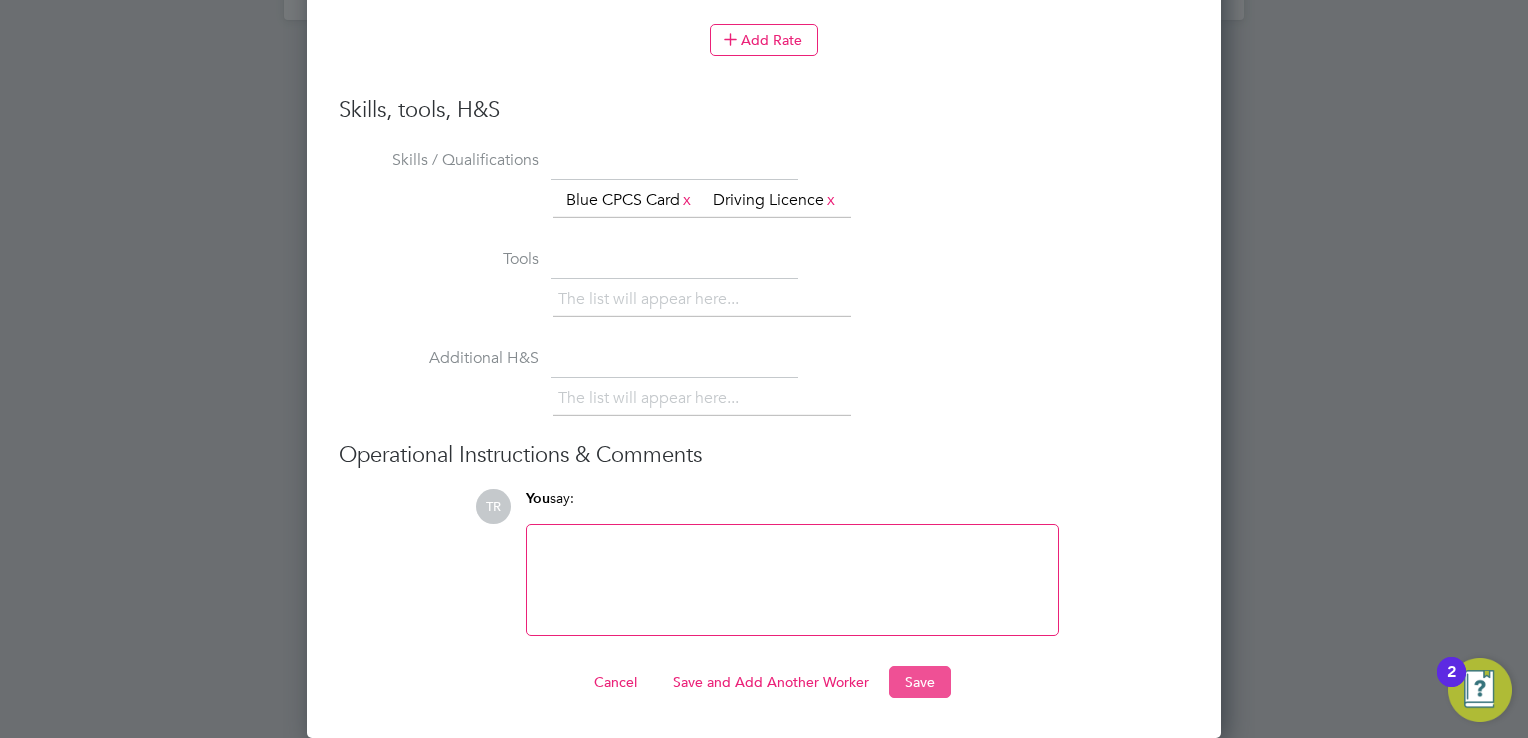 type on "PAYE rate" 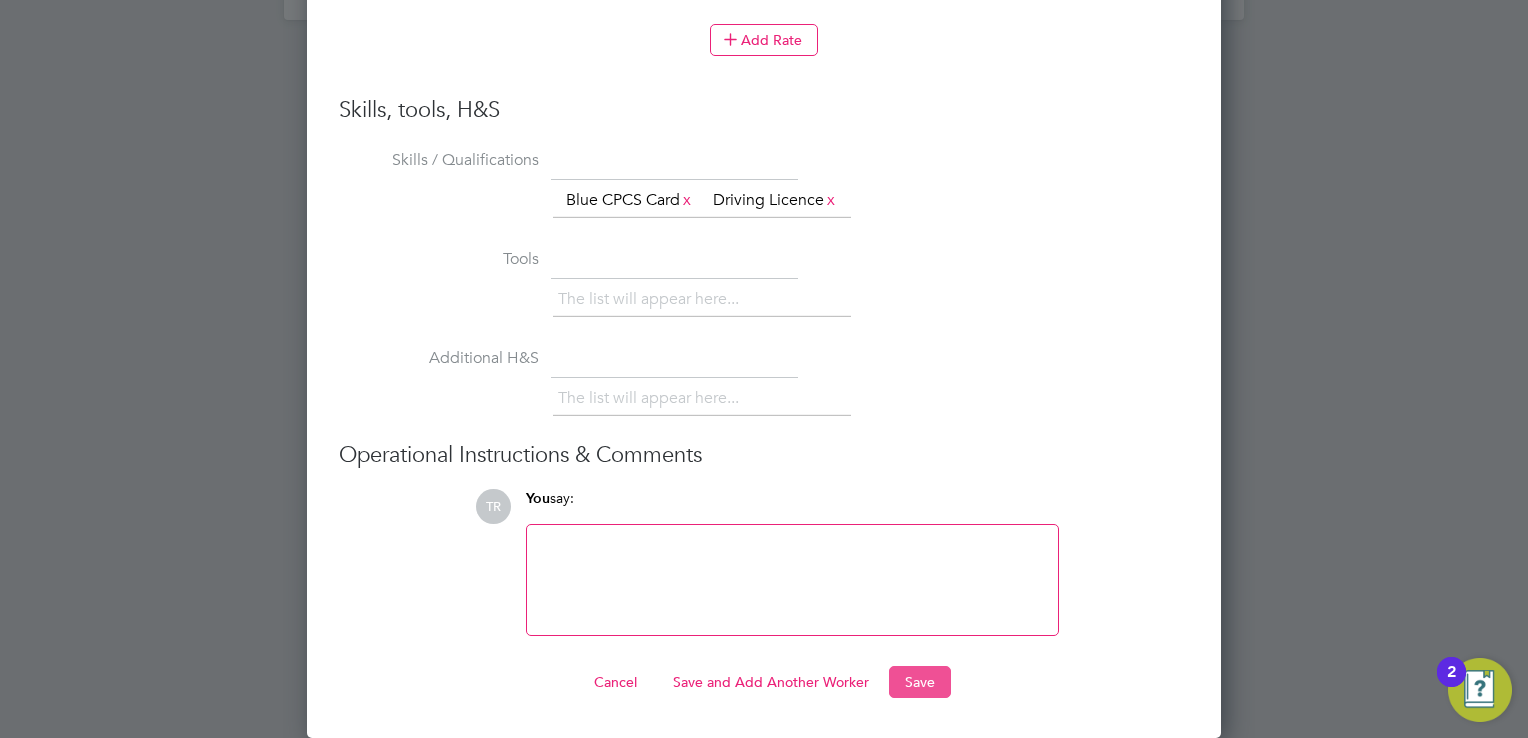click on "Save" at bounding box center [920, 682] 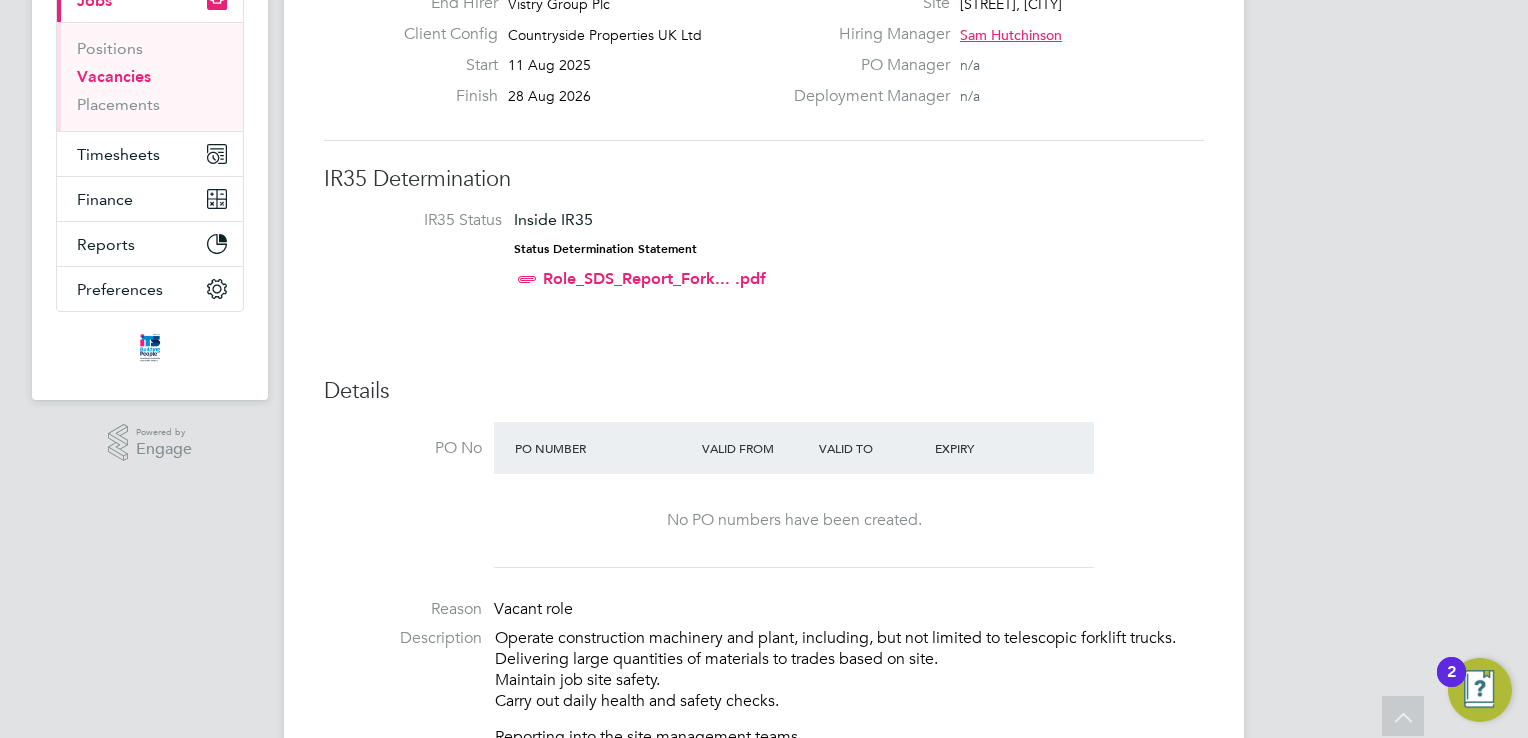 scroll, scrollTop: 0, scrollLeft: 0, axis: both 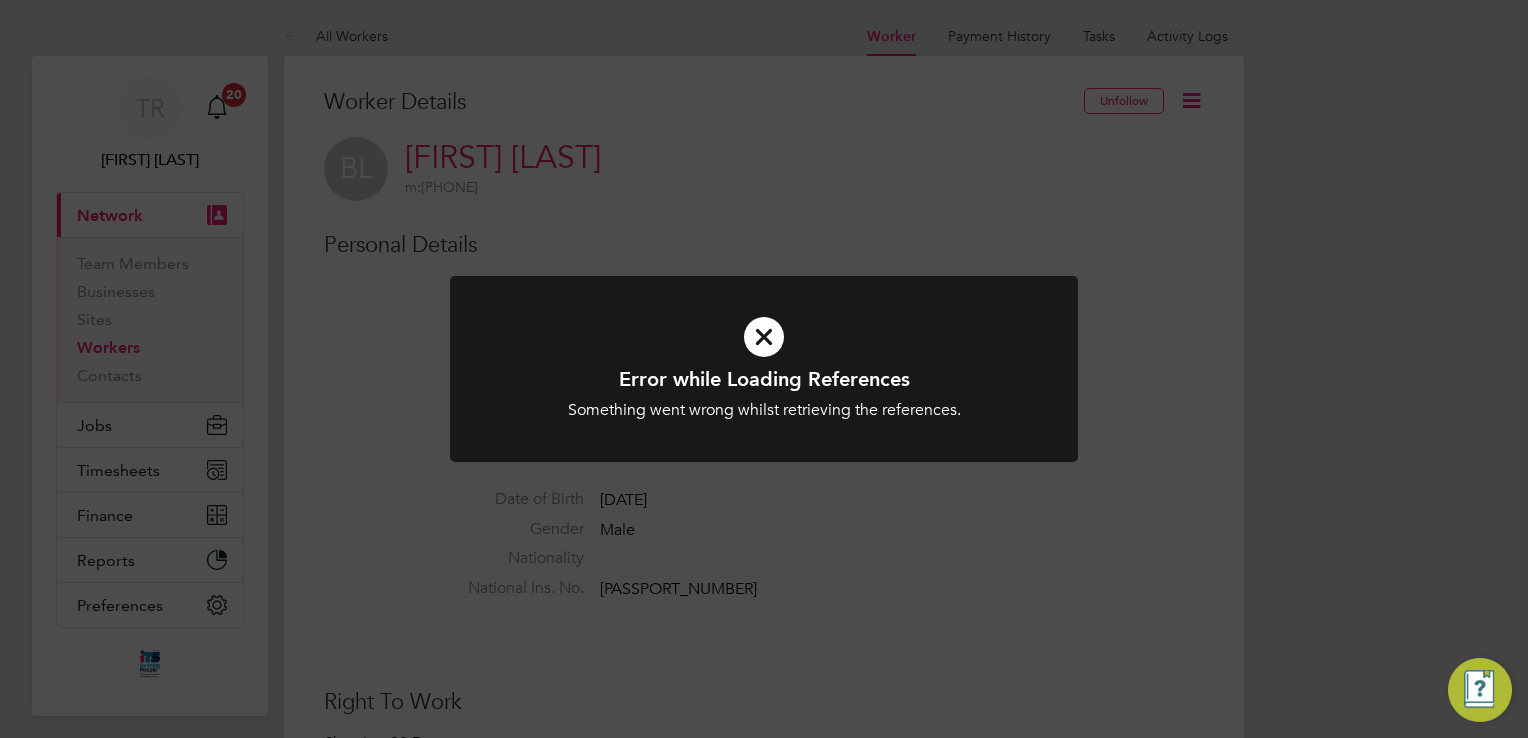 click at bounding box center [764, 369] 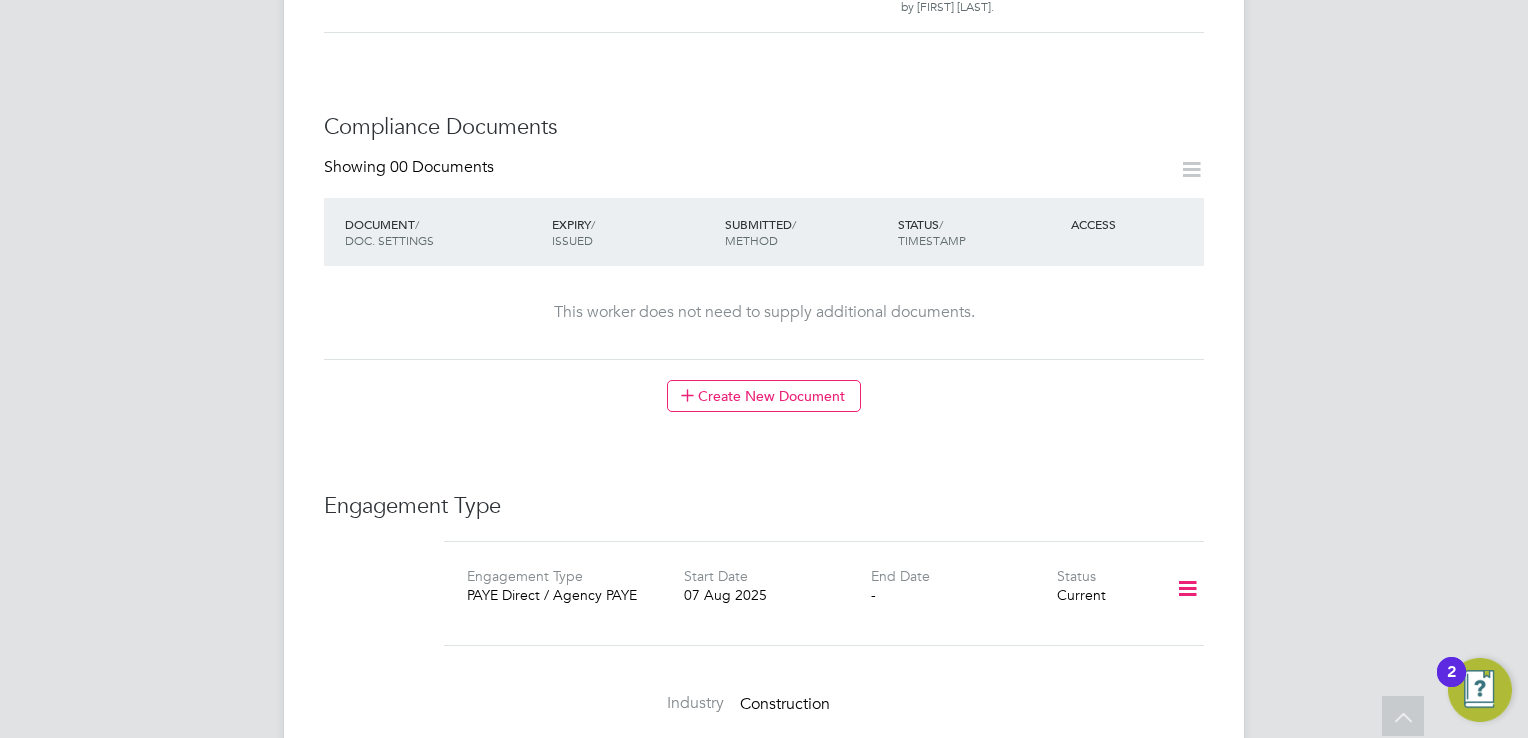 scroll, scrollTop: 1100, scrollLeft: 0, axis: vertical 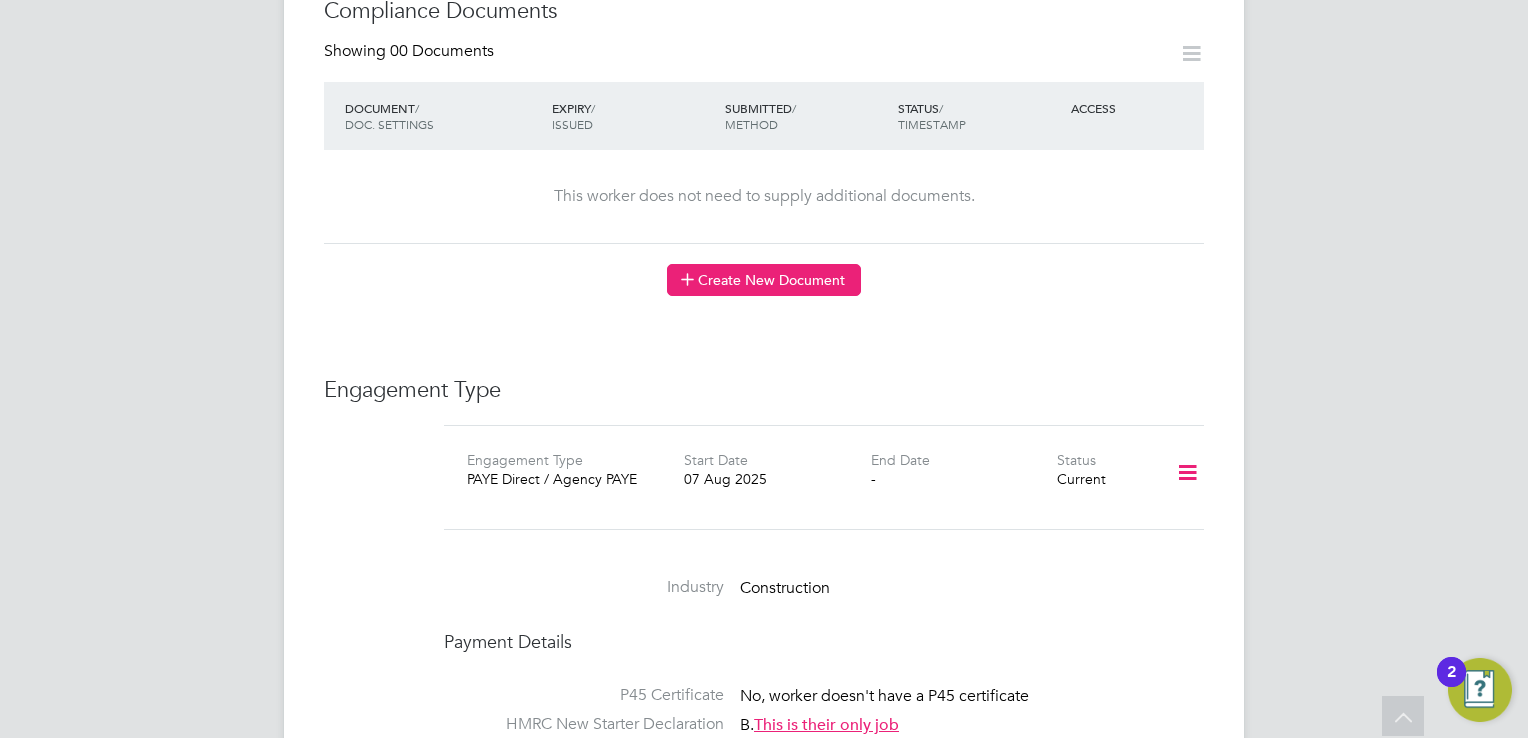 click on "Create New Document" 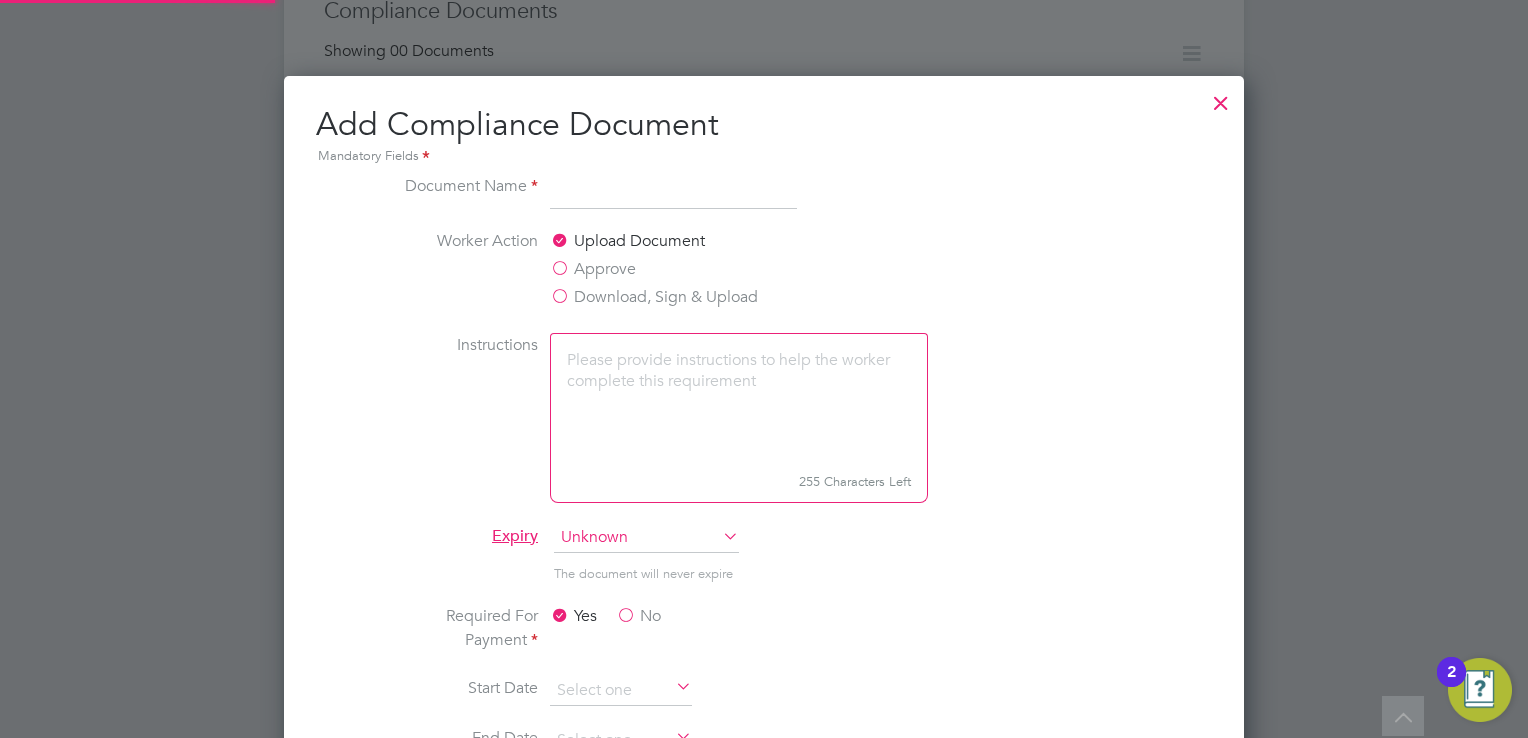 scroll, scrollTop: 9, scrollLeft: 10, axis: both 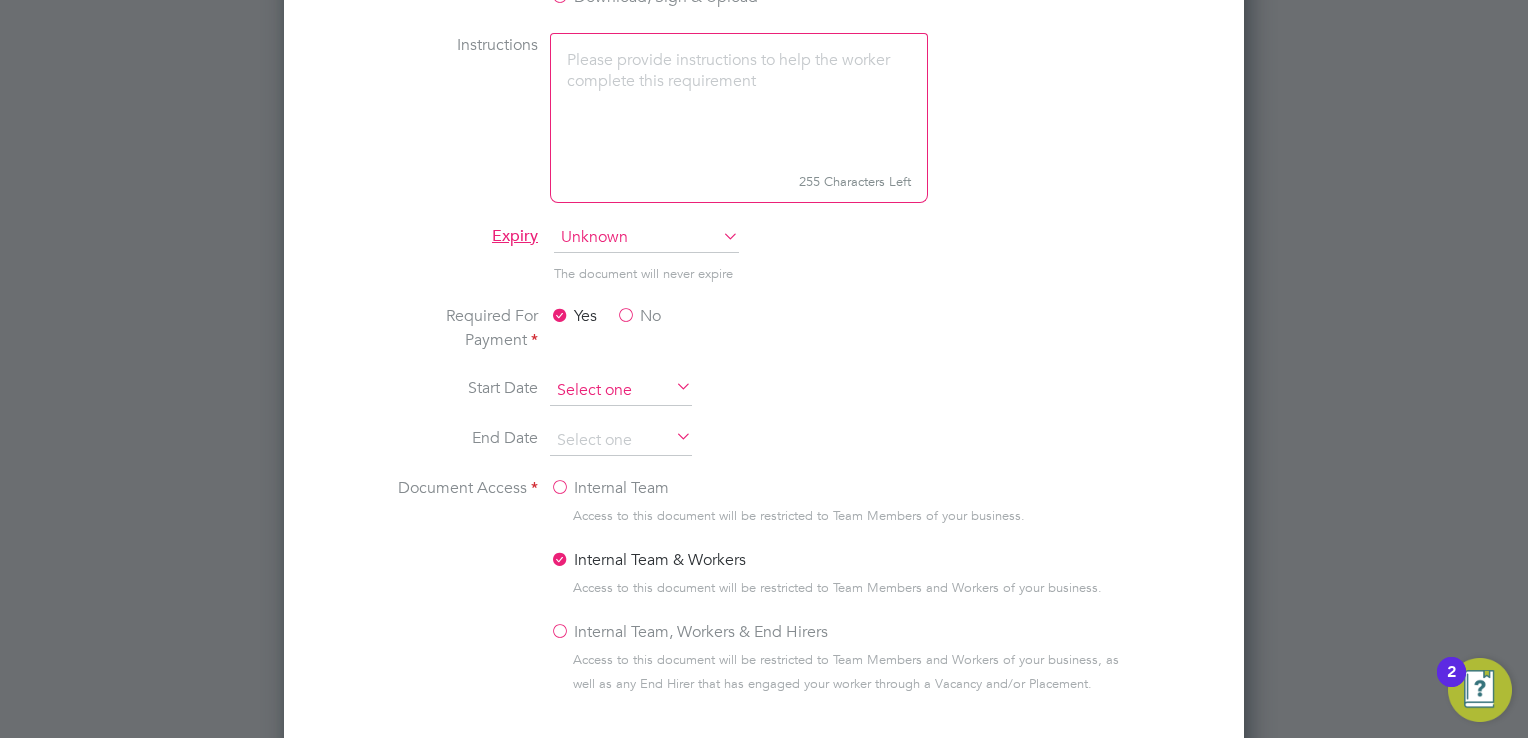 type on "CPCS" 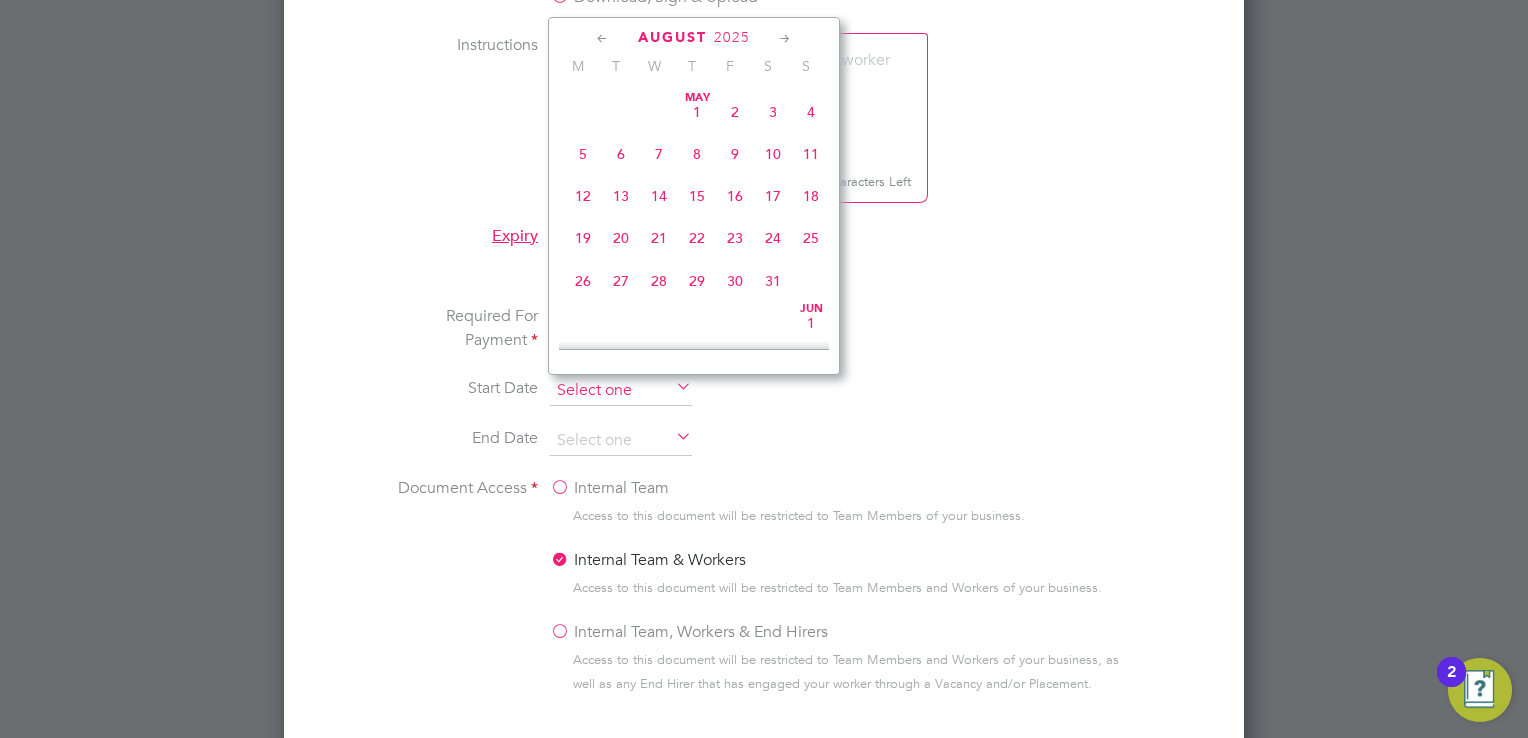 scroll, scrollTop: 652, scrollLeft: 0, axis: vertical 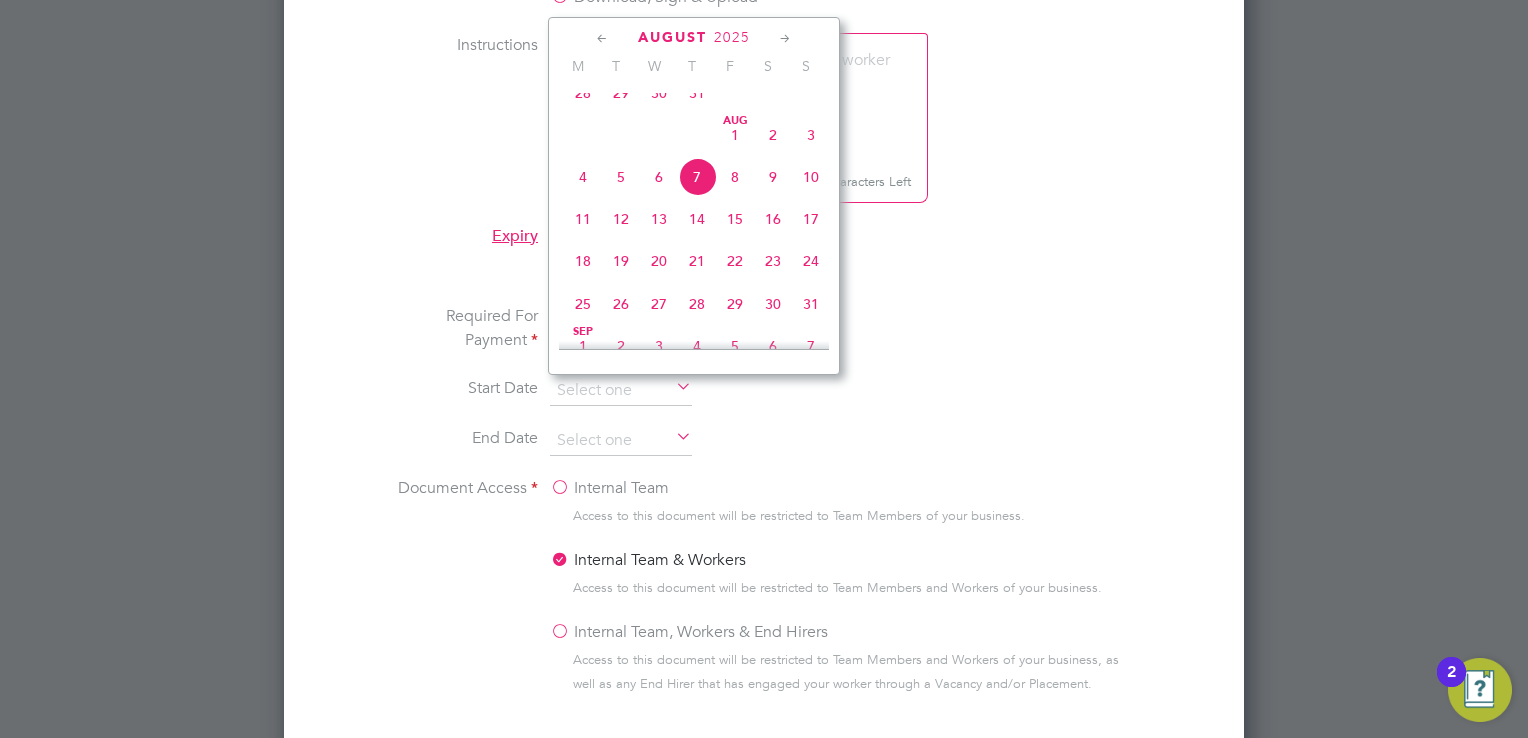 click on "Start Date" at bounding box center [764, 401] 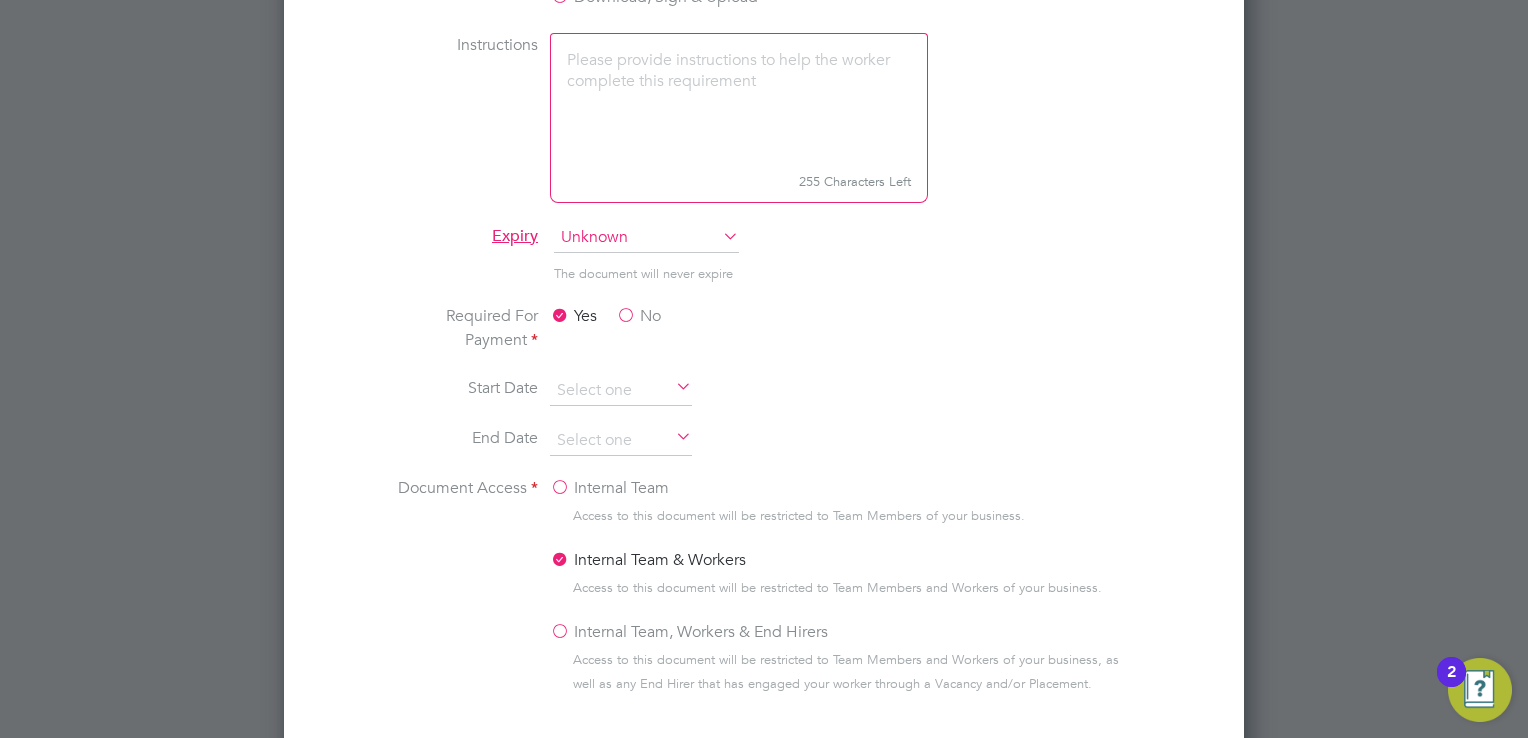click on "No" at bounding box center [638, 316] 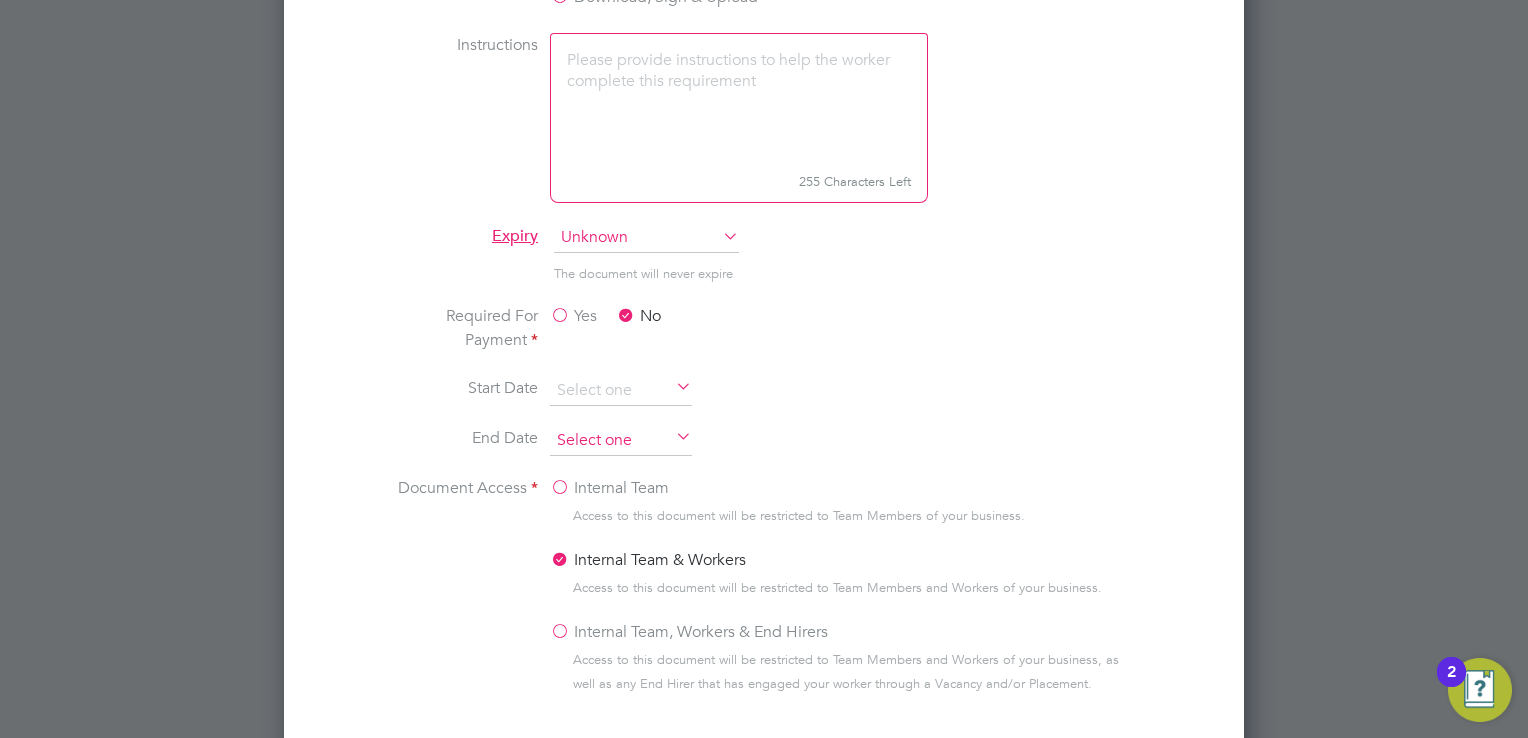 click at bounding box center (621, 441) 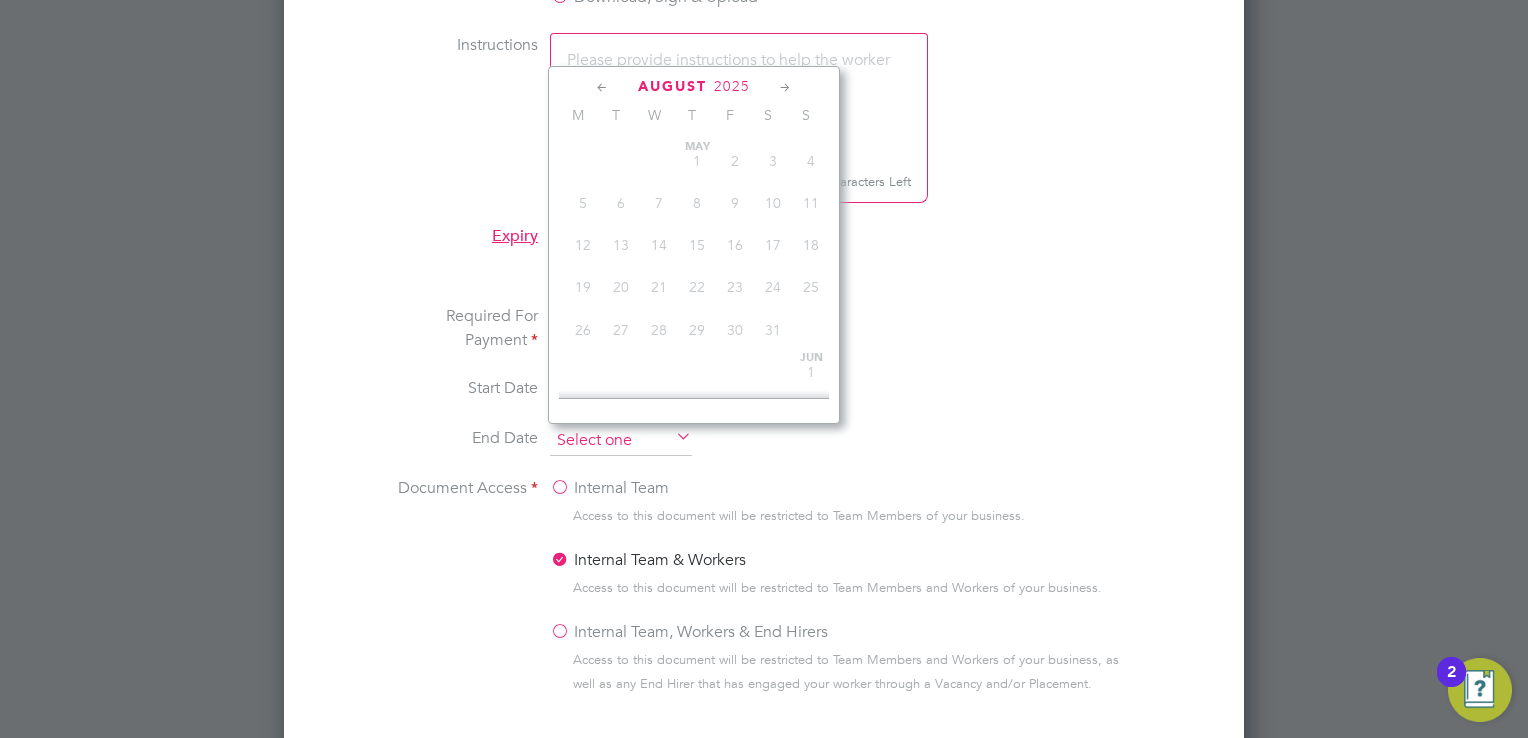 scroll, scrollTop: 652, scrollLeft: 0, axis: vertical 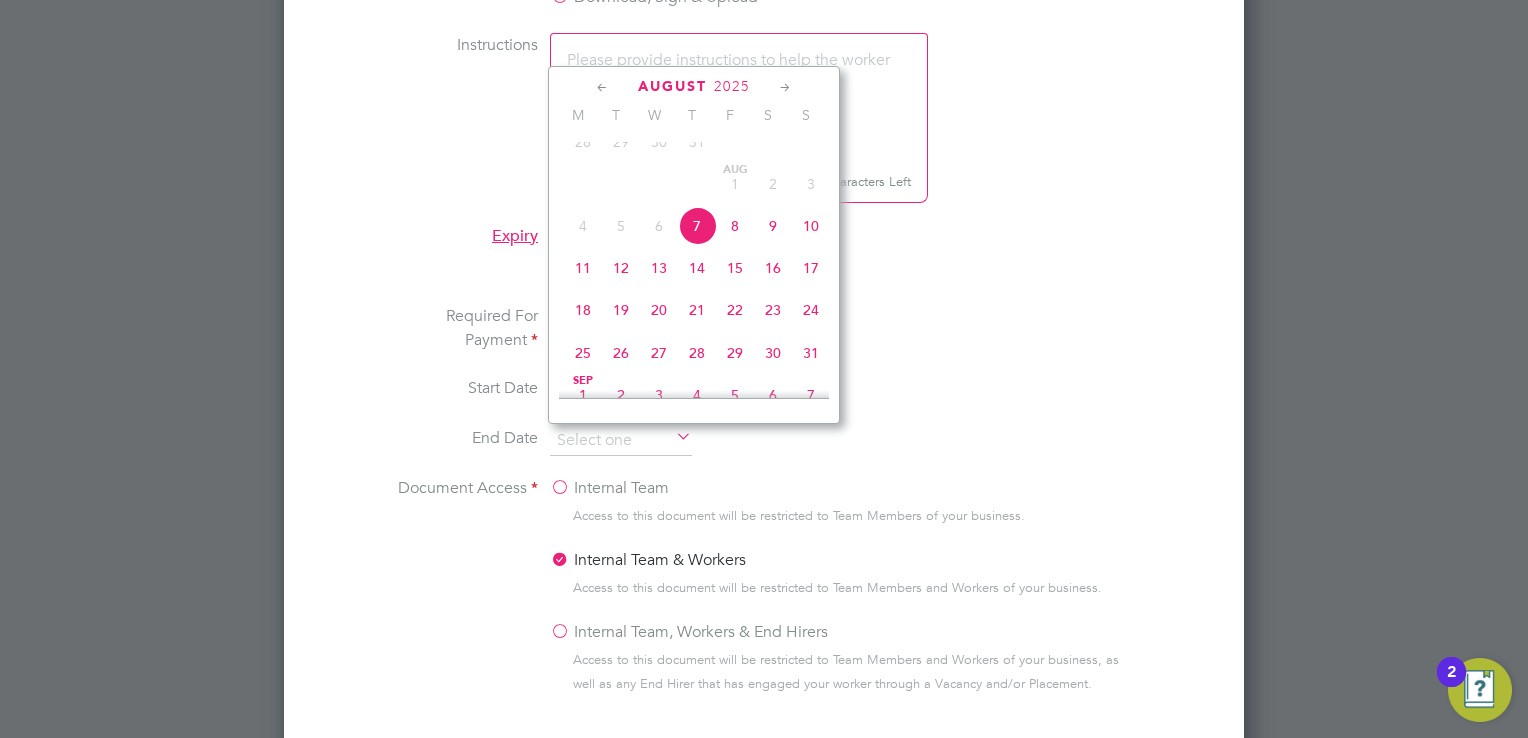 click on "2025" 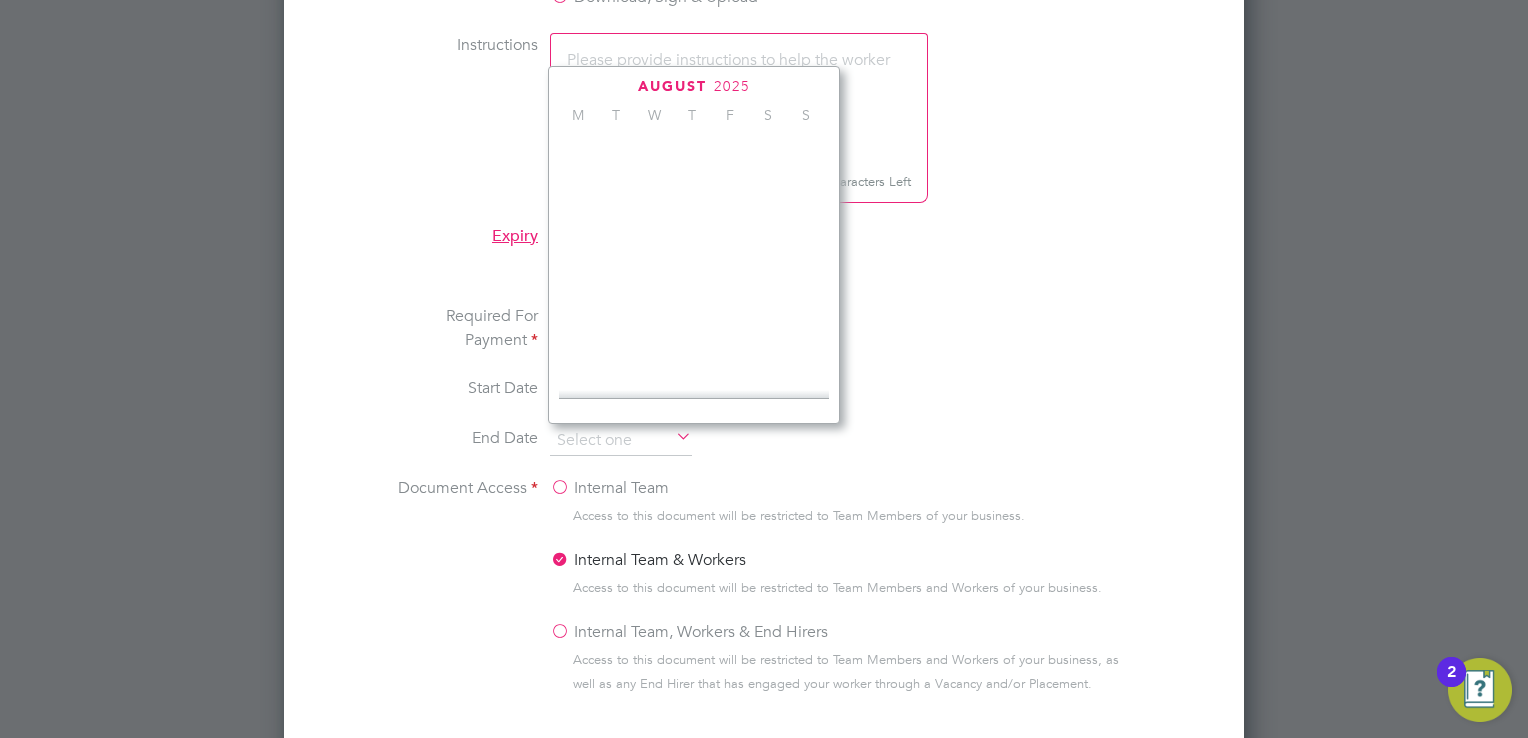 scroll, scrollTop: 535, scrollLeft: 0, axis: vertical 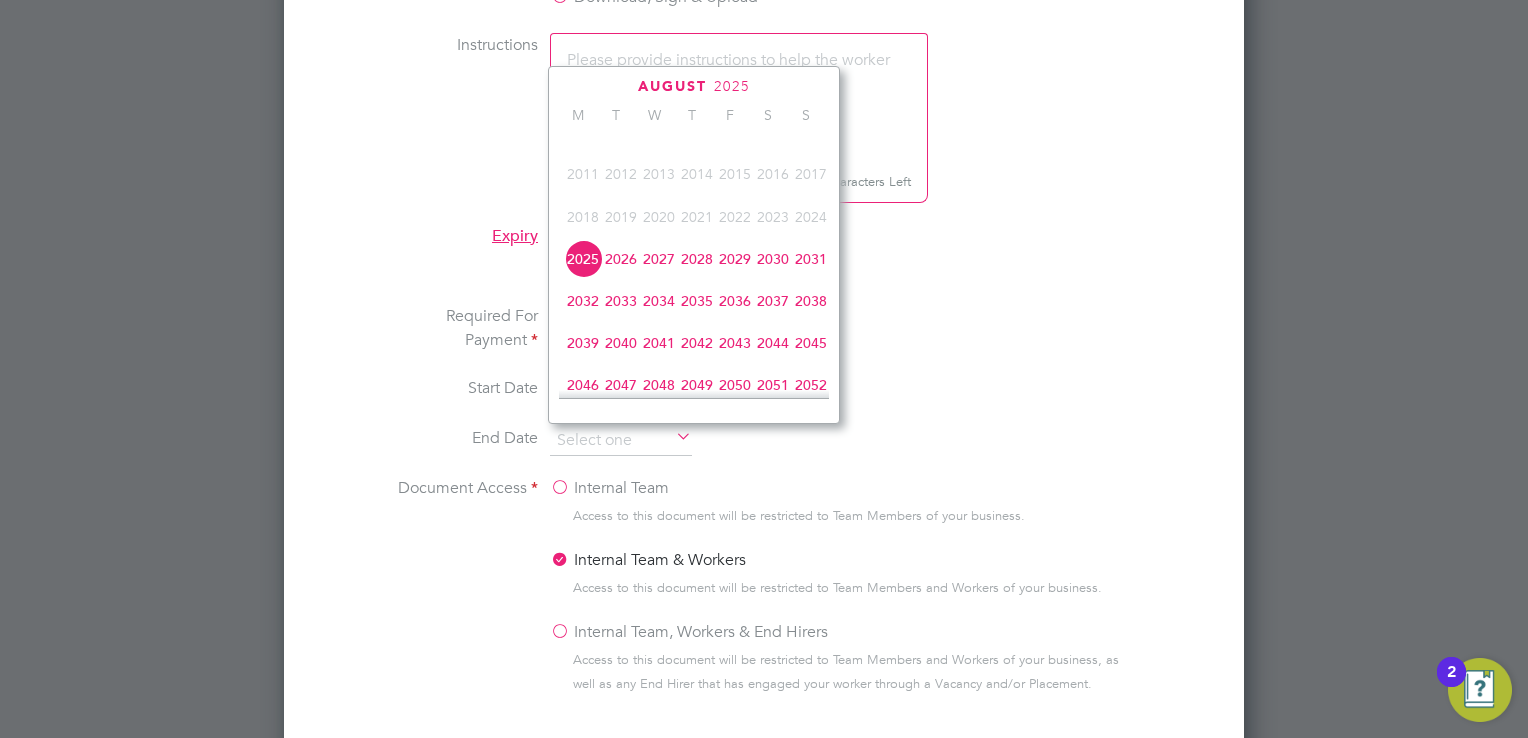 click on "2028" 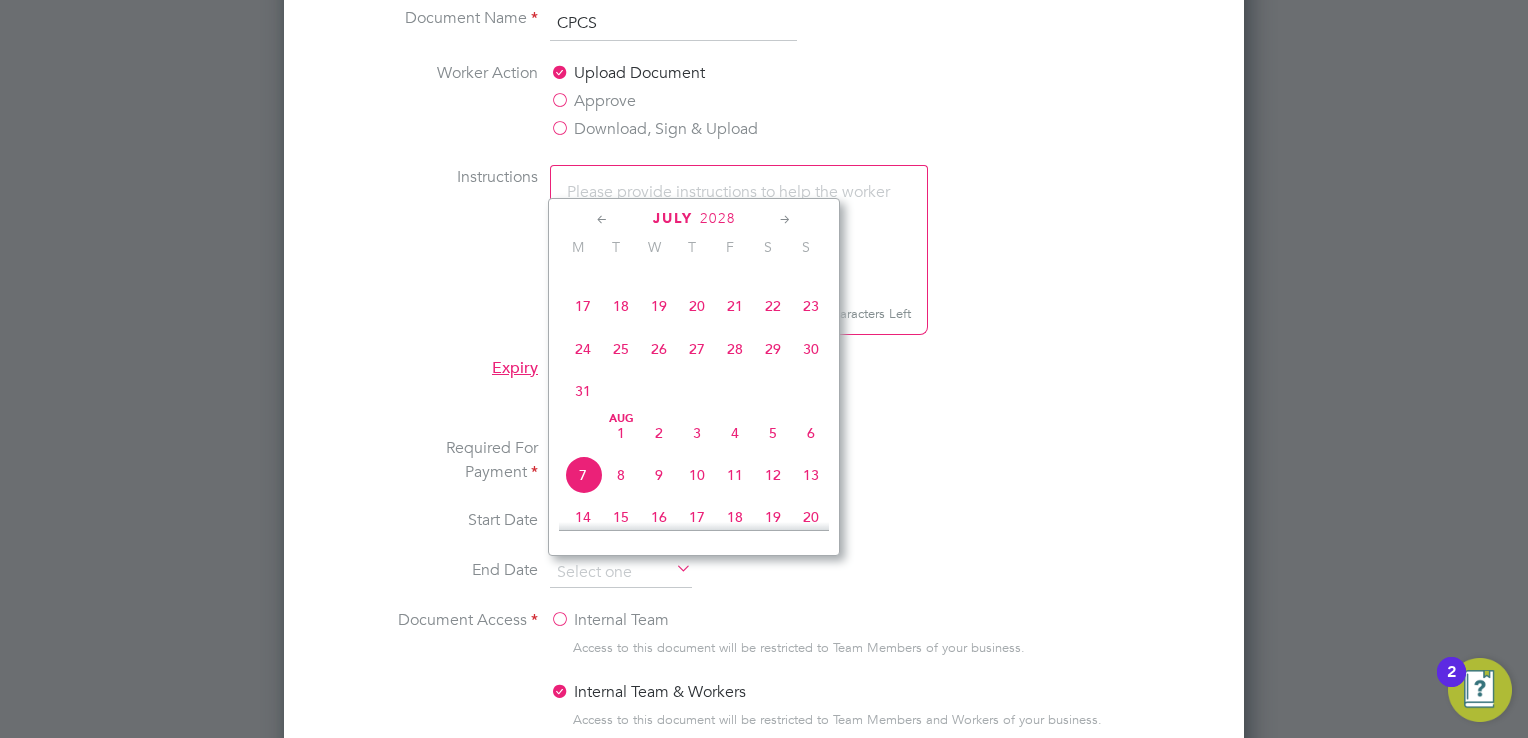 scroll, scrollTop: 1100, scrollLeft: 0, axis: vertical 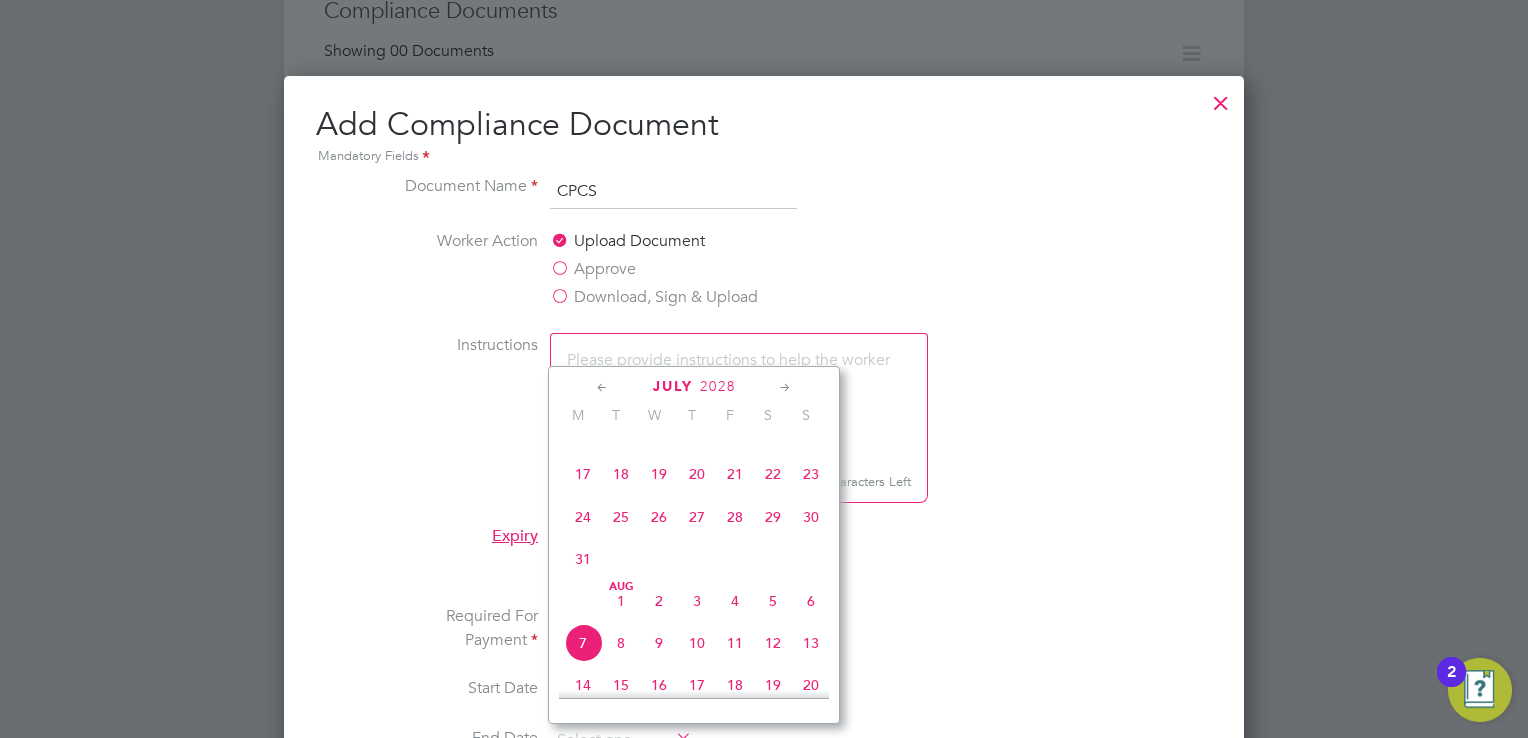 click 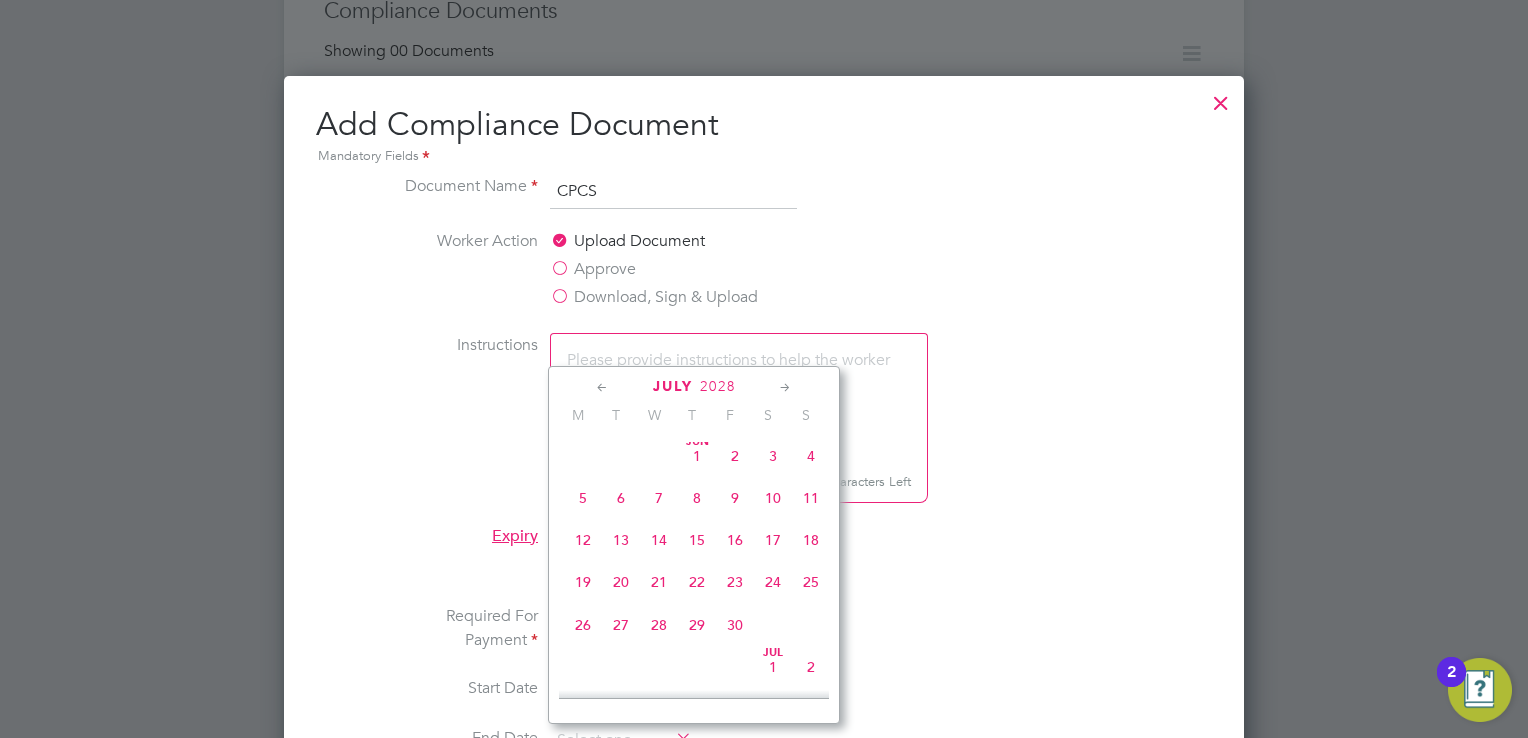 click 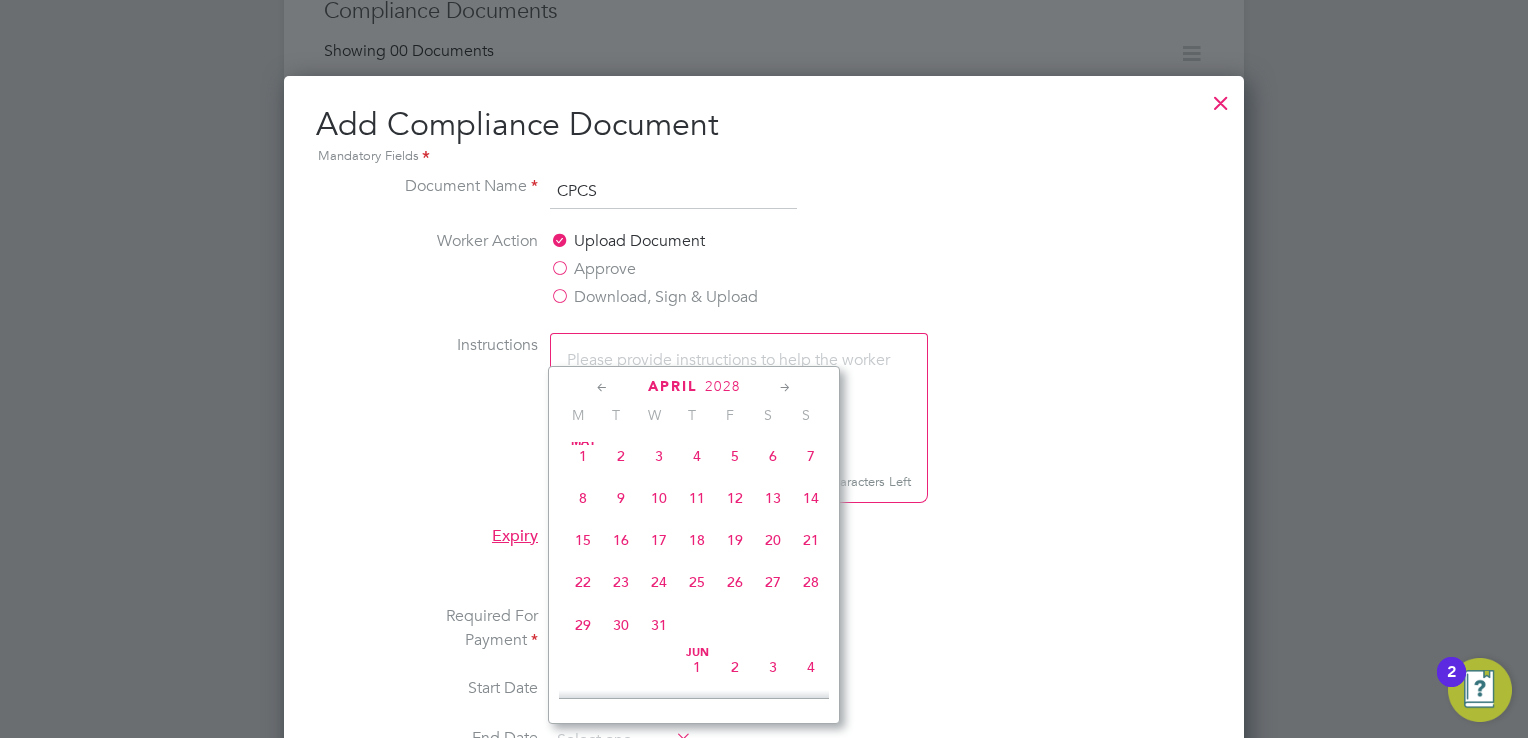 scroll, scrollTop: 0, scrollLeft: 0, axis: both 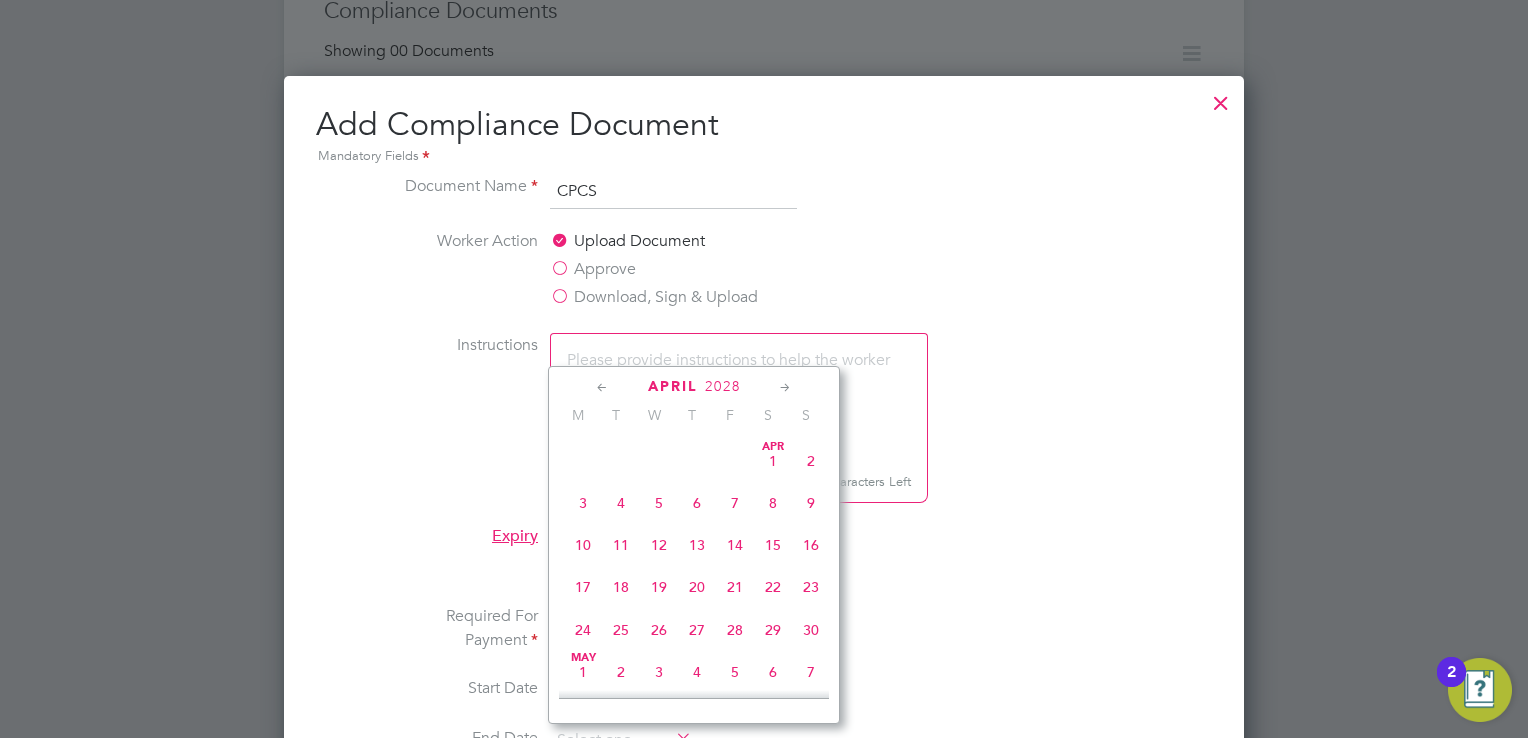 click 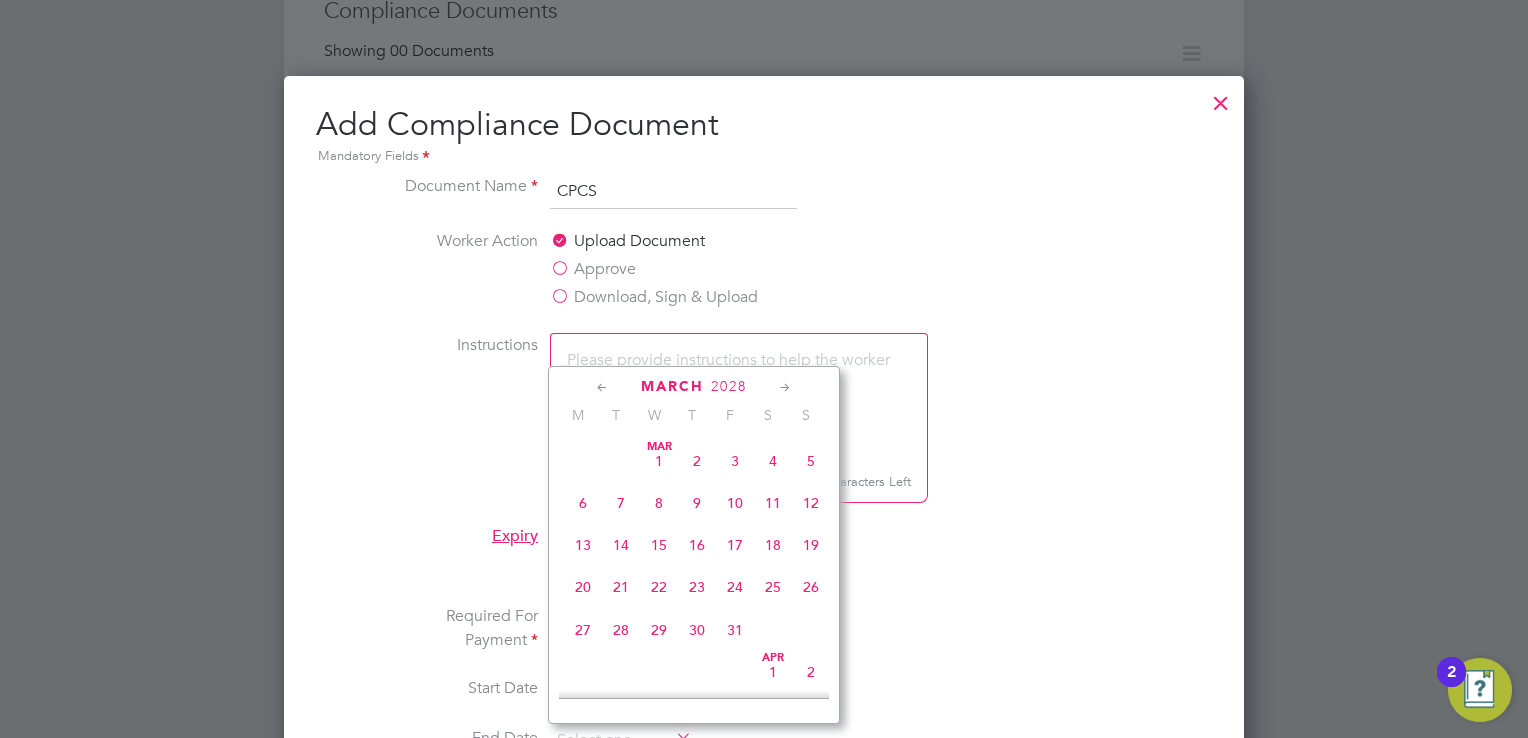 click 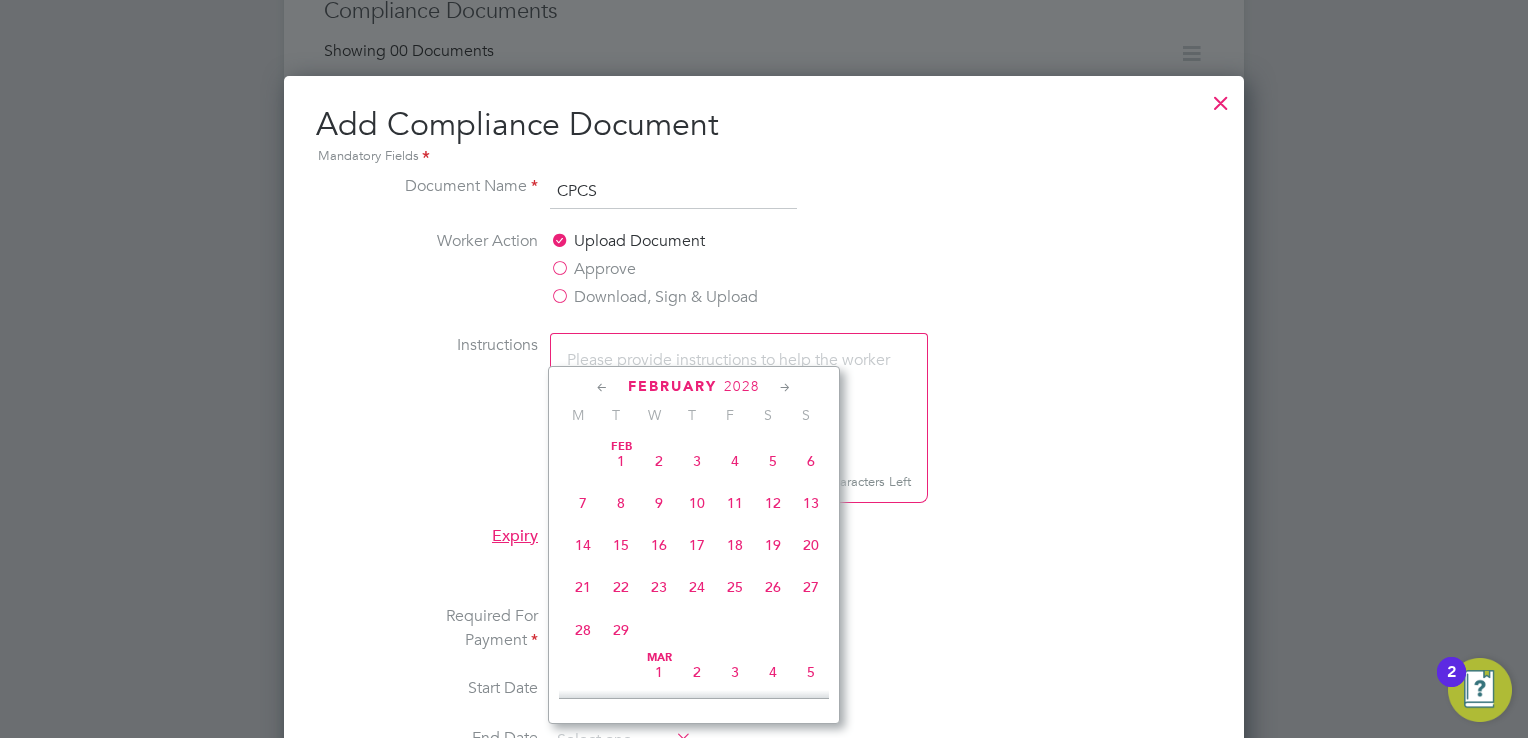 click on "2" 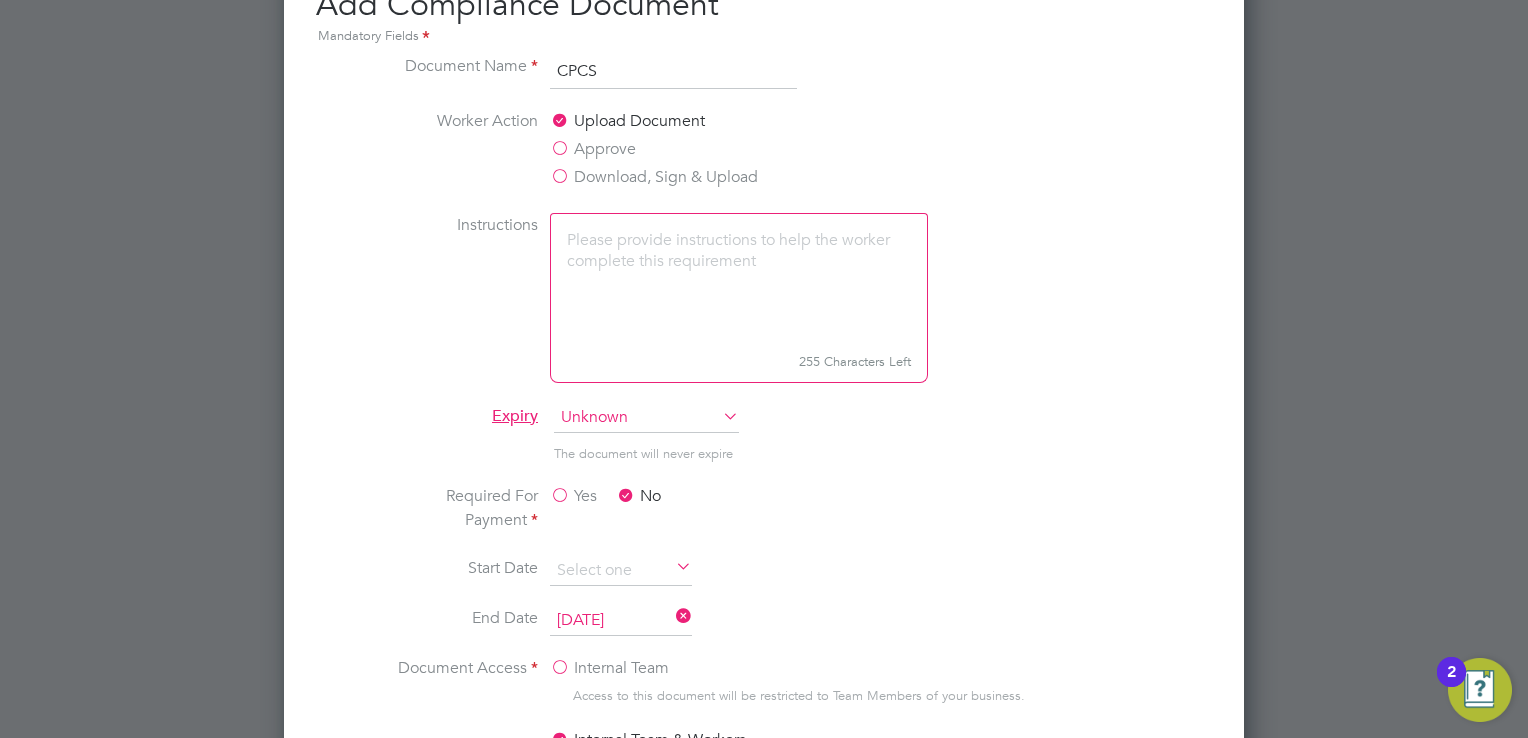 scroll, scrollTop: 1400, scrollLeft: 0, axis: vertical 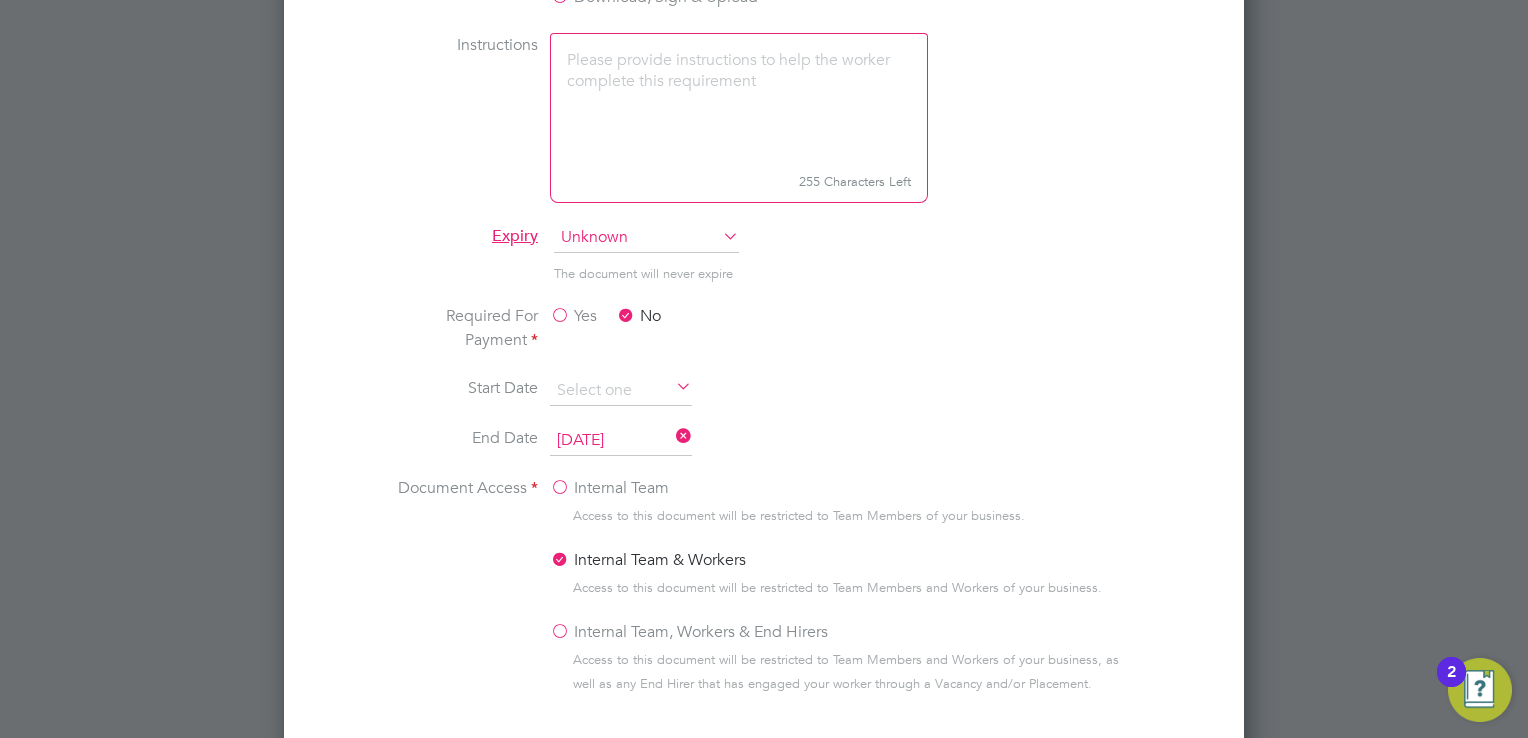 click on "02 Feb 2028" at bounding box center [621, 441] 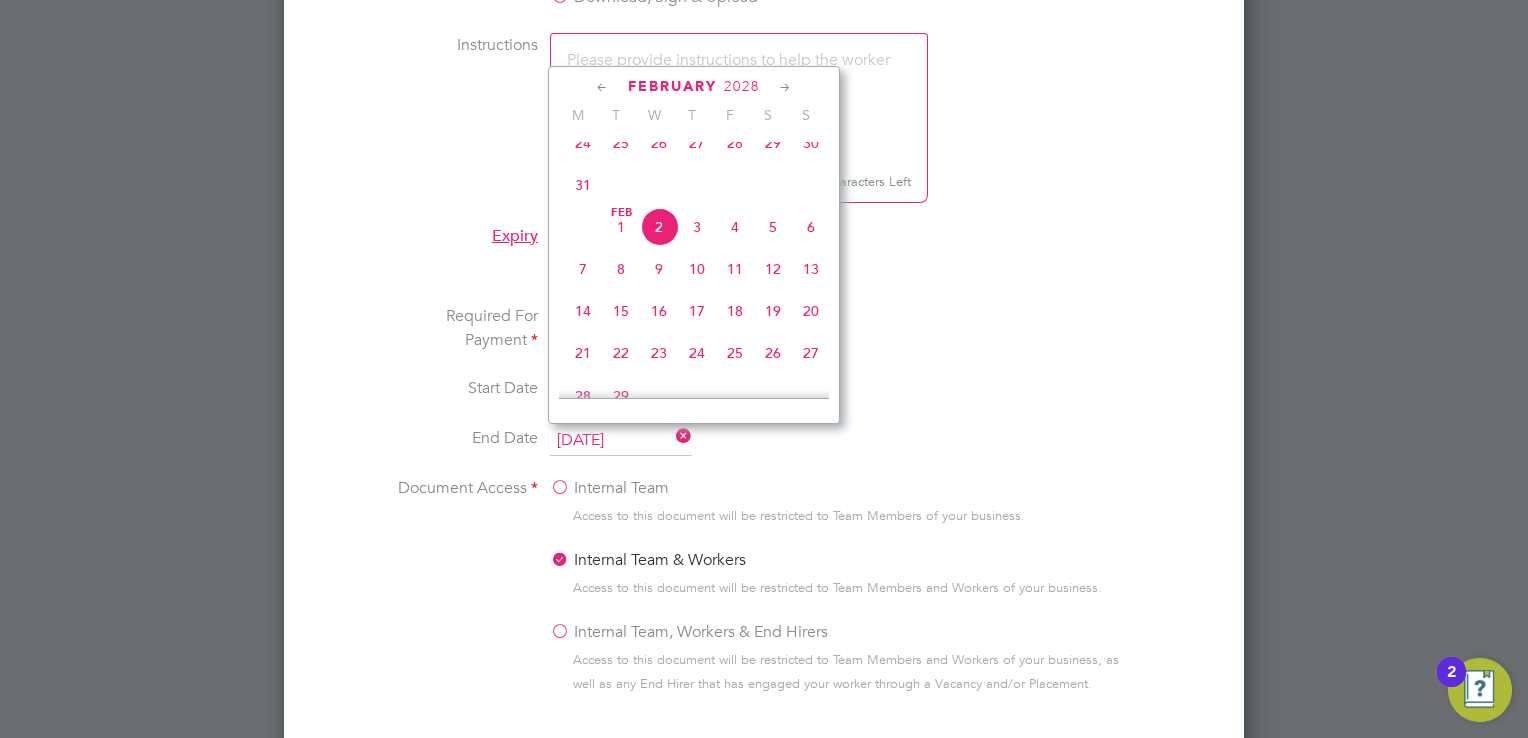drag, startPoint x: 653, startPoint y: 201, endPoint x: 652, endPoint y: 214, distance: 13.038404 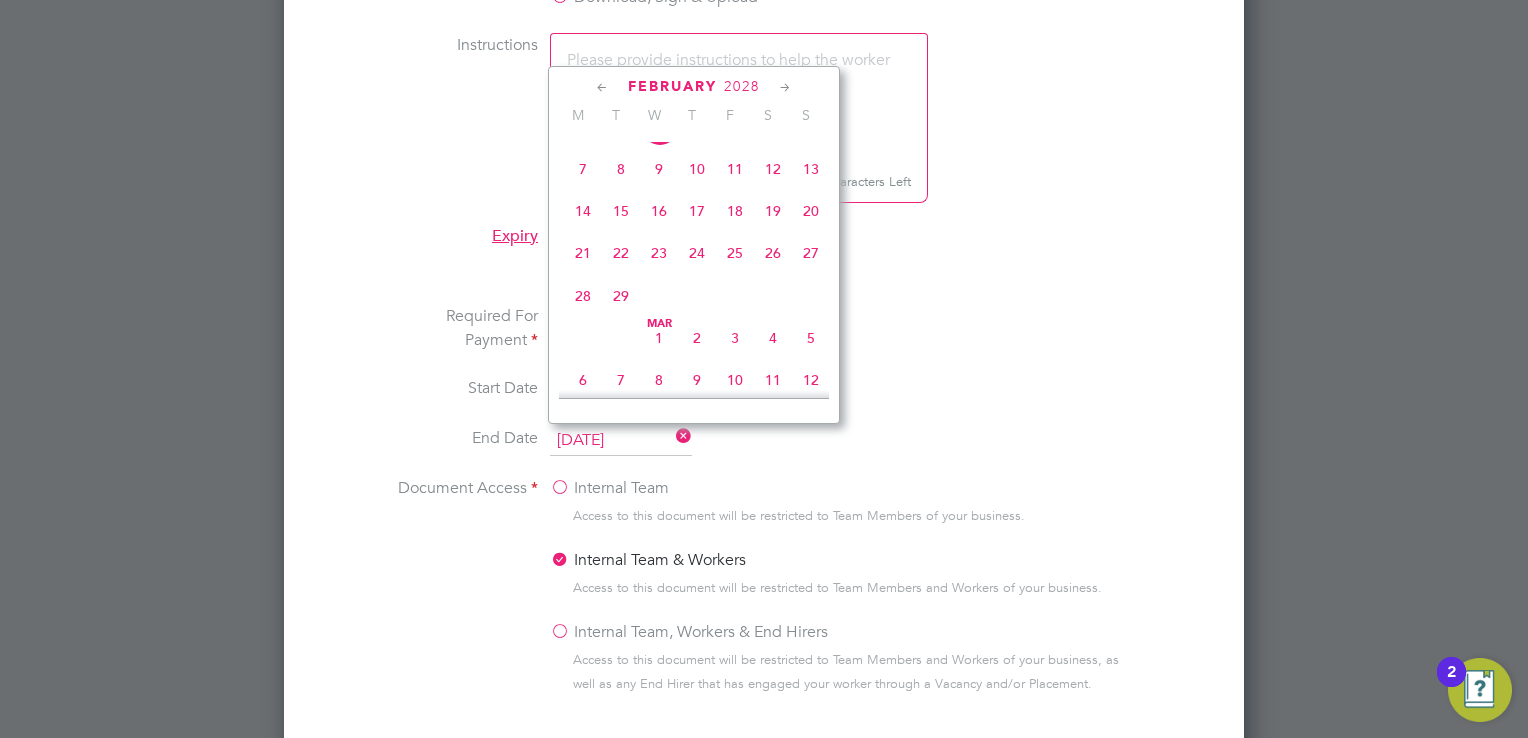 click on "28" 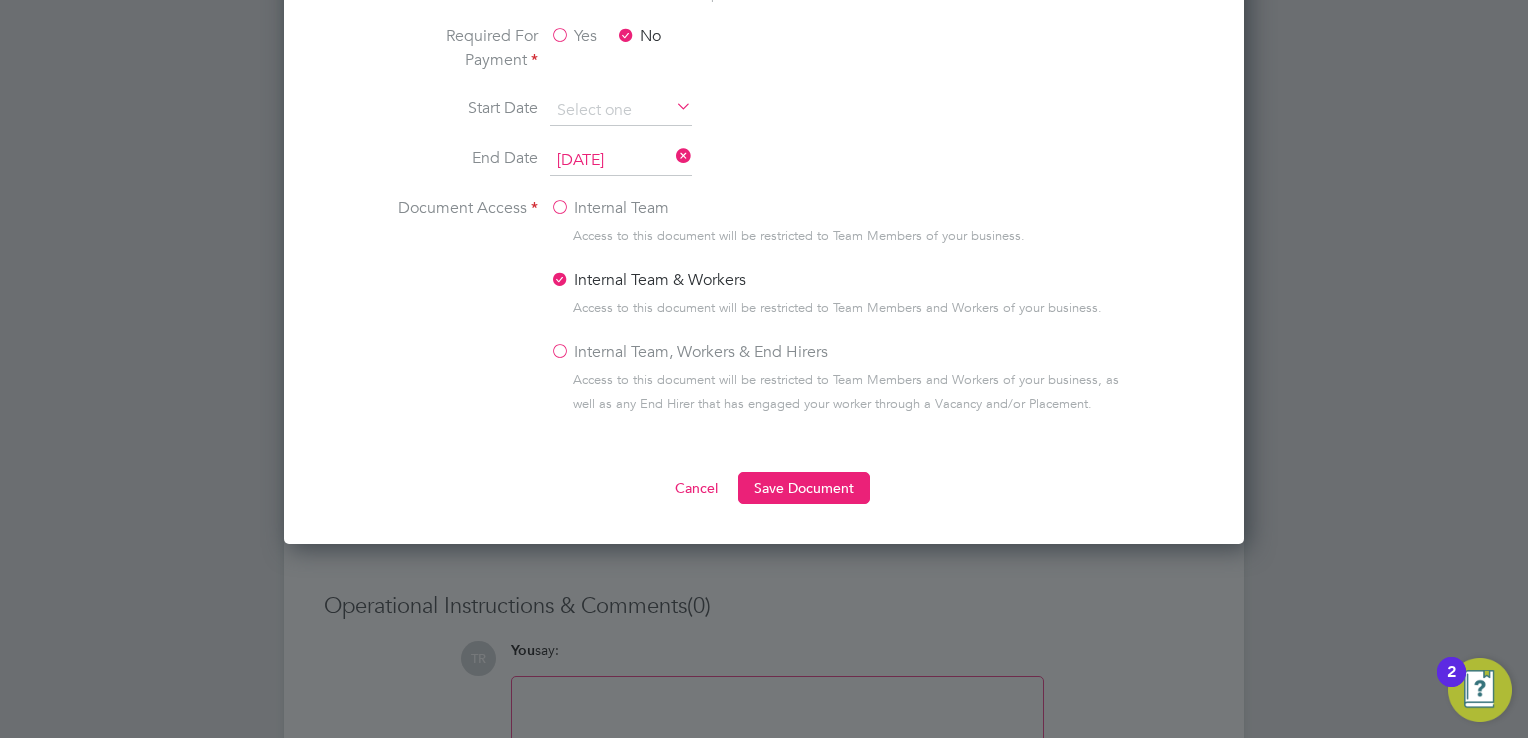 scroll, scrollTop: 1700, scrollLeft: 0, axis: vertical 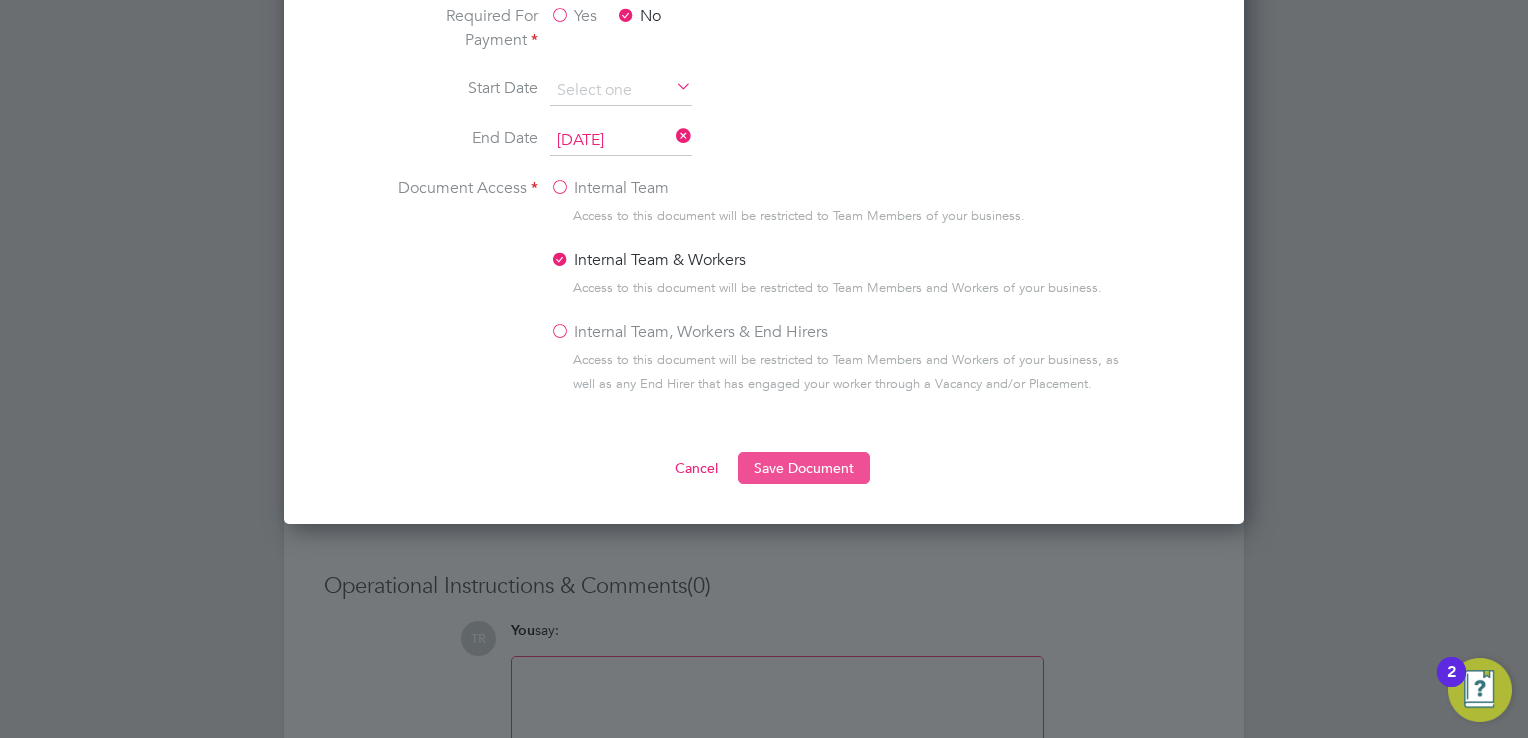 click on "Save Document" at bounding box center (804, 468) 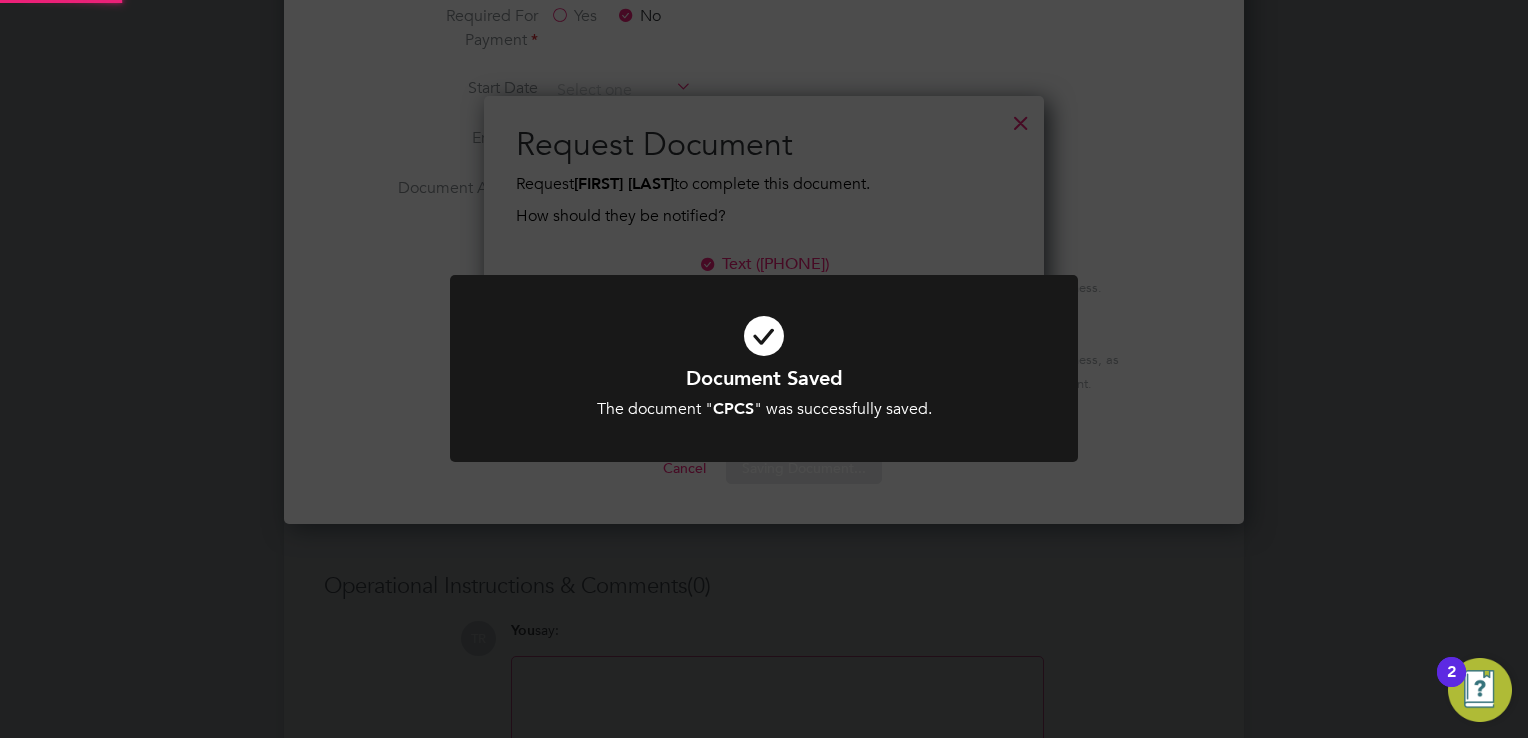 scroll, scrollTop: 9, scrollLeft: 10, axis: both 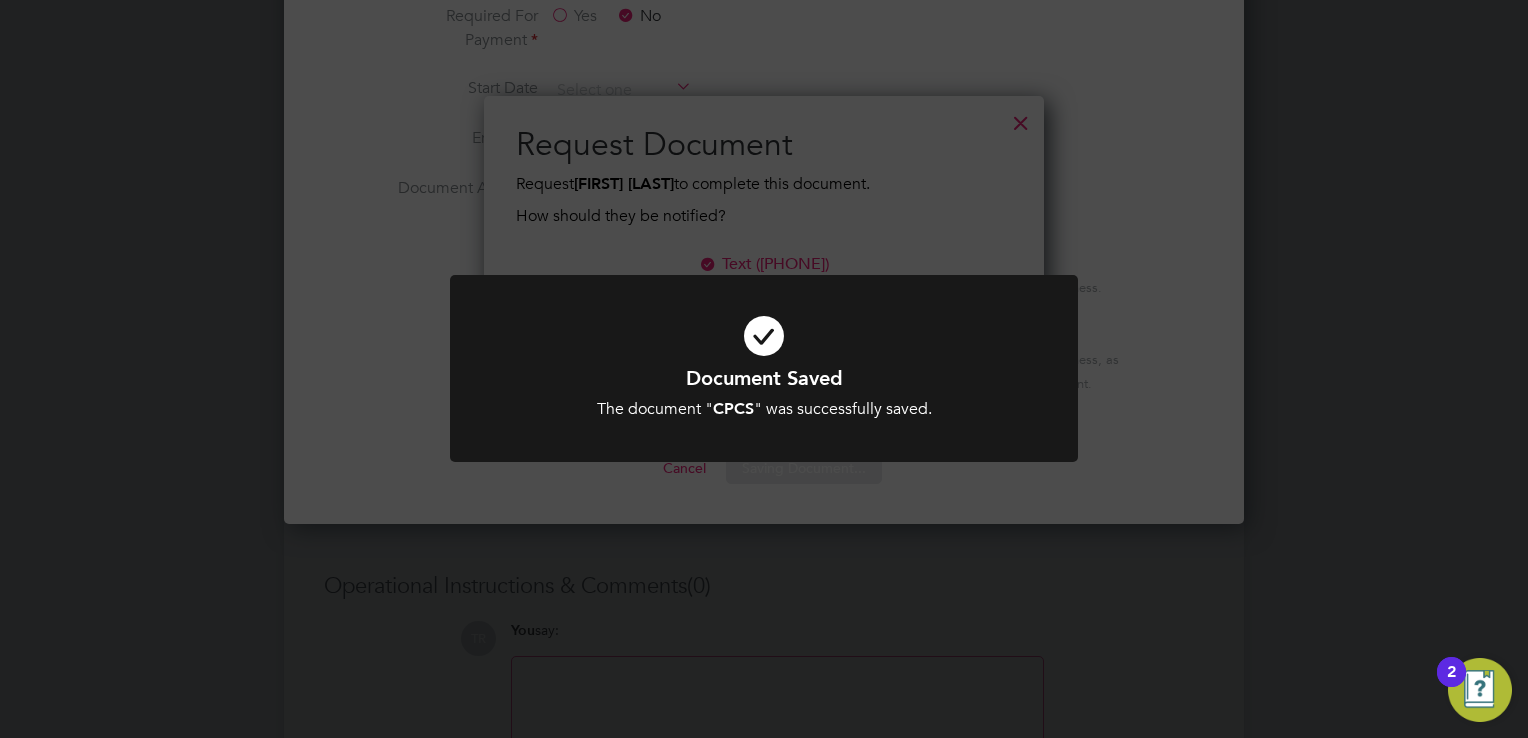 click on "The document " CPCS " was successfully saved." at bounding box center (764, 409) 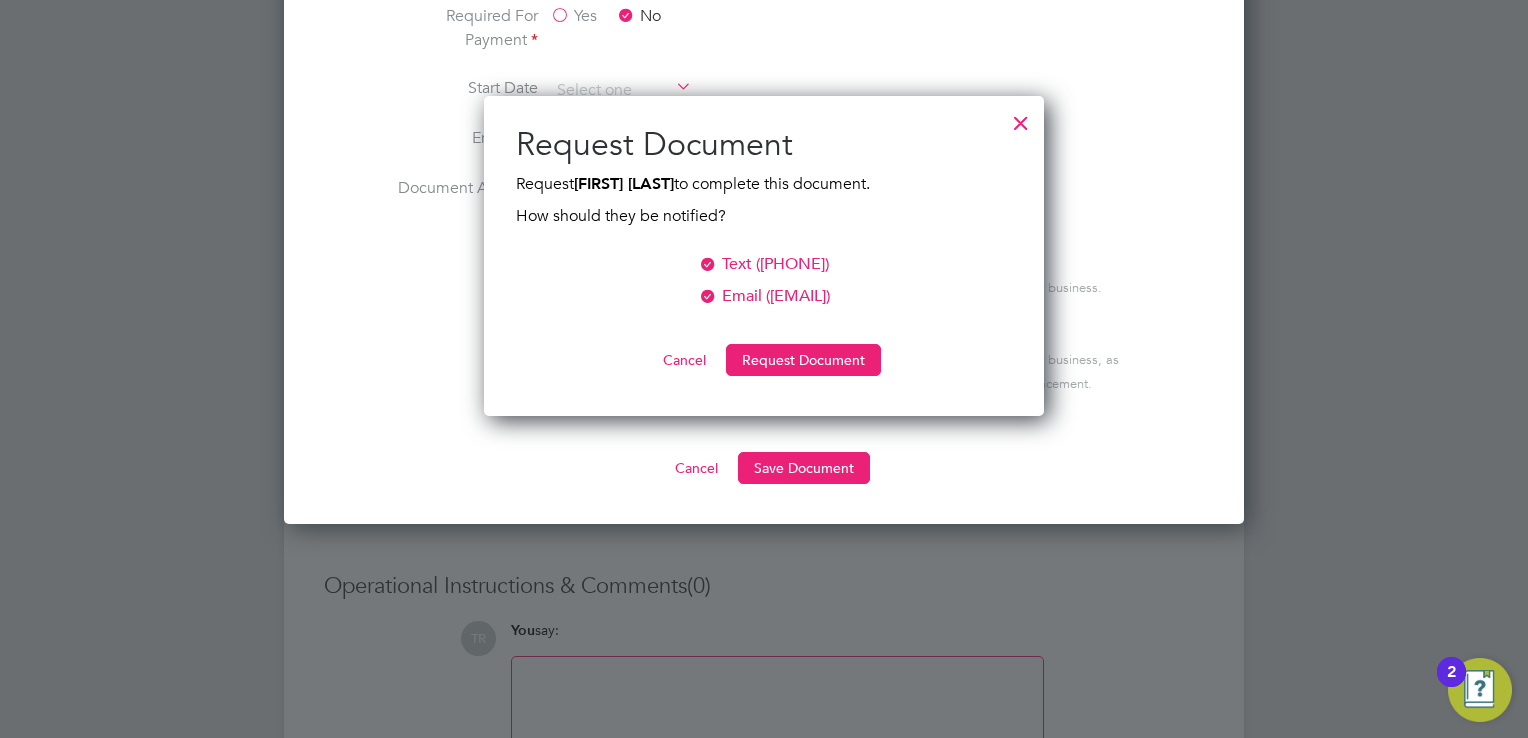 click on "Cancel" at bounding box center (684, 360) 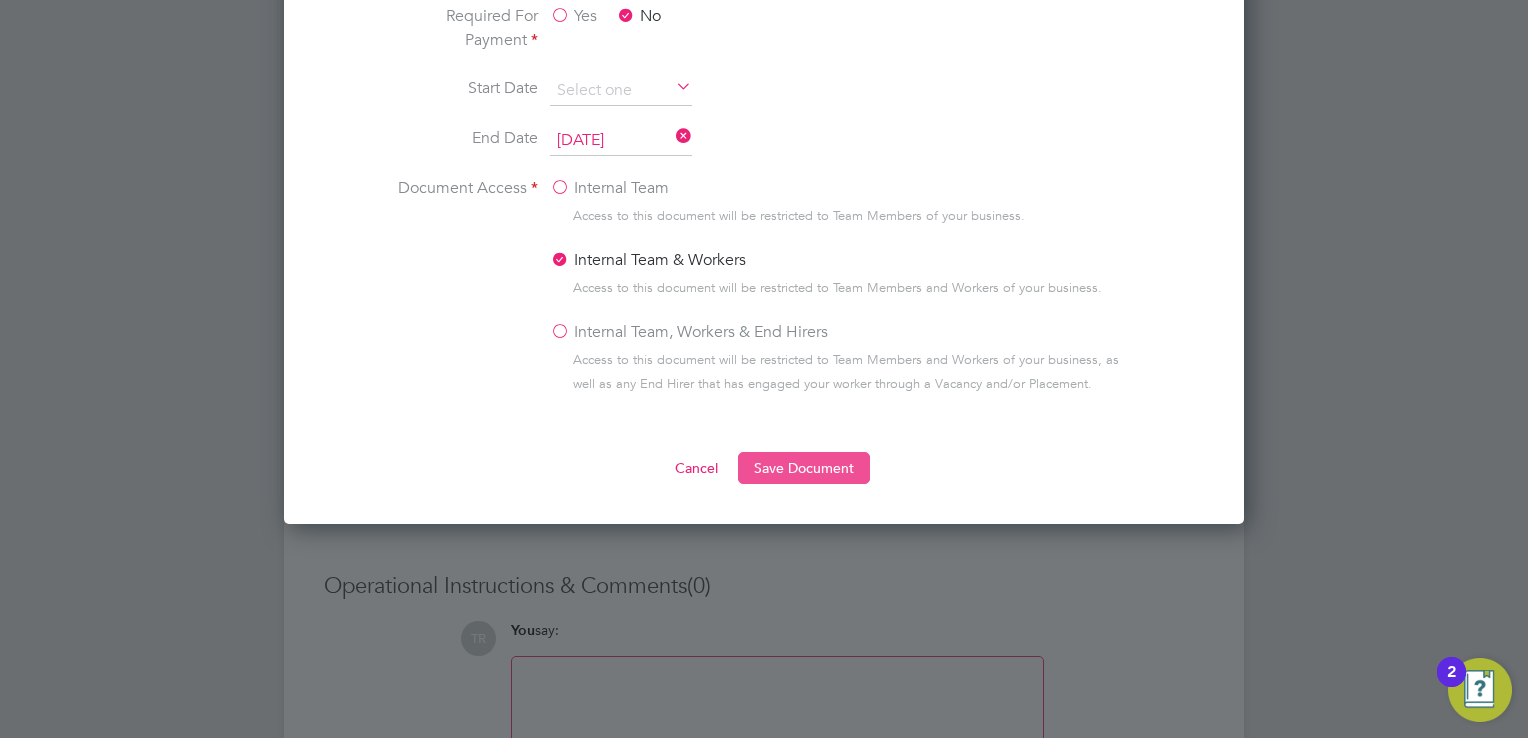 click on "Save Document" at bounding box center [804, 468] 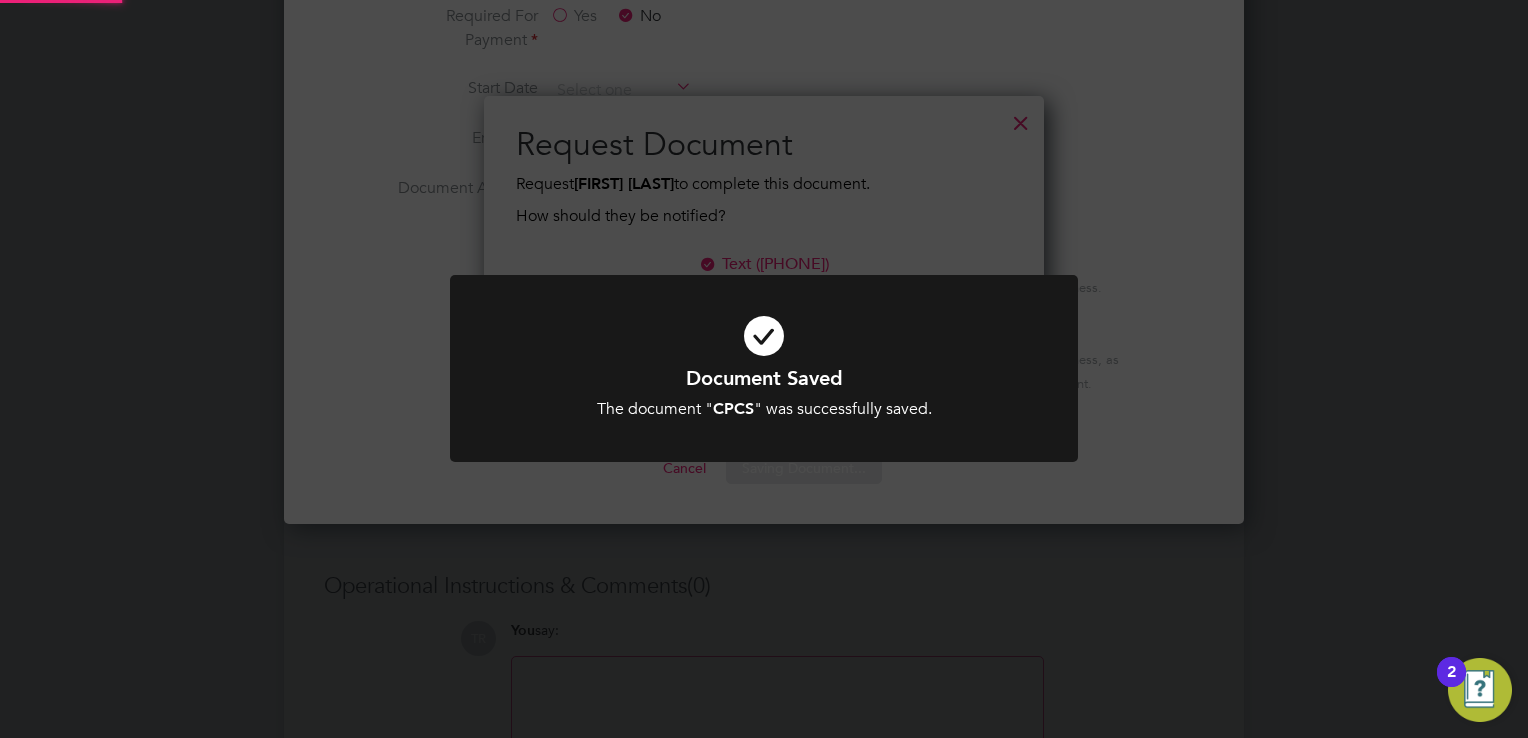 scroll, scrollTop: 9, scrollLeft: 10, axis: both 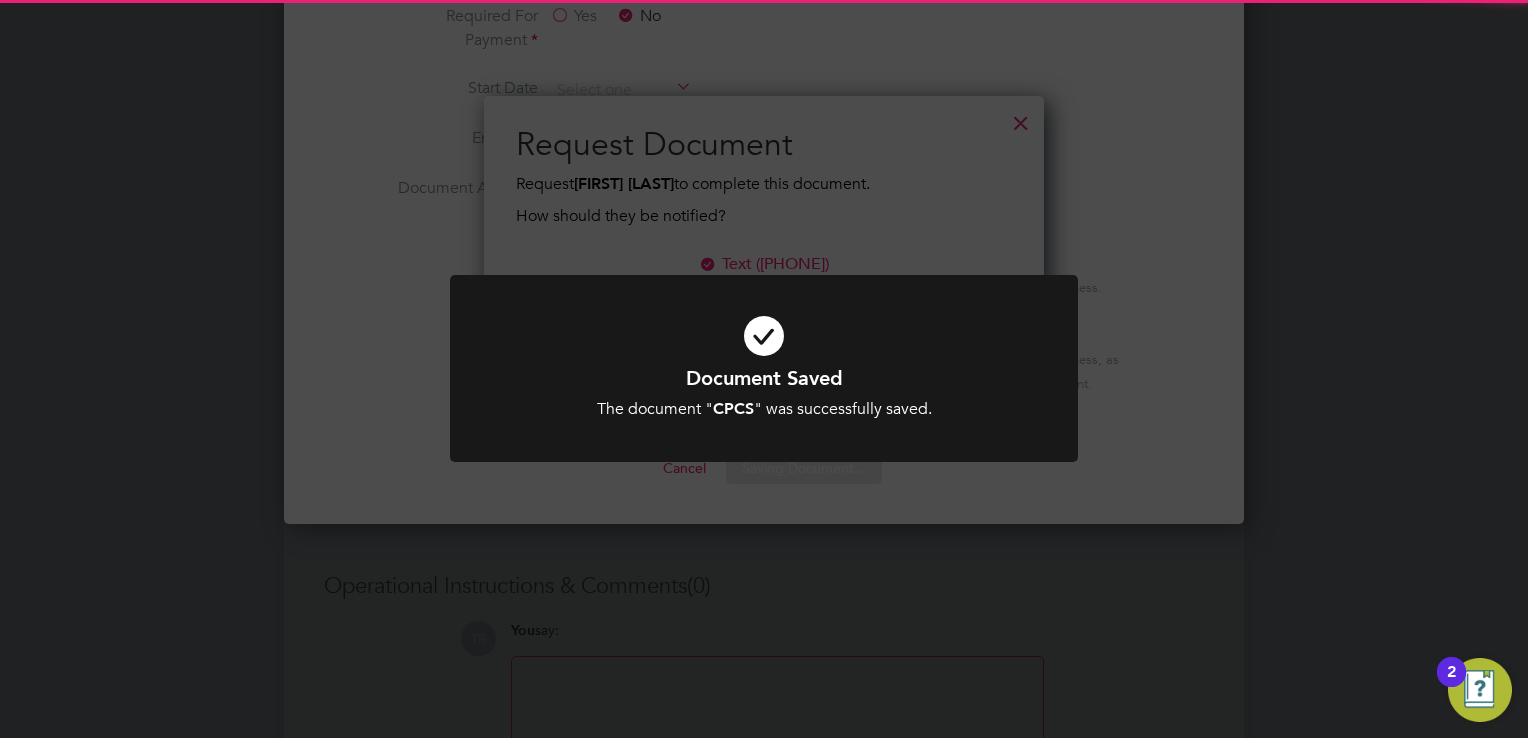 click on "Document Saved" at bounding box center (764, 378) 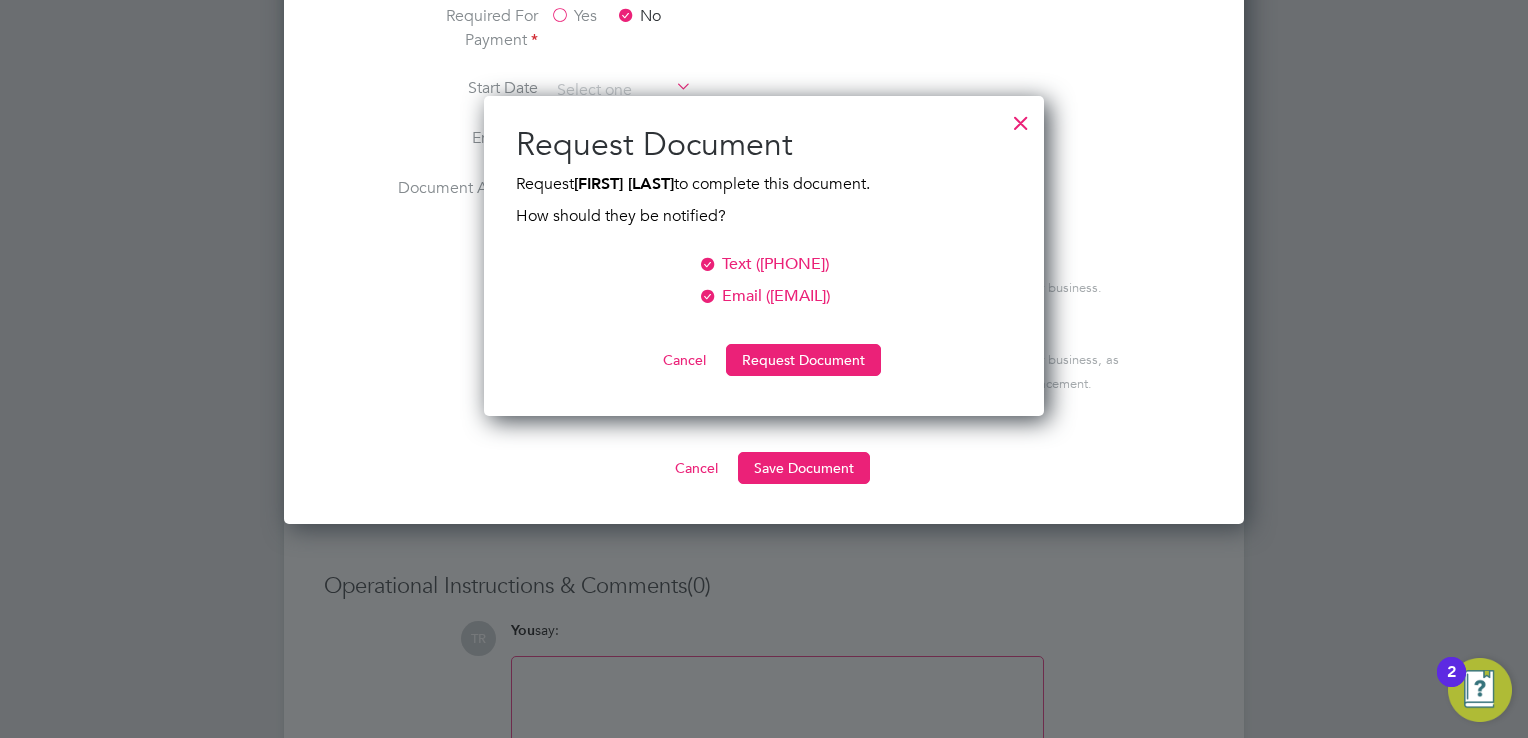 click on "Cancel" at bounding box center [684, 360] 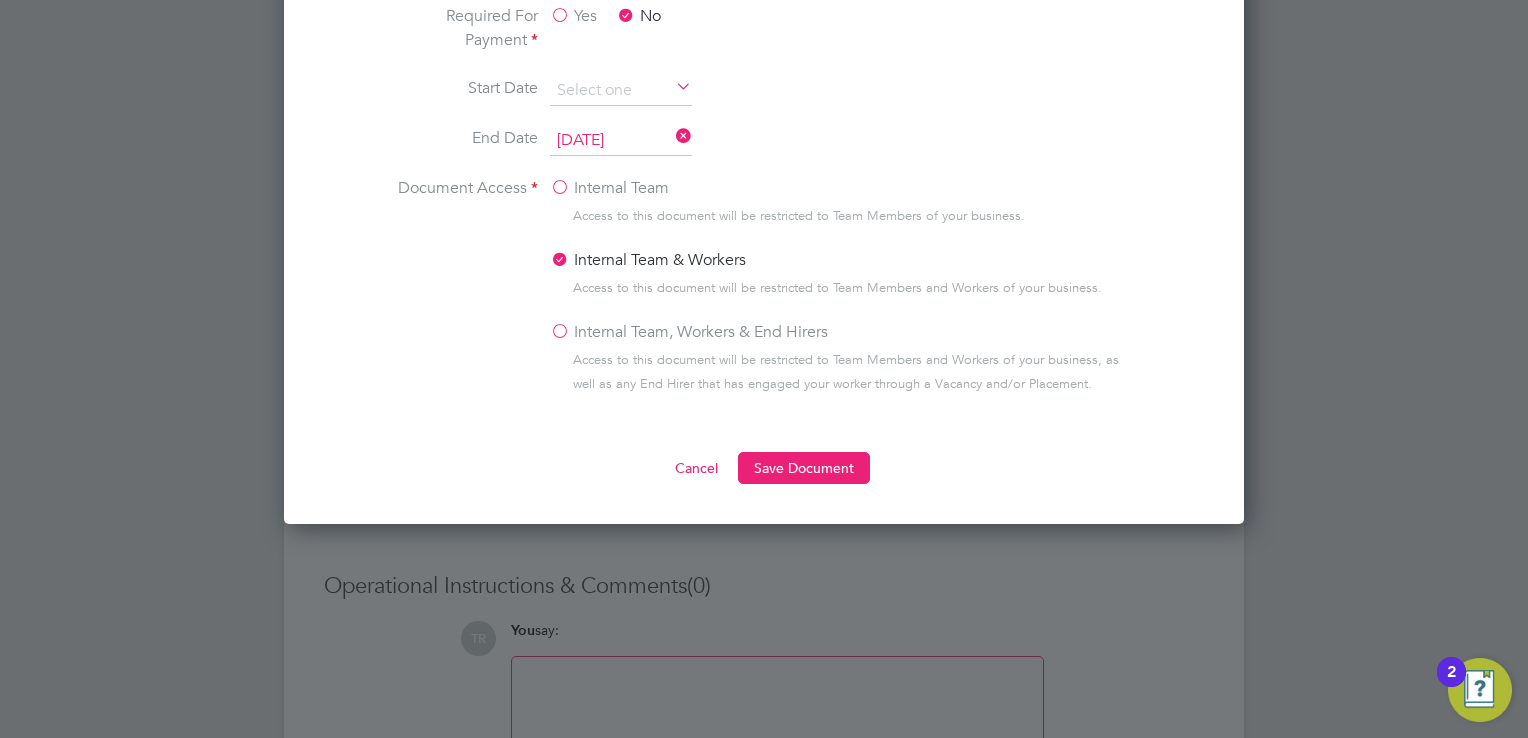 click on "Internal Team" 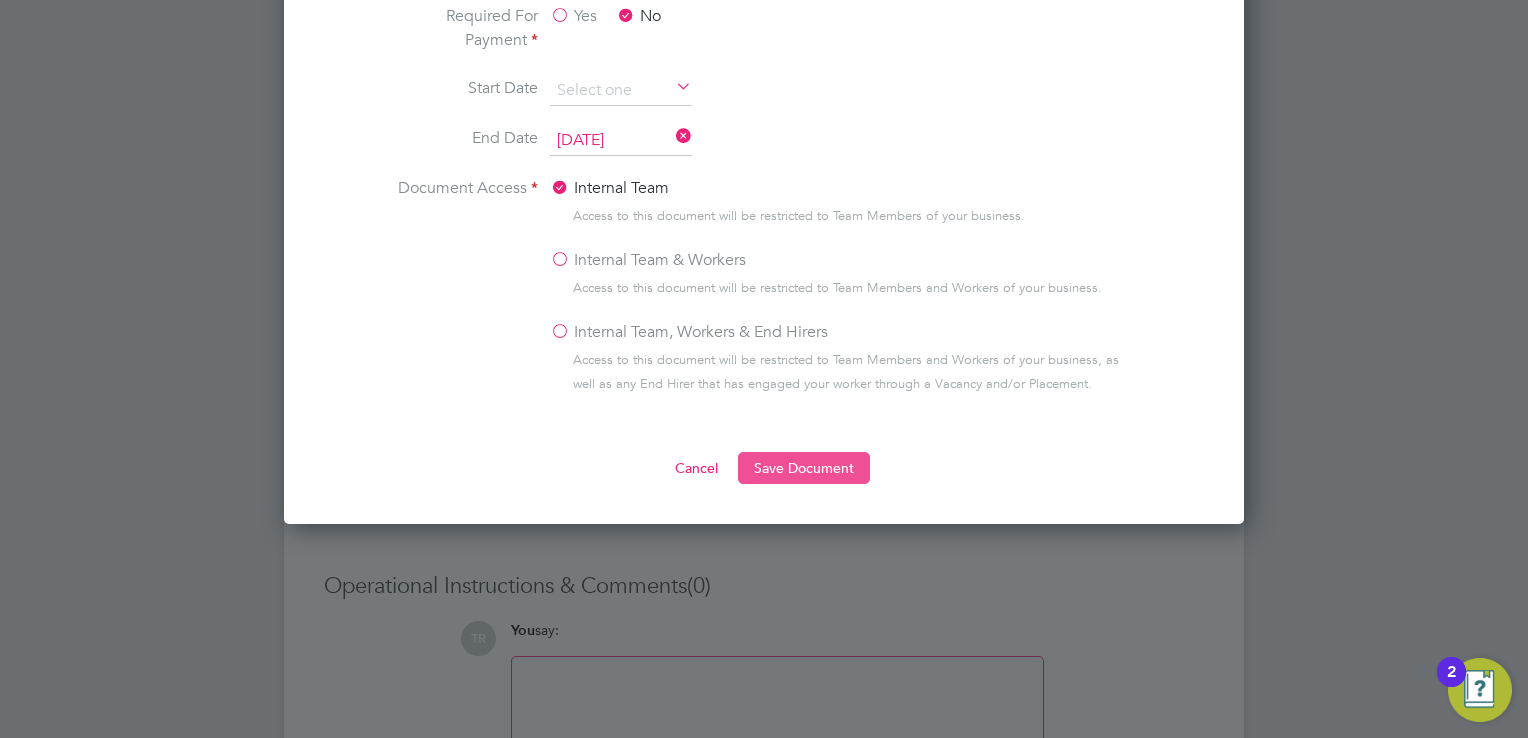 click on "Save Document" at bounding box center (804, 468) 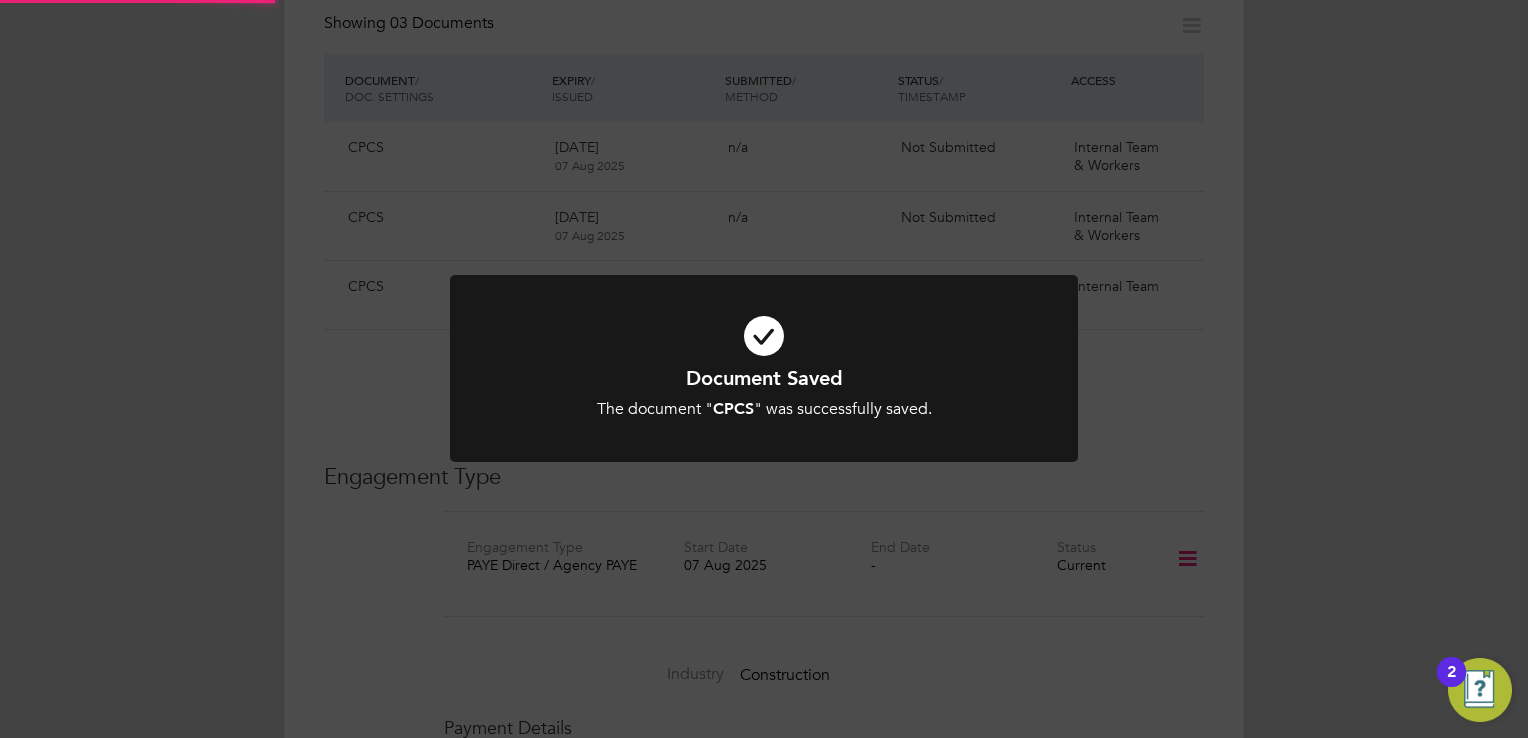 scroll, scrollTop: 1100, scrollLeft: 0, axis: vertical 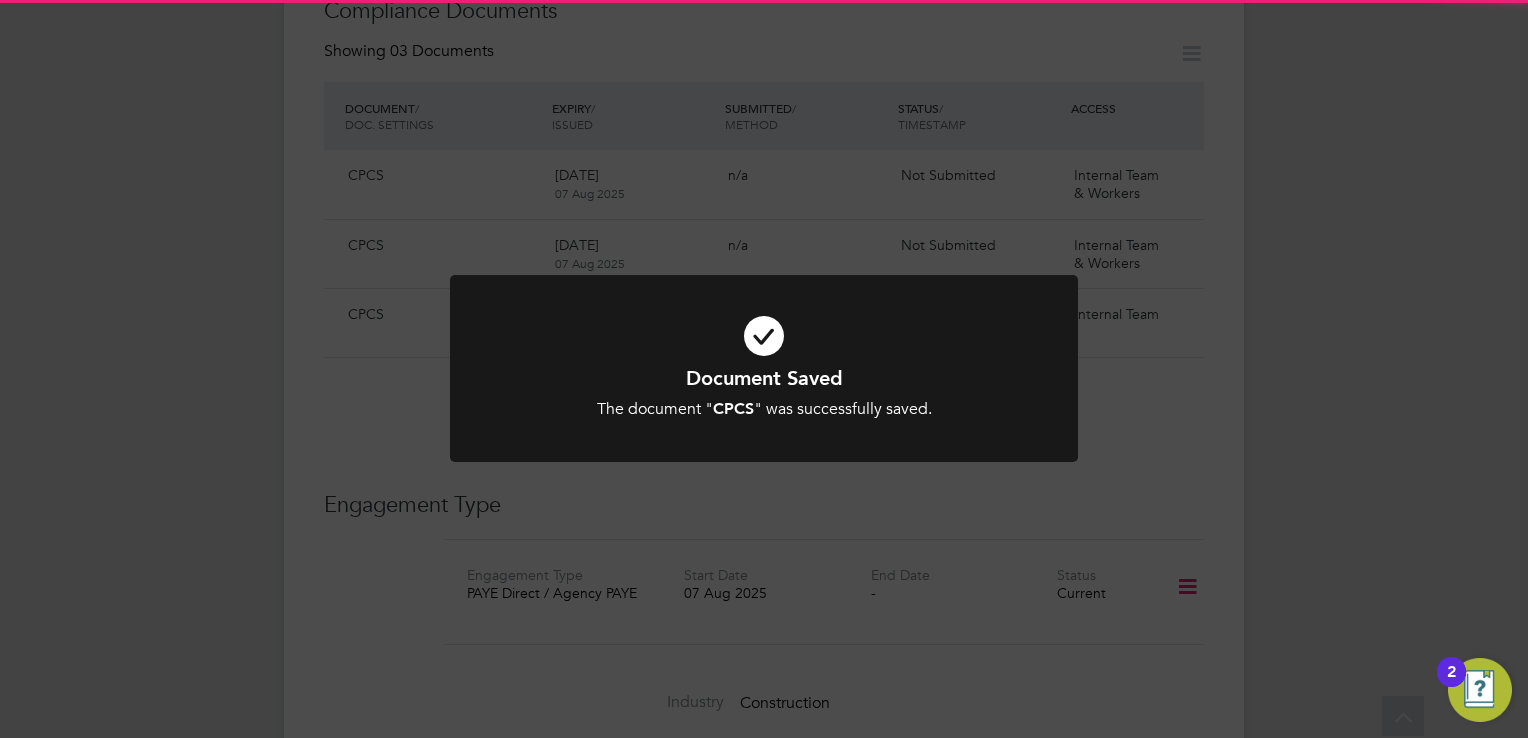 click on "The document " CPCS " was successfully saved." at bounding box center (764, 409) 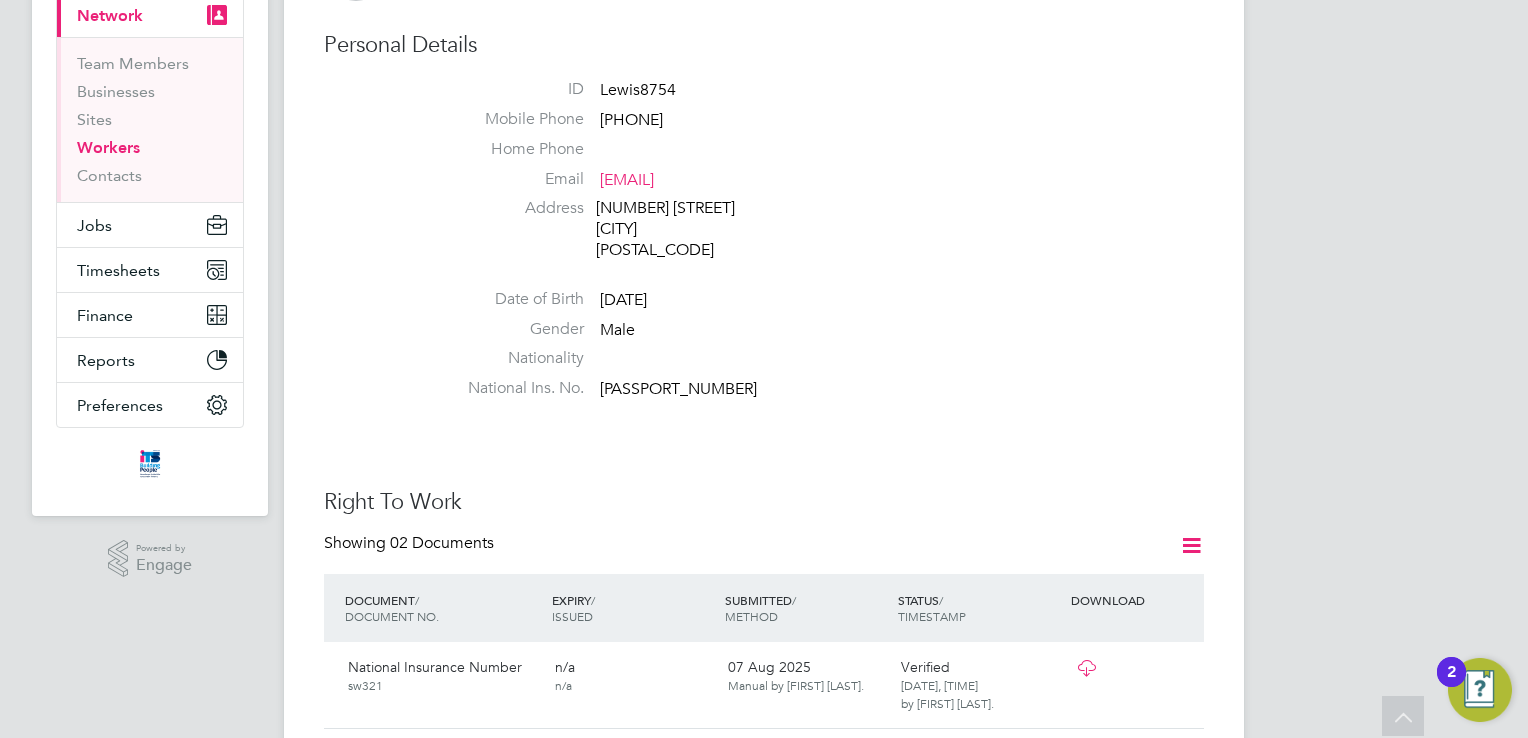scroll, scrollTop: 0, scrollLeft: 0, axis: both 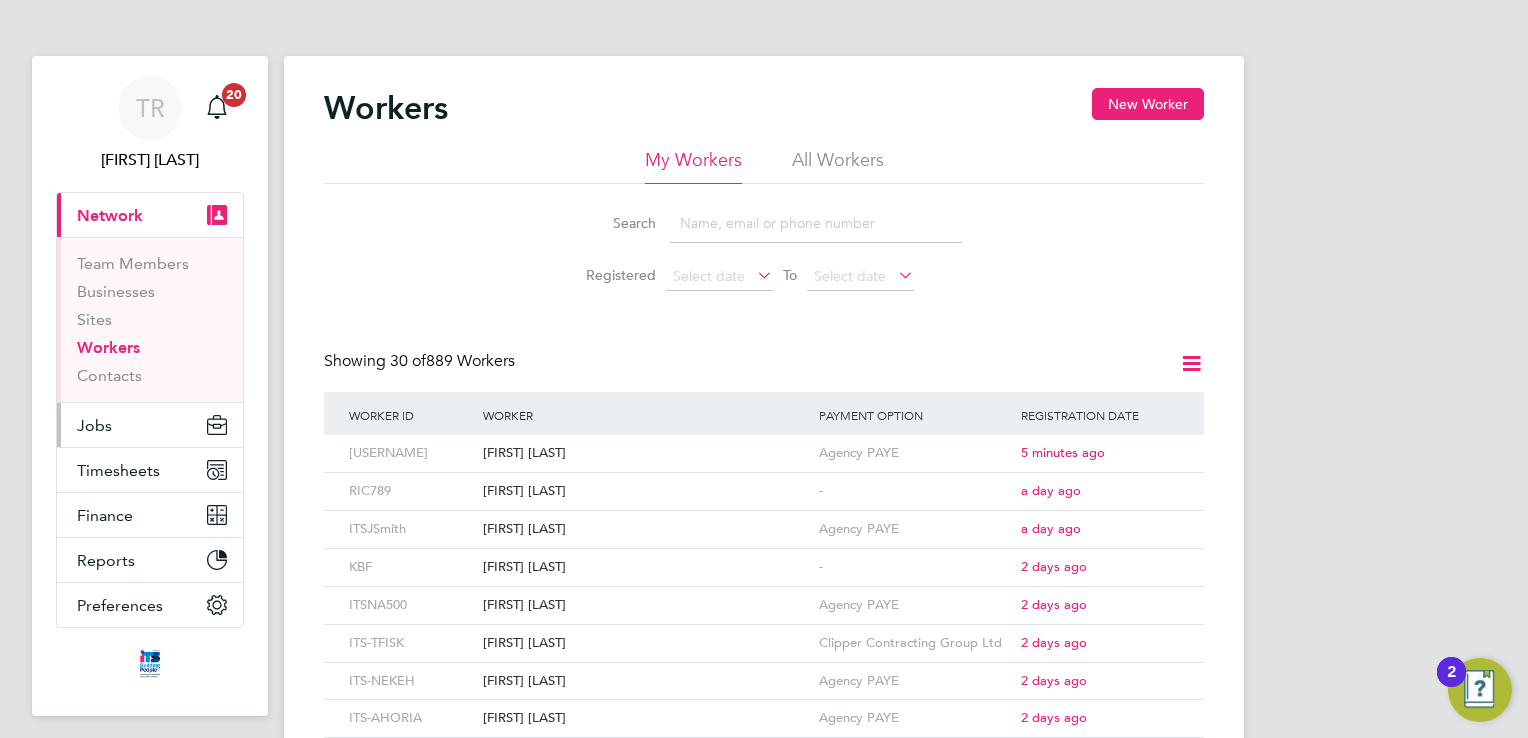 click on "Jobs" at bounding box center (150, 425) 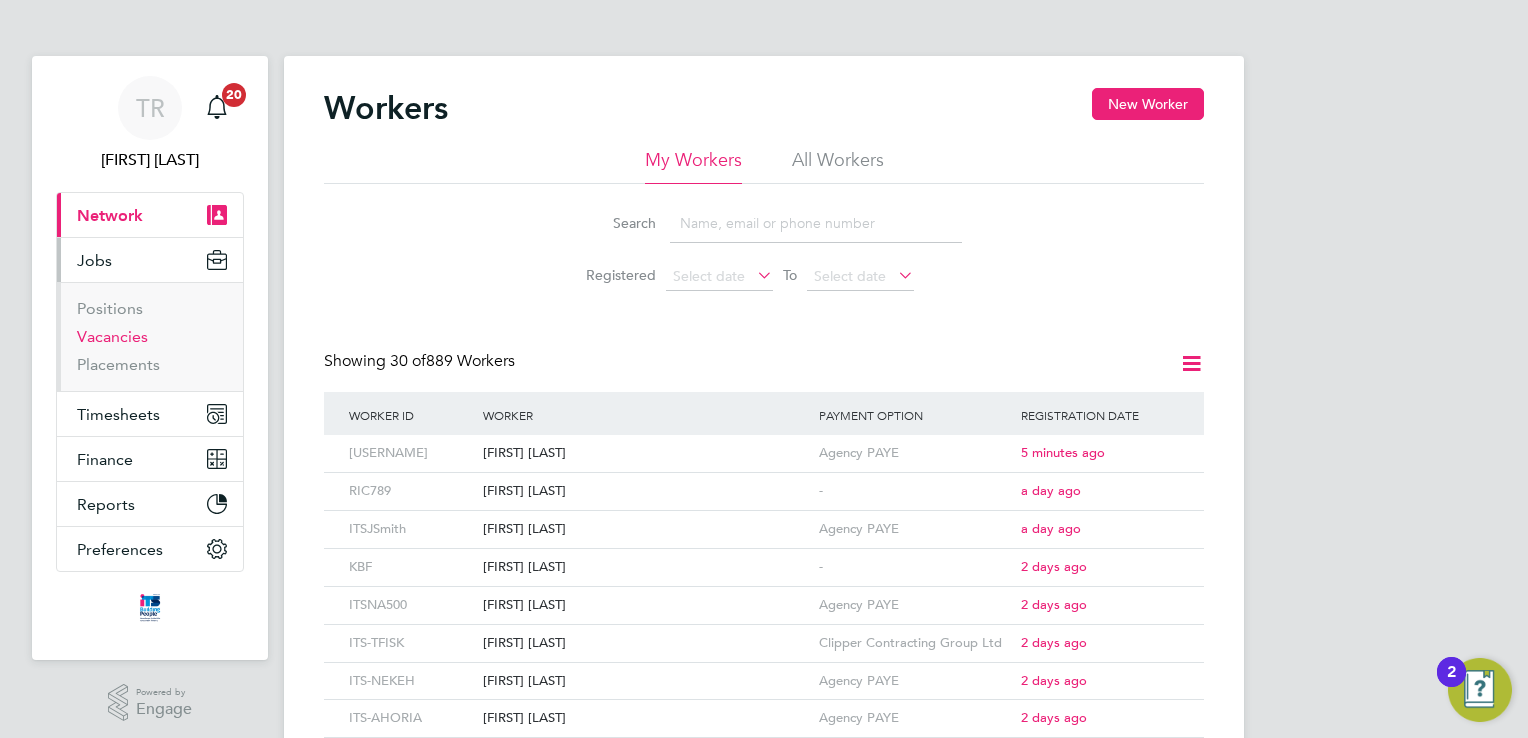 click on "Vacancies" at bounding box center (112, 336) 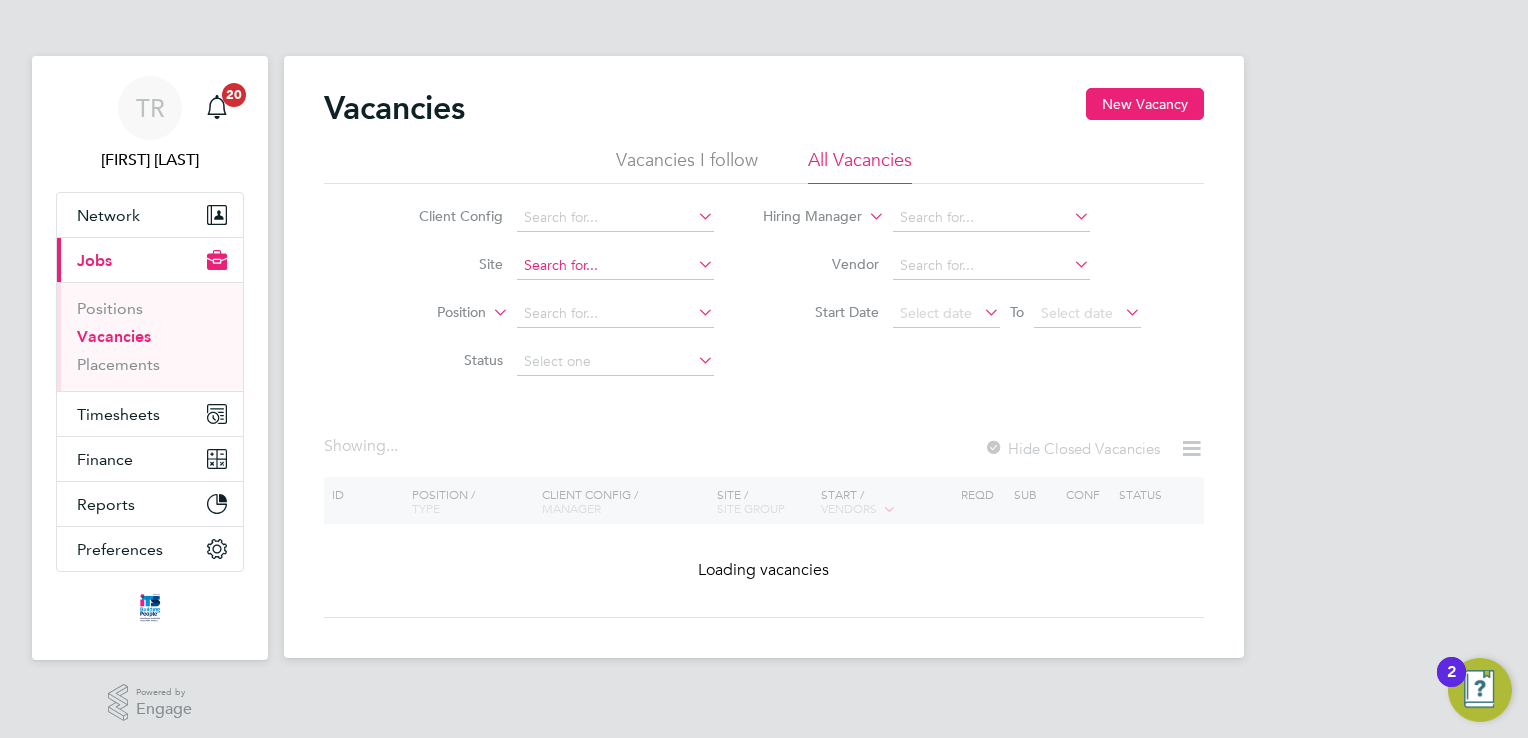 click 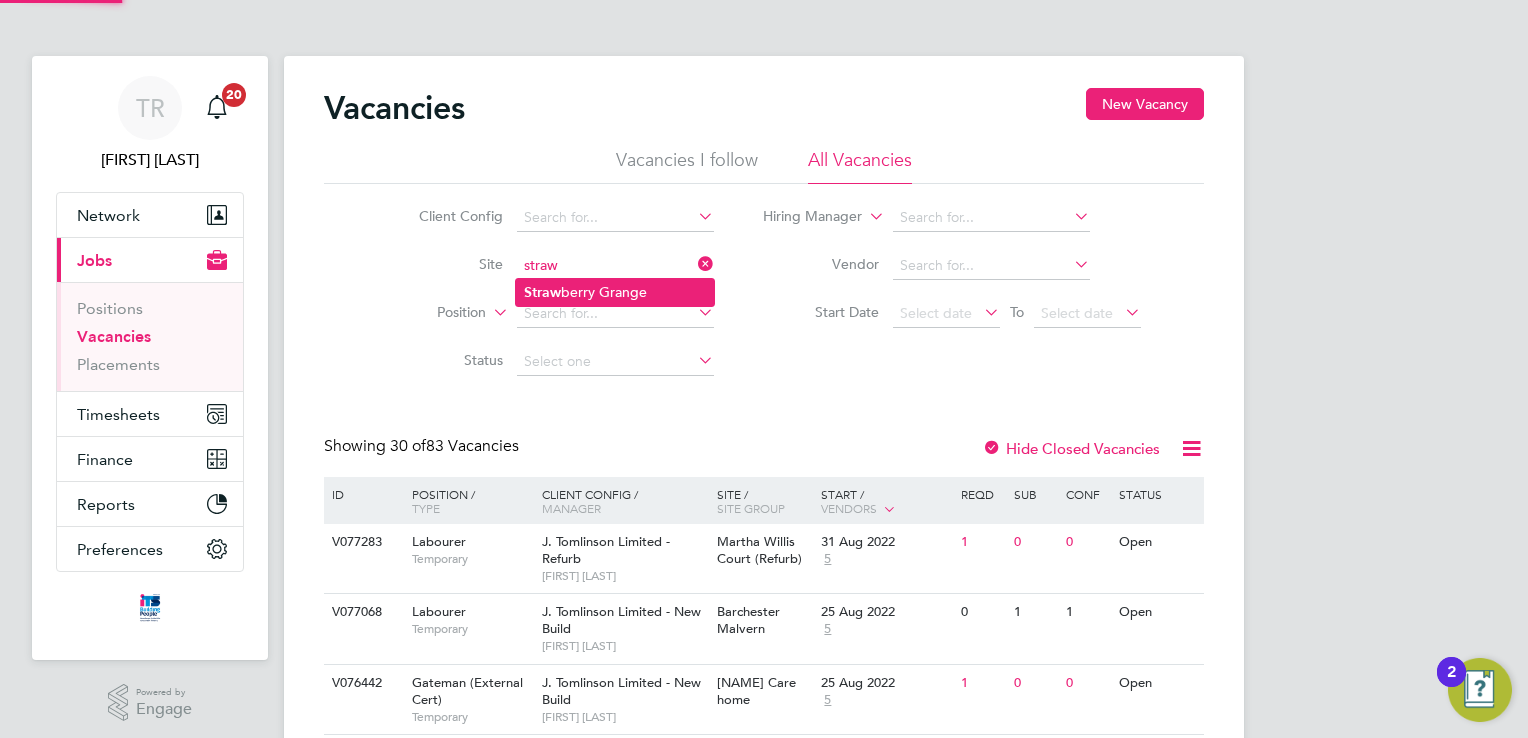 click on "Straw berry Grange" 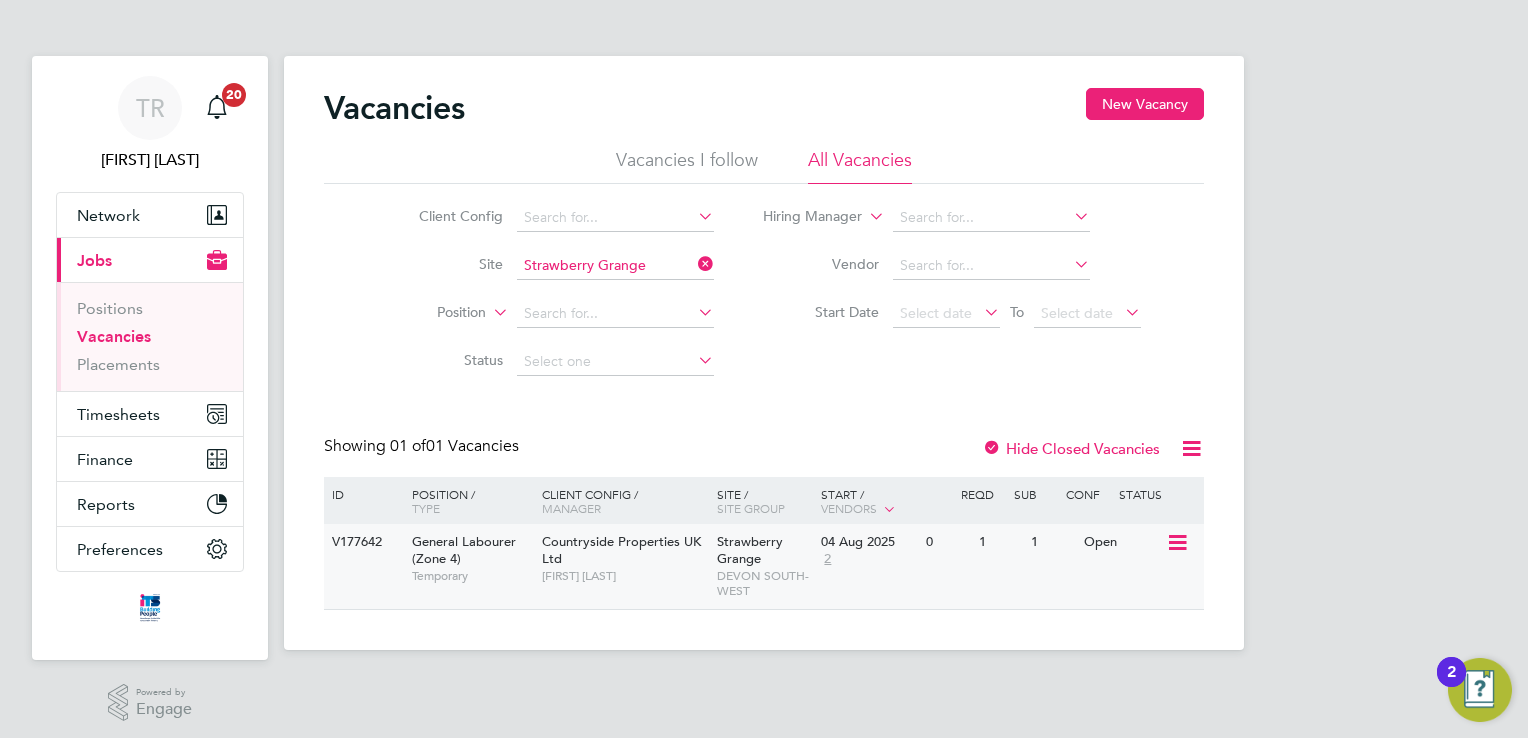 click on "Strawberry Grange" 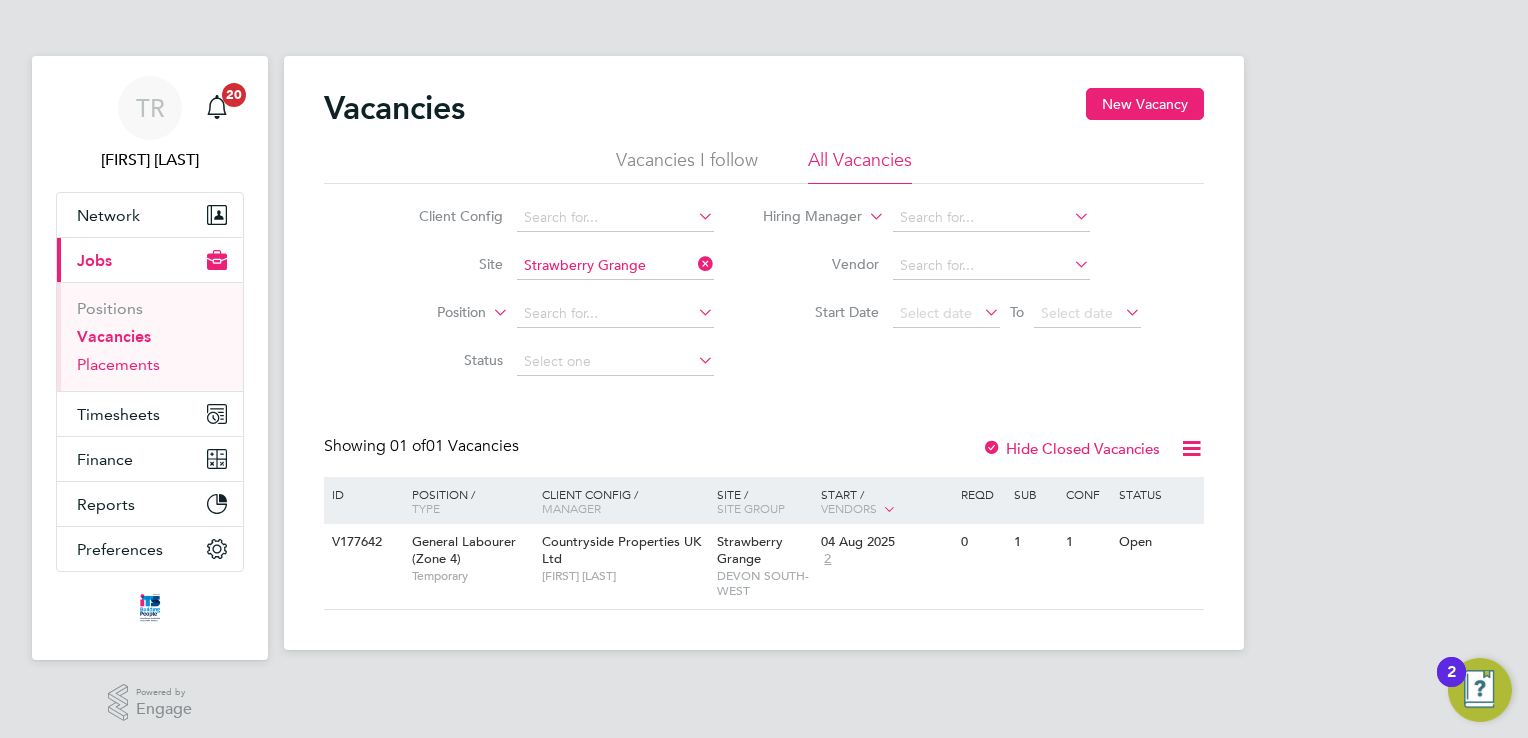 click on "Placements" at bounding box center (118, 364) 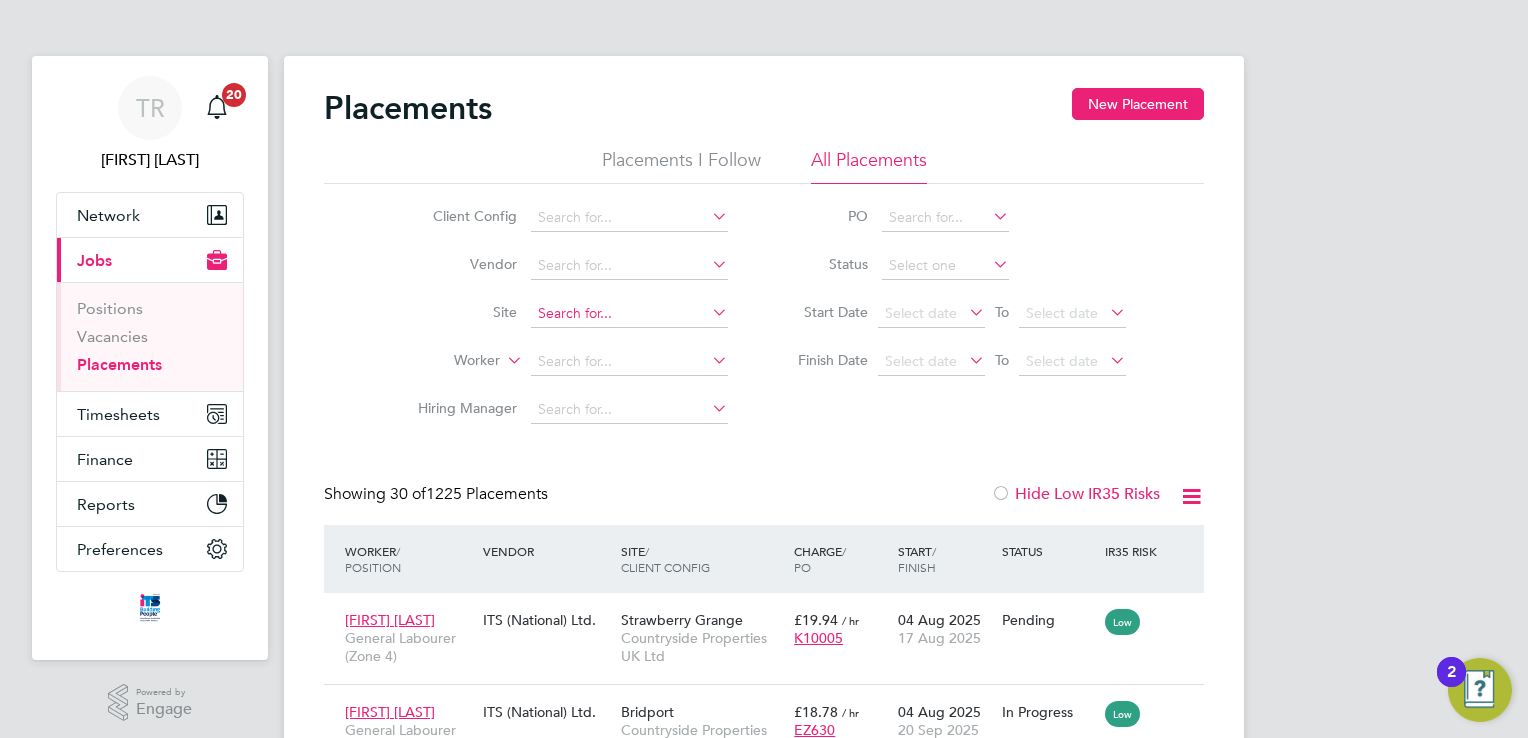 click 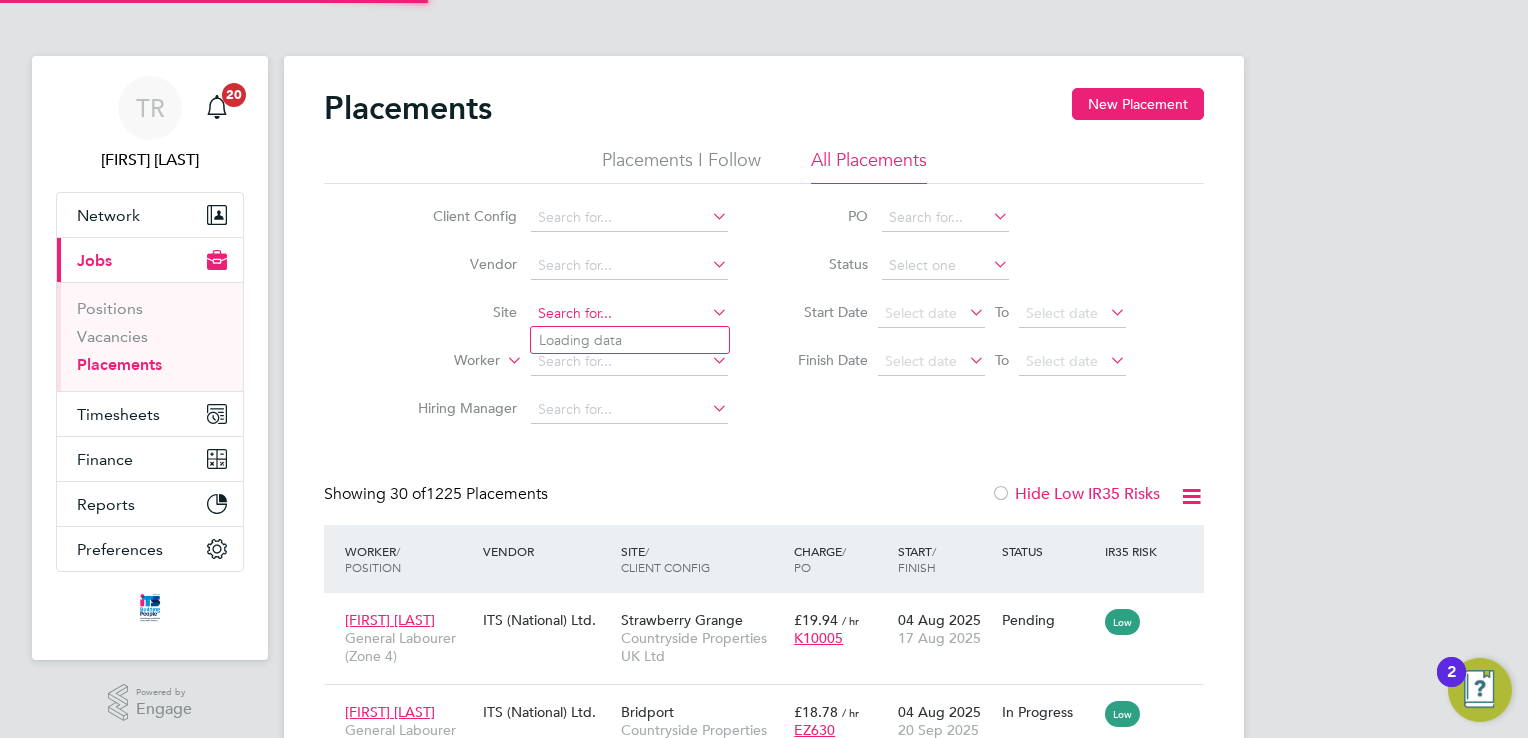scroll, scrollTop: 10, scrollLeft: 9, axis: both 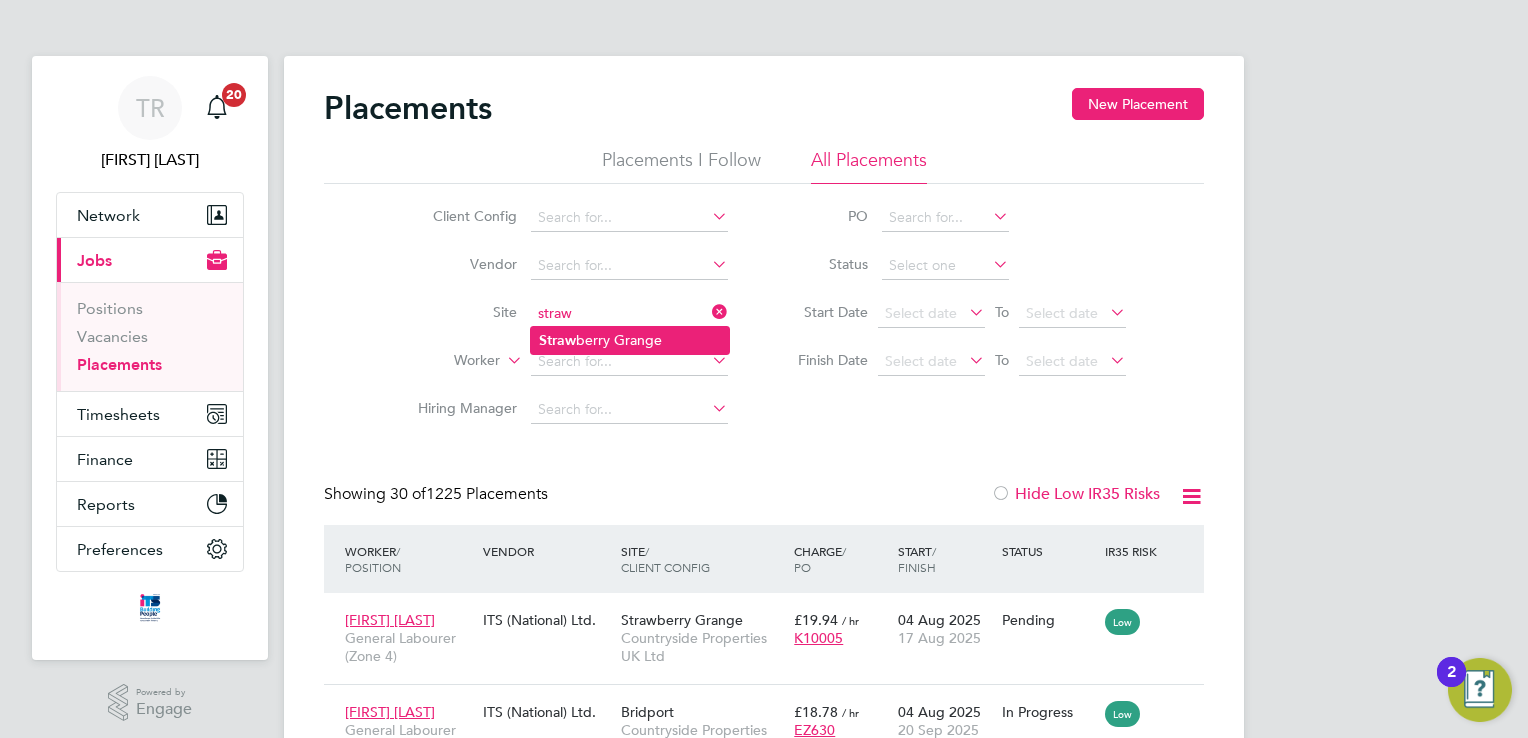 click on "Straw berry Grange" 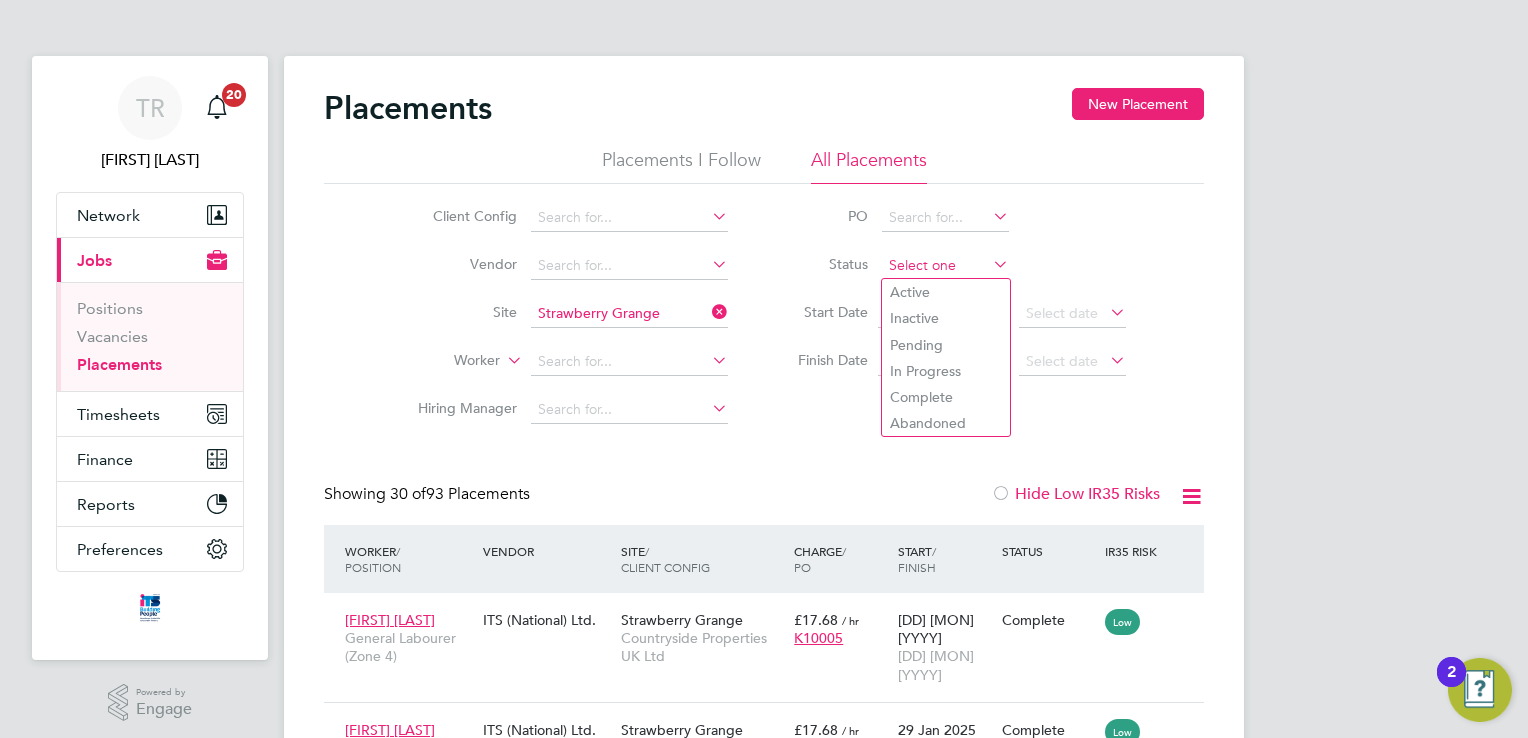 click 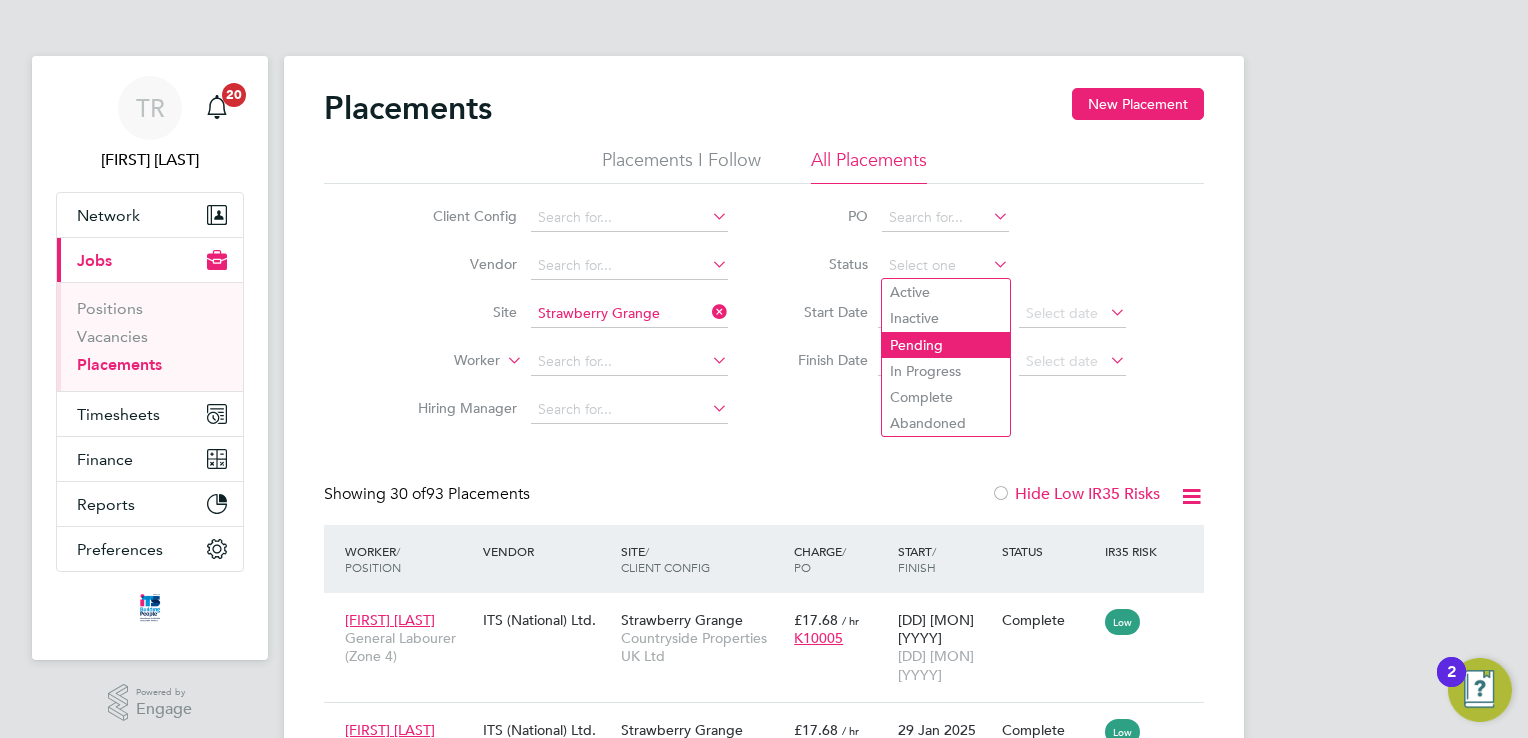 click on "Pending" 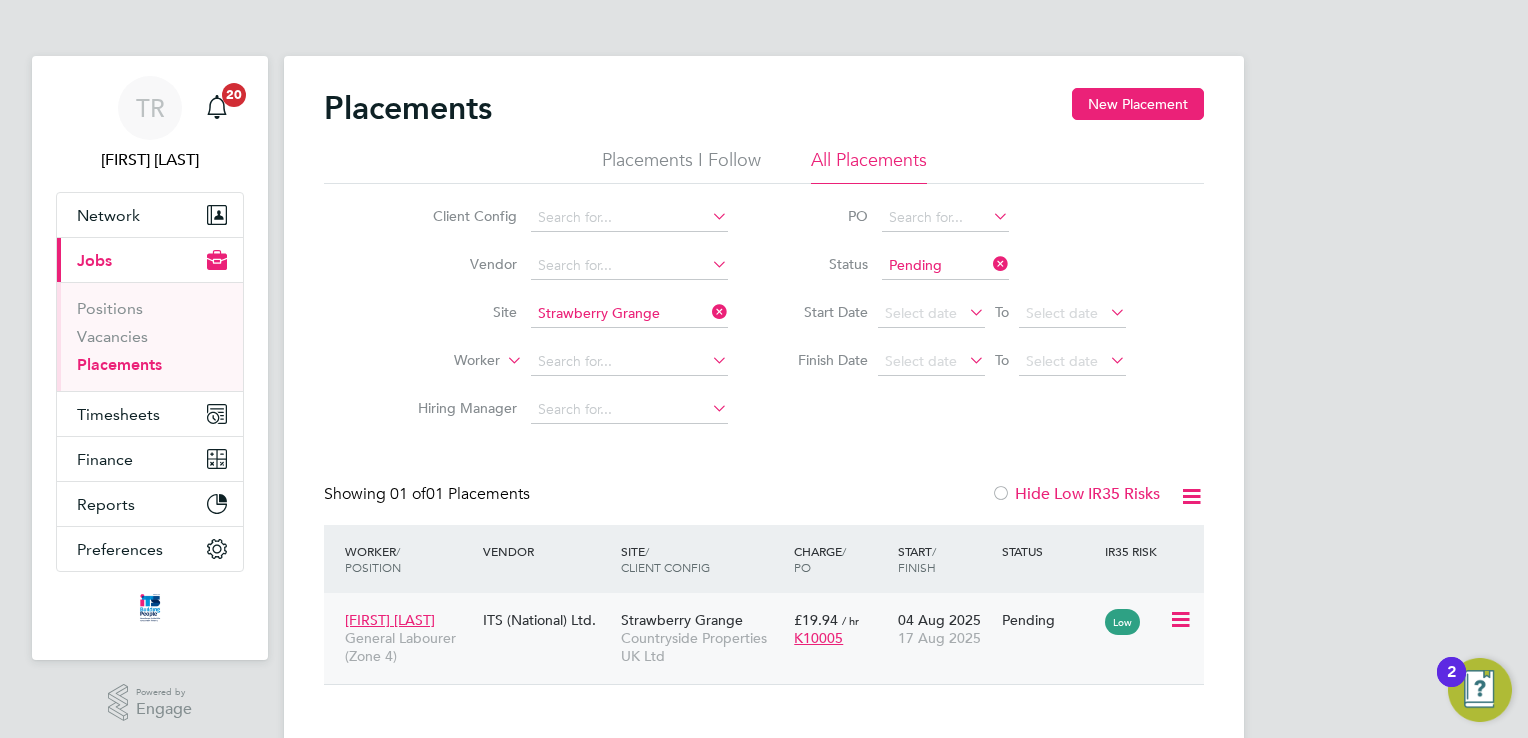 click 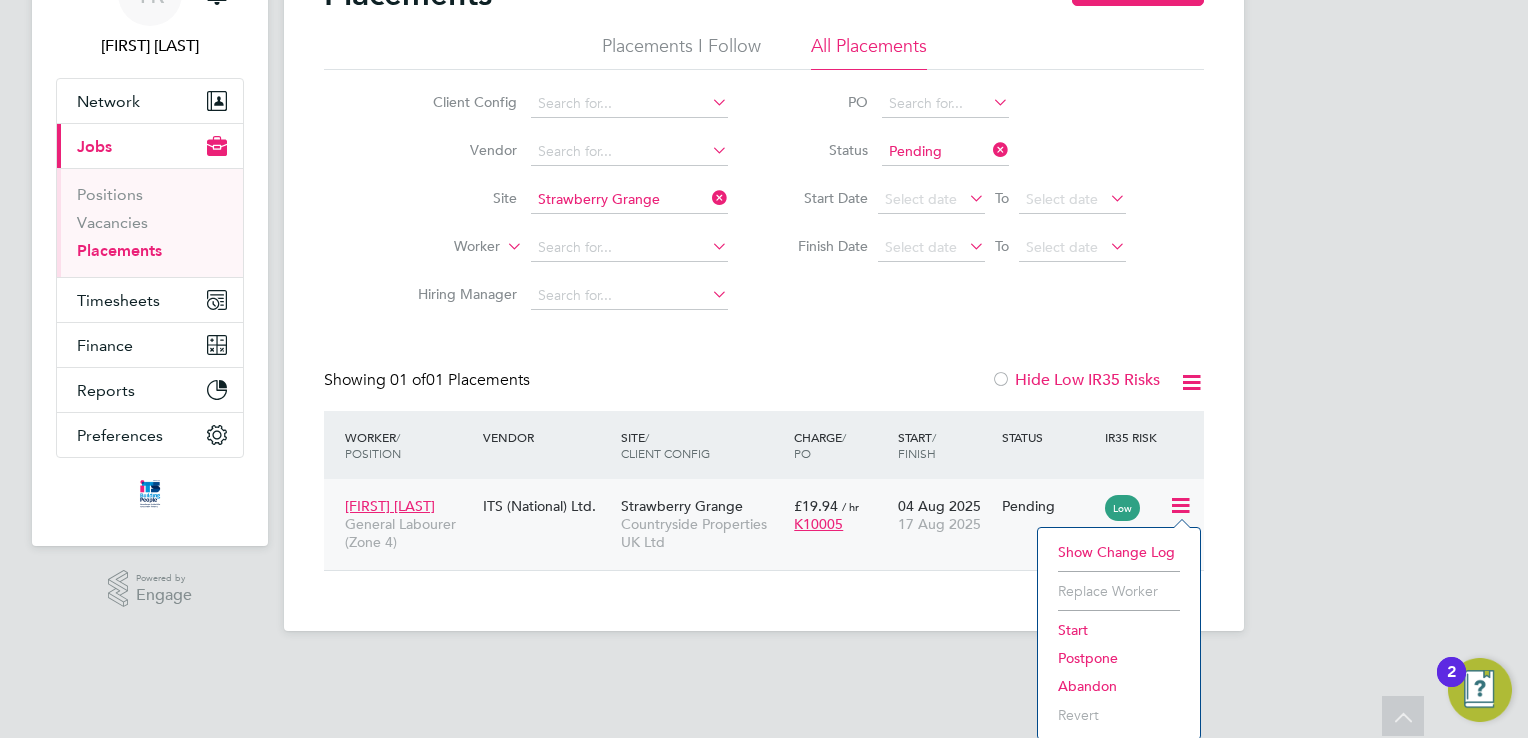 click on "Start" 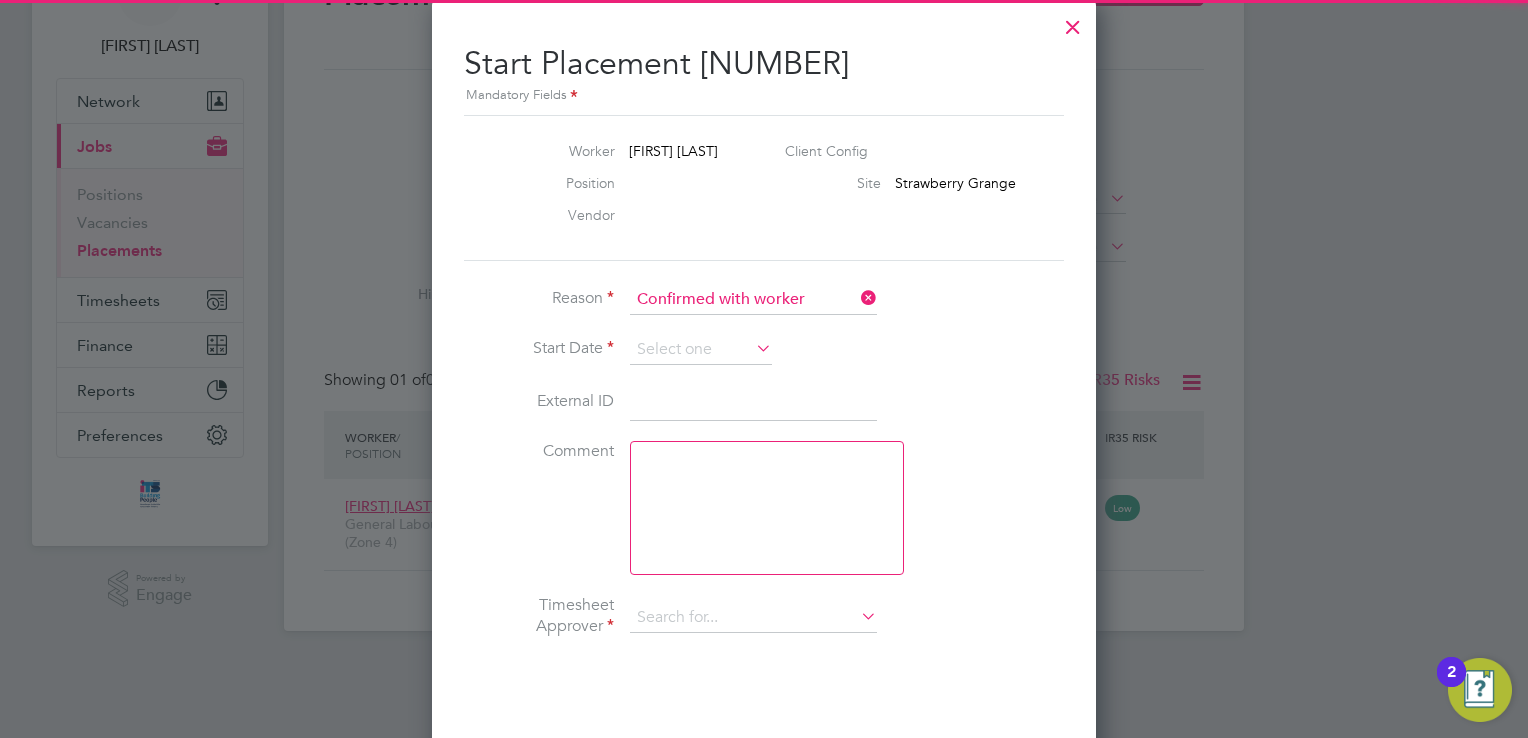 type on "[FIRST] [LAST]" 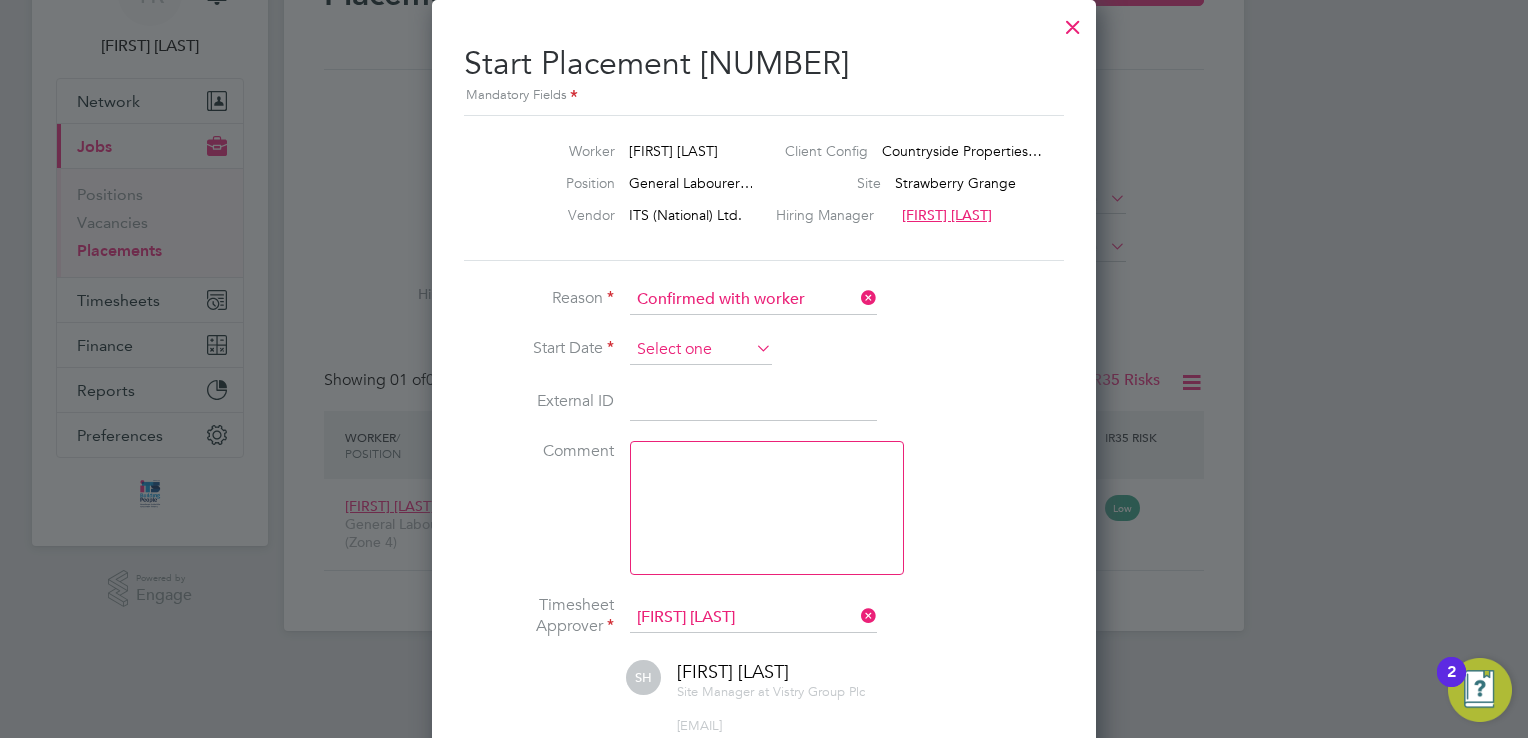 click 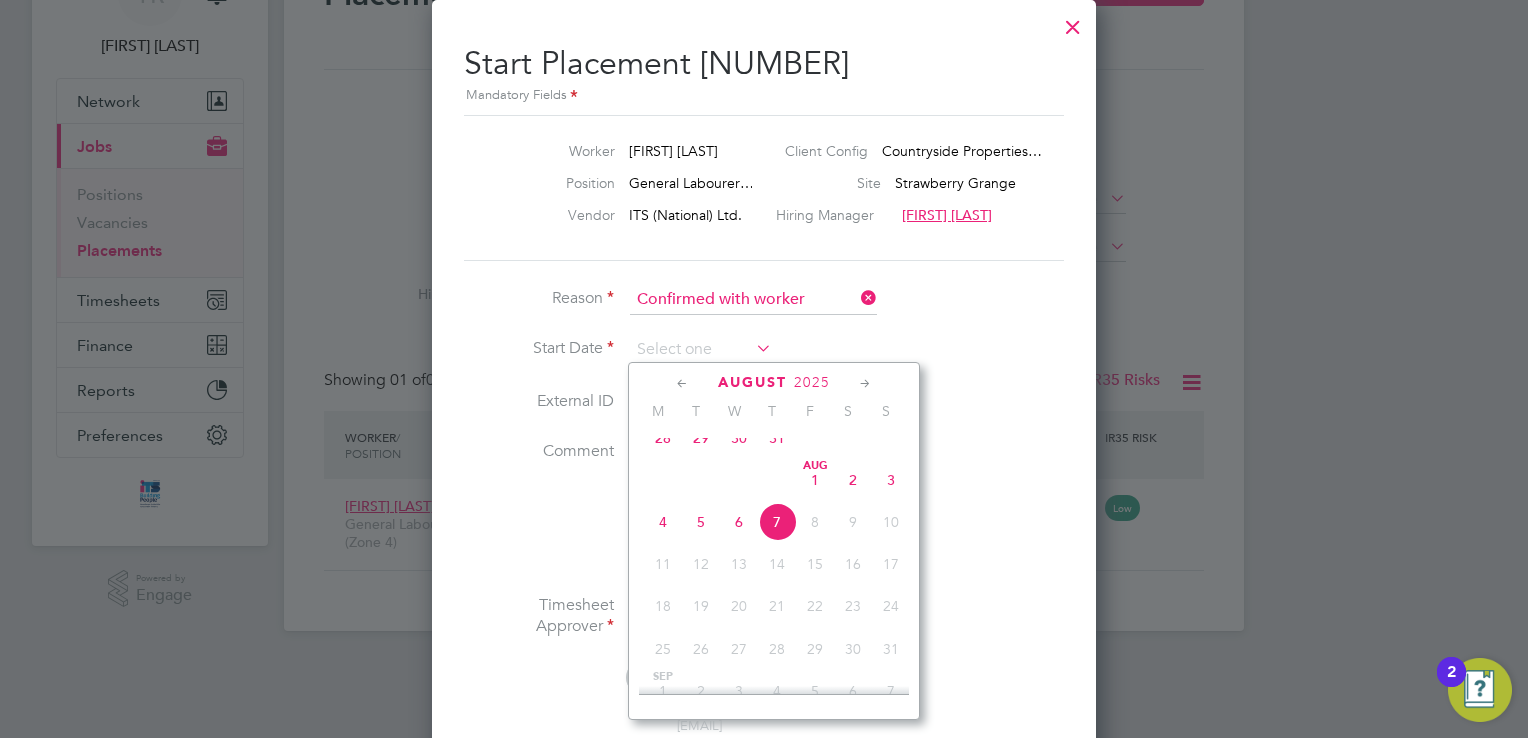 click on "4" 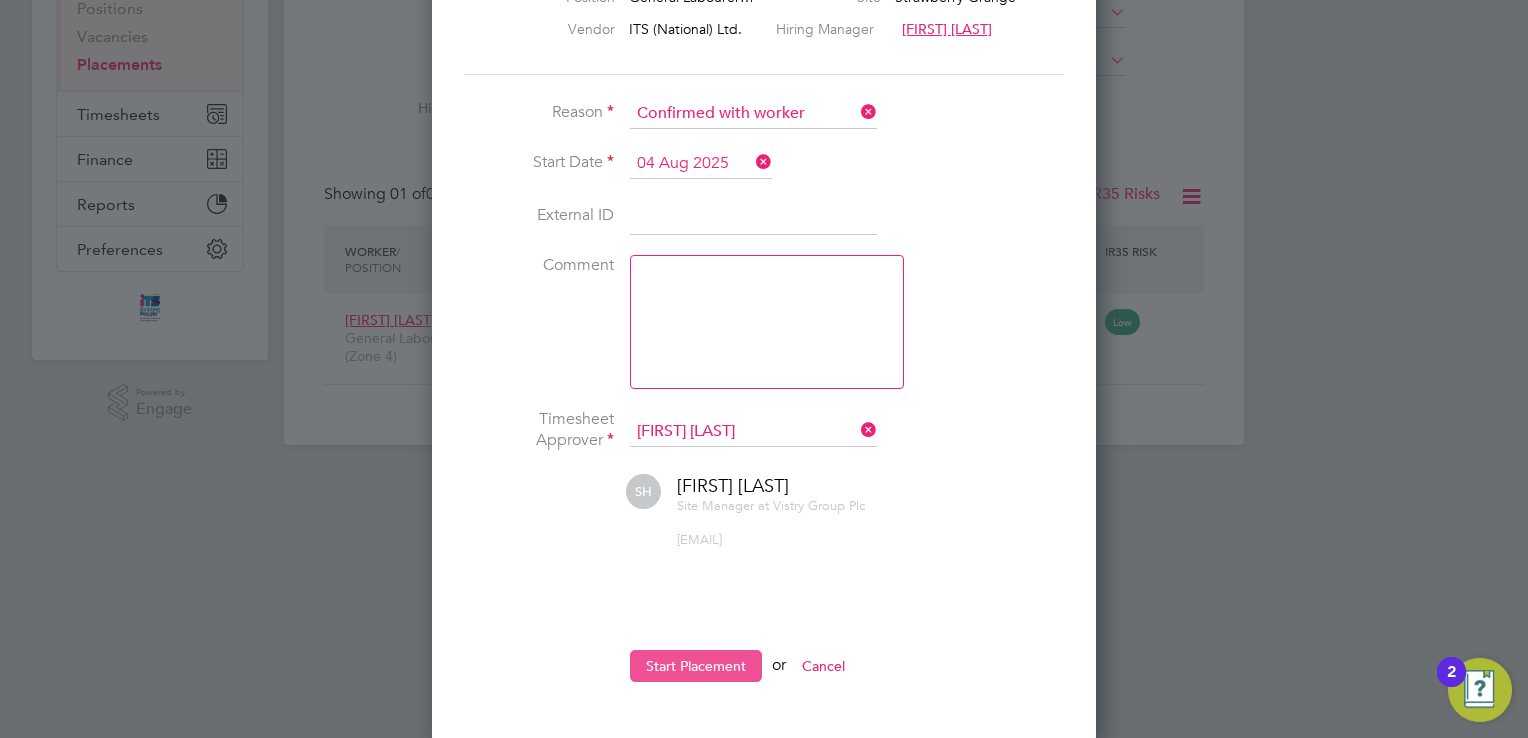 click on "Start Placement" 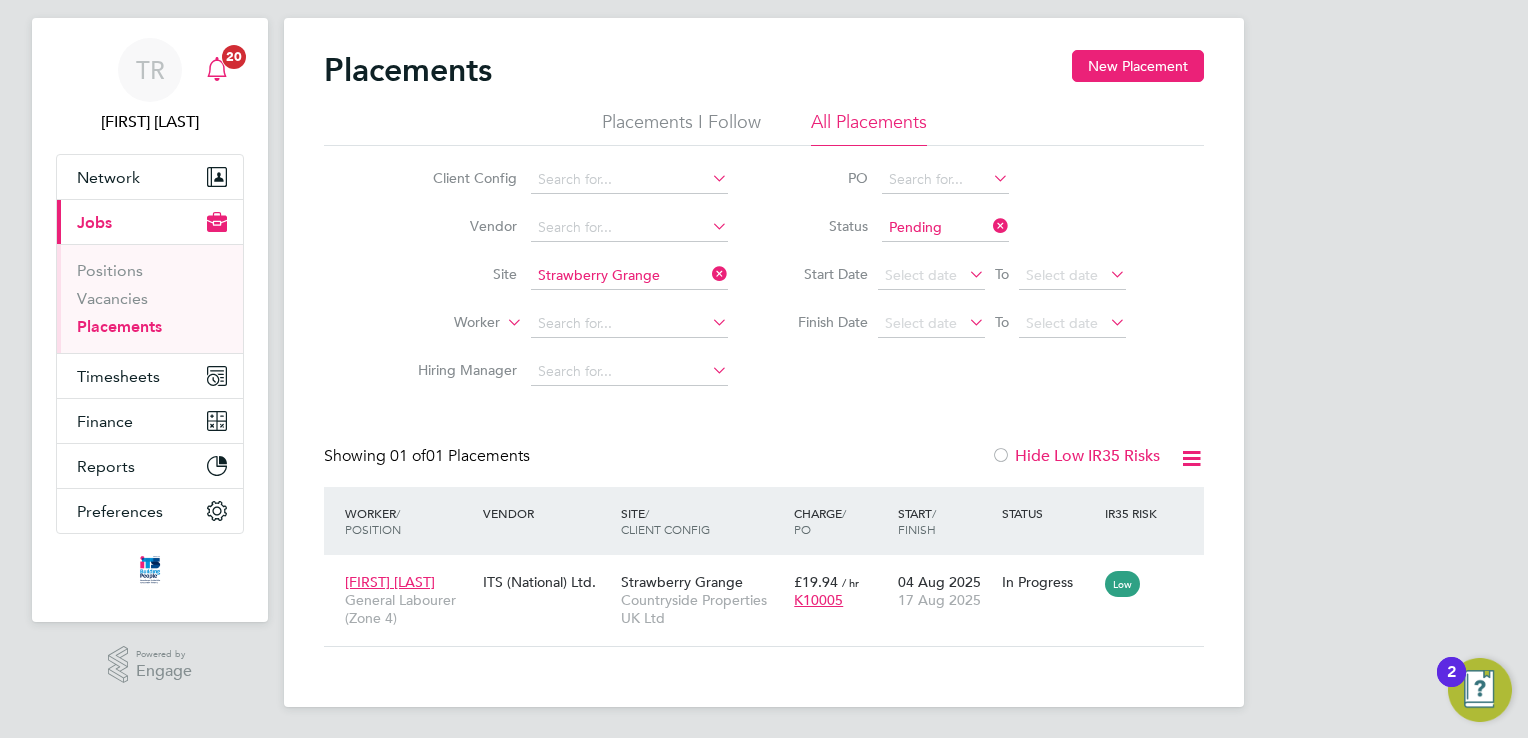click on "20" at bounding box center (234, 57) 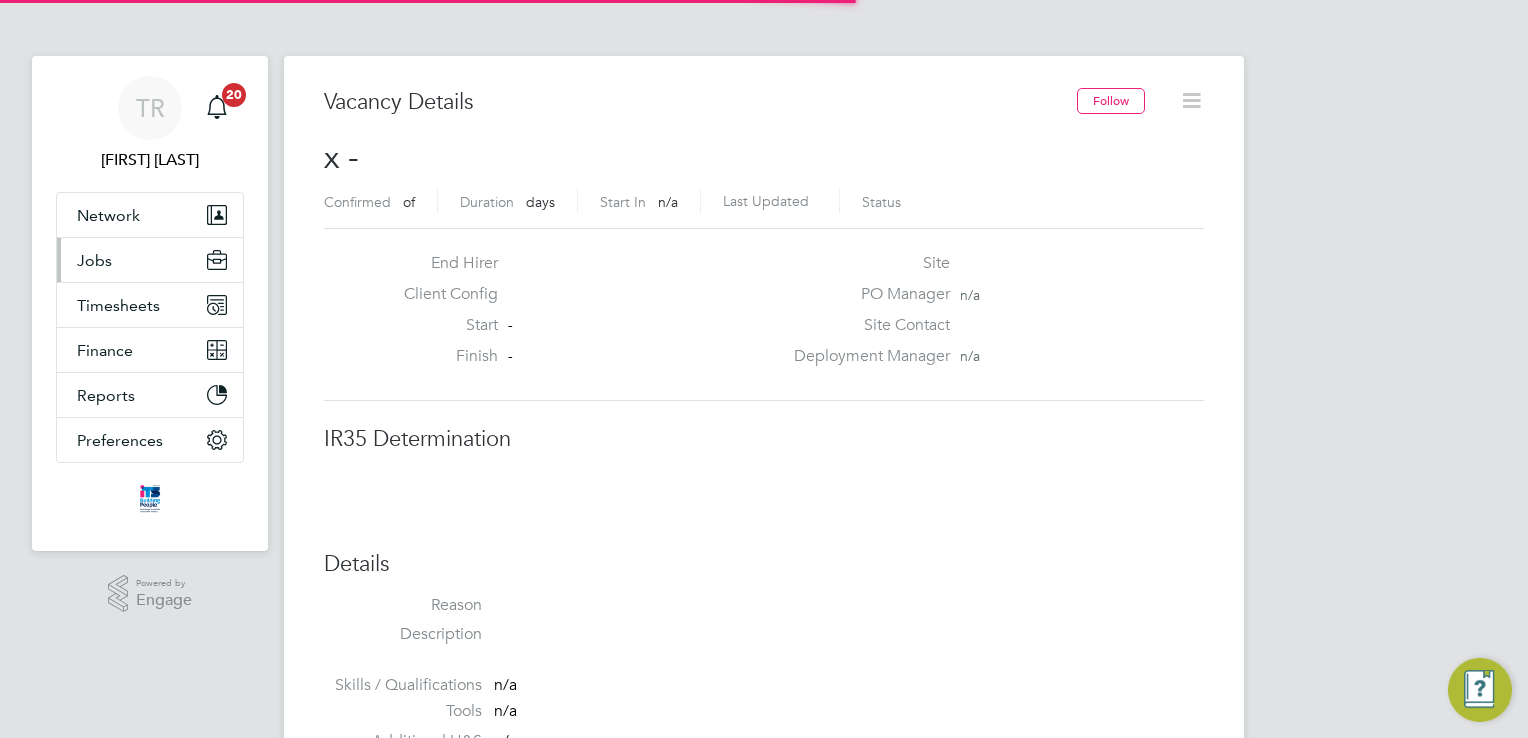 scroll, scrollTop: 0, scrollLeft: 0, axis: both 